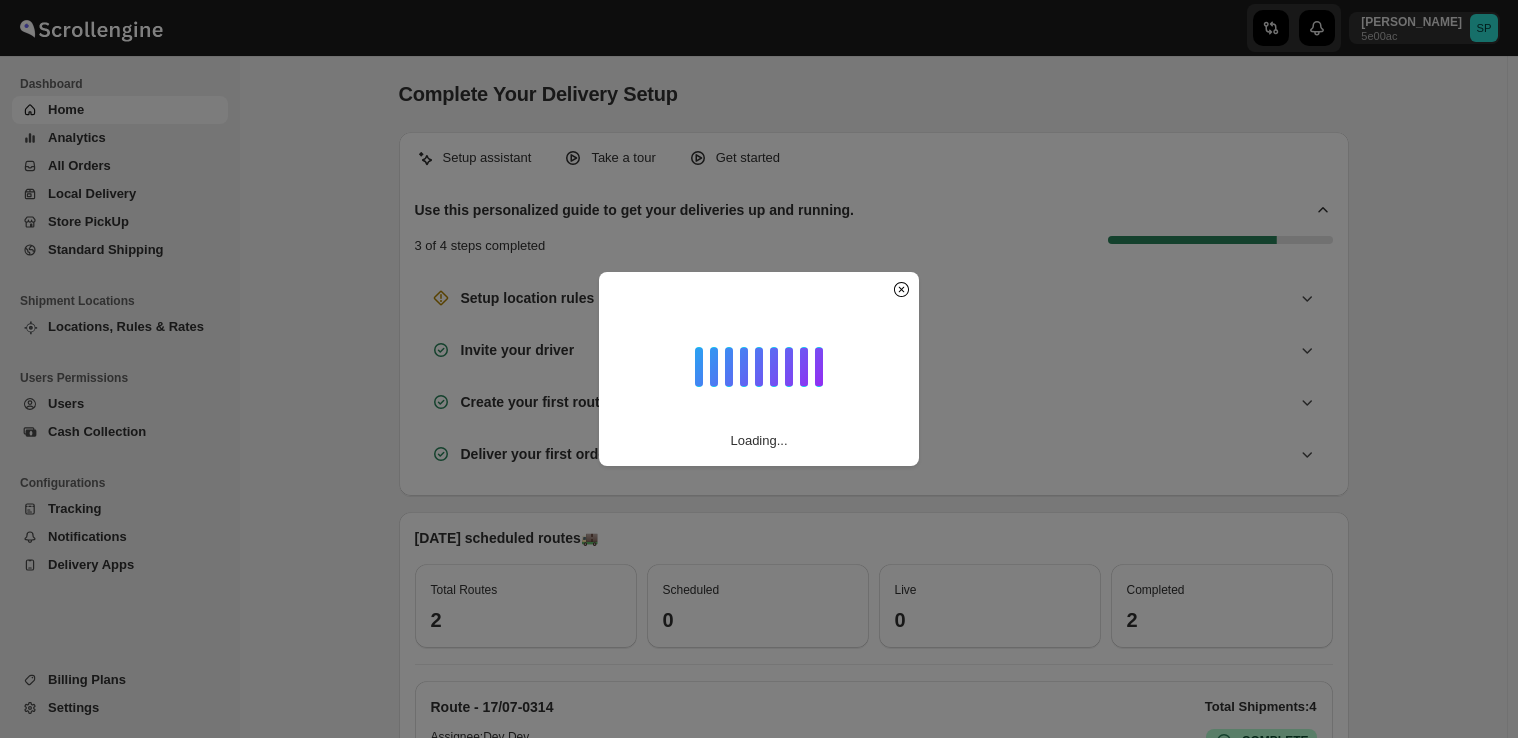 scroll, scrollTop: 0, scrollLeft: 0, axis: both 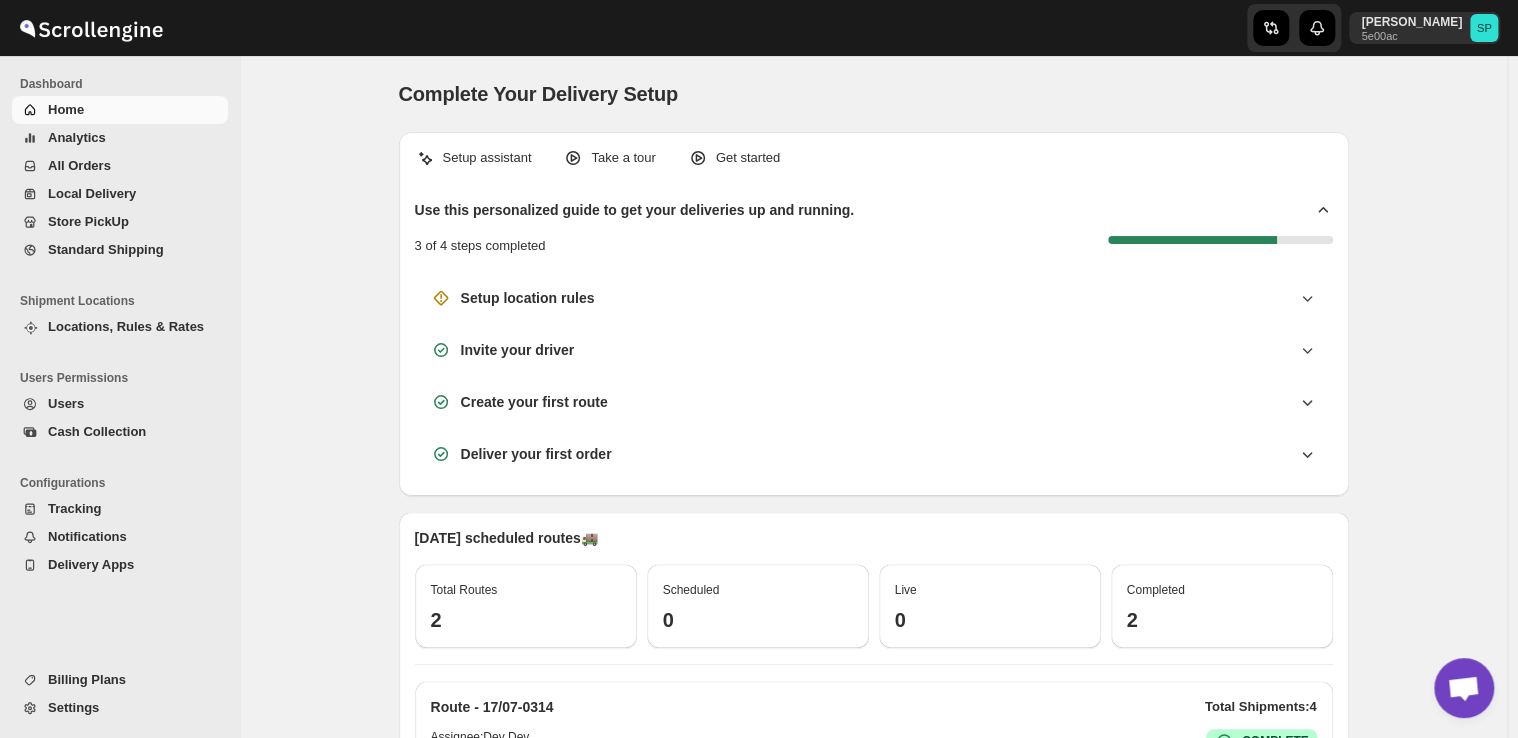 click on "Users" at bounding box center [66, 403] 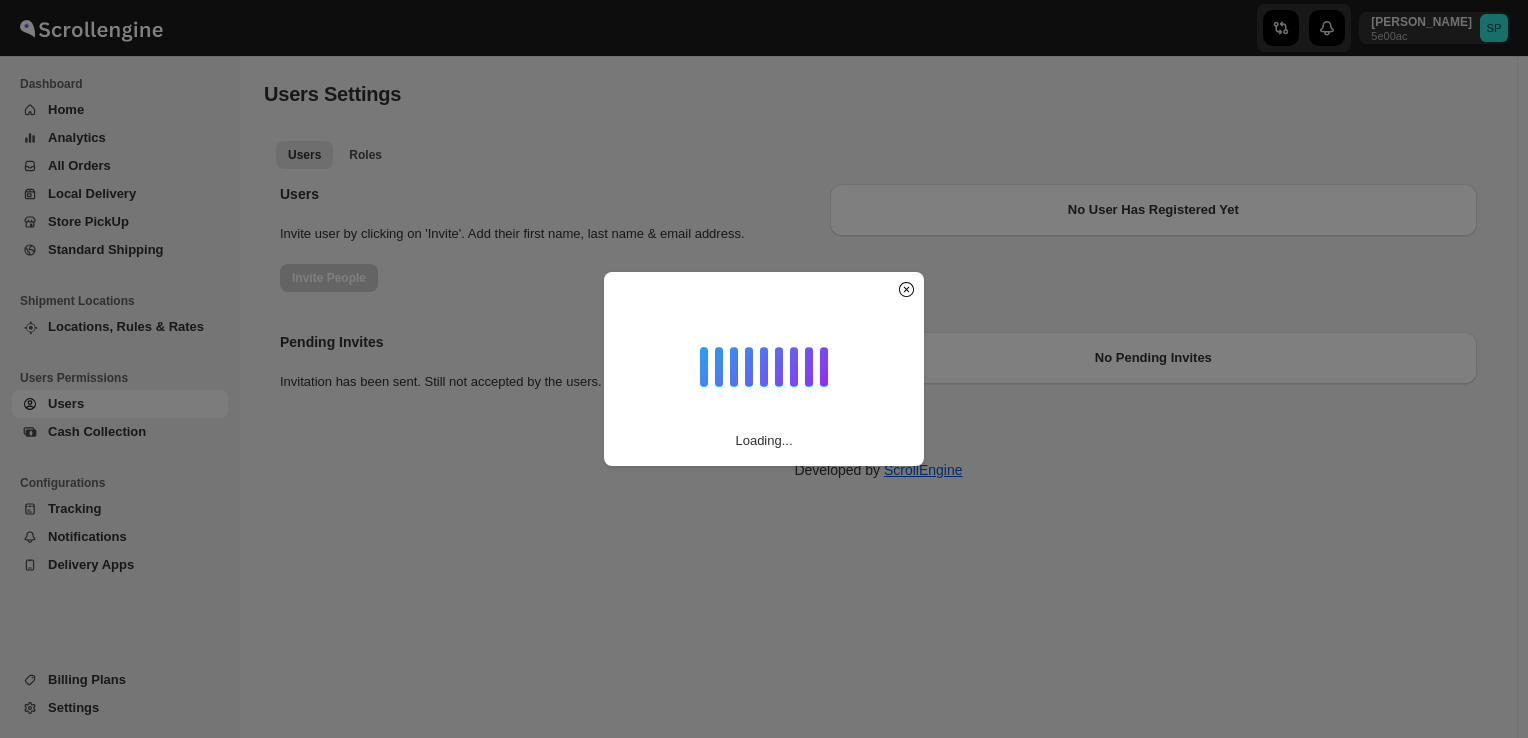 scroll, scrollTop: 0, scrollLeft: 0, axis: both 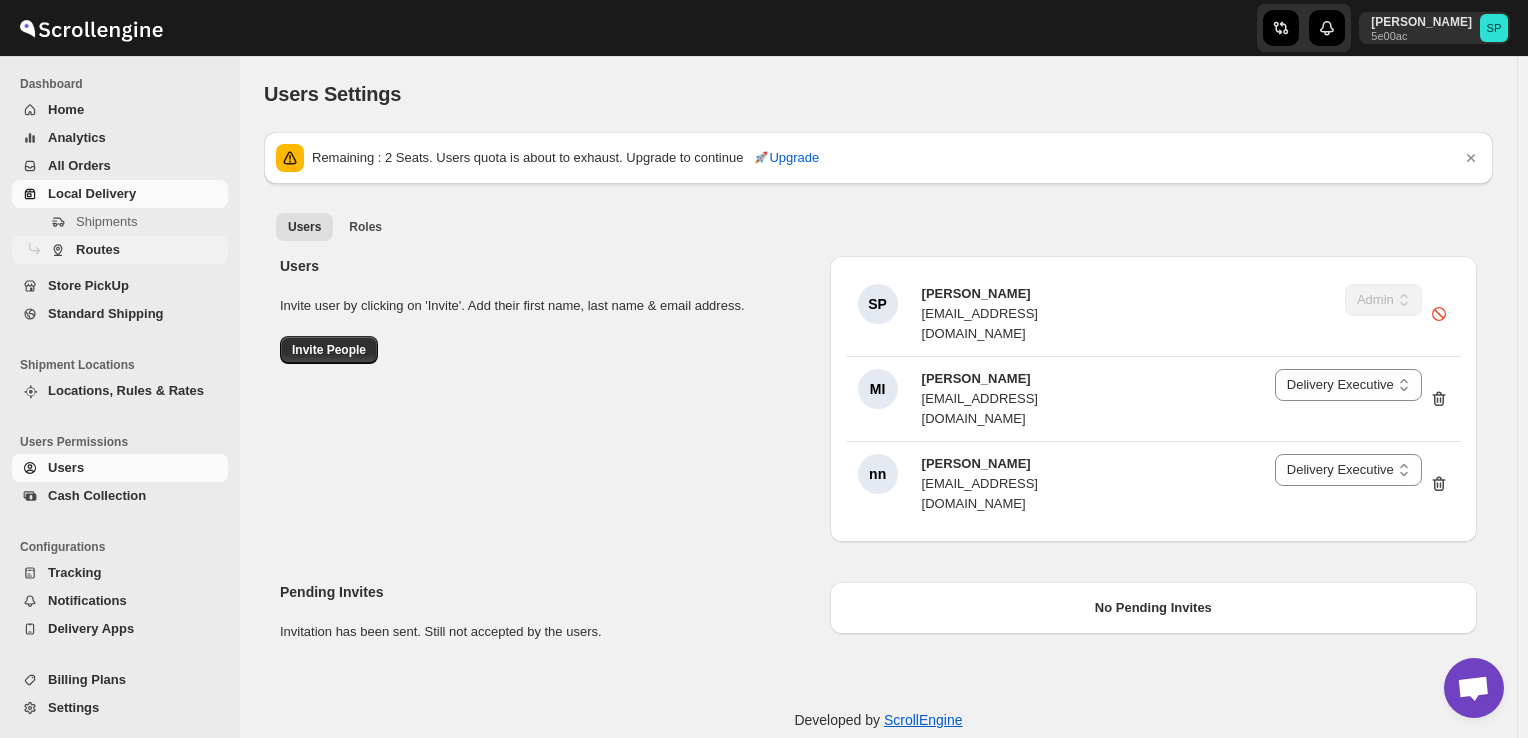 click on "Routes" at bounding box center (98, 249) 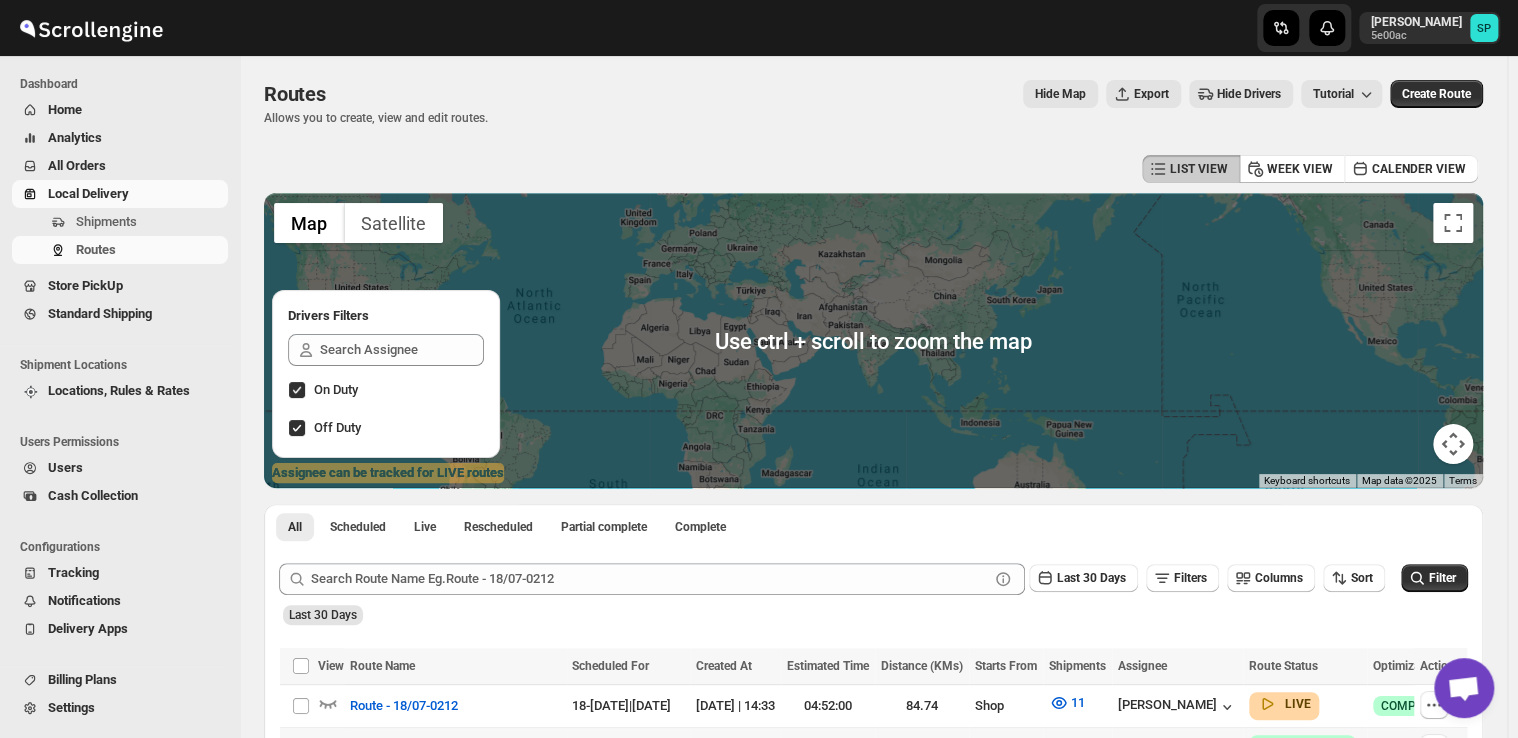 scroll, scrollTop: 300, scrollLeft: 0, axis: vertical 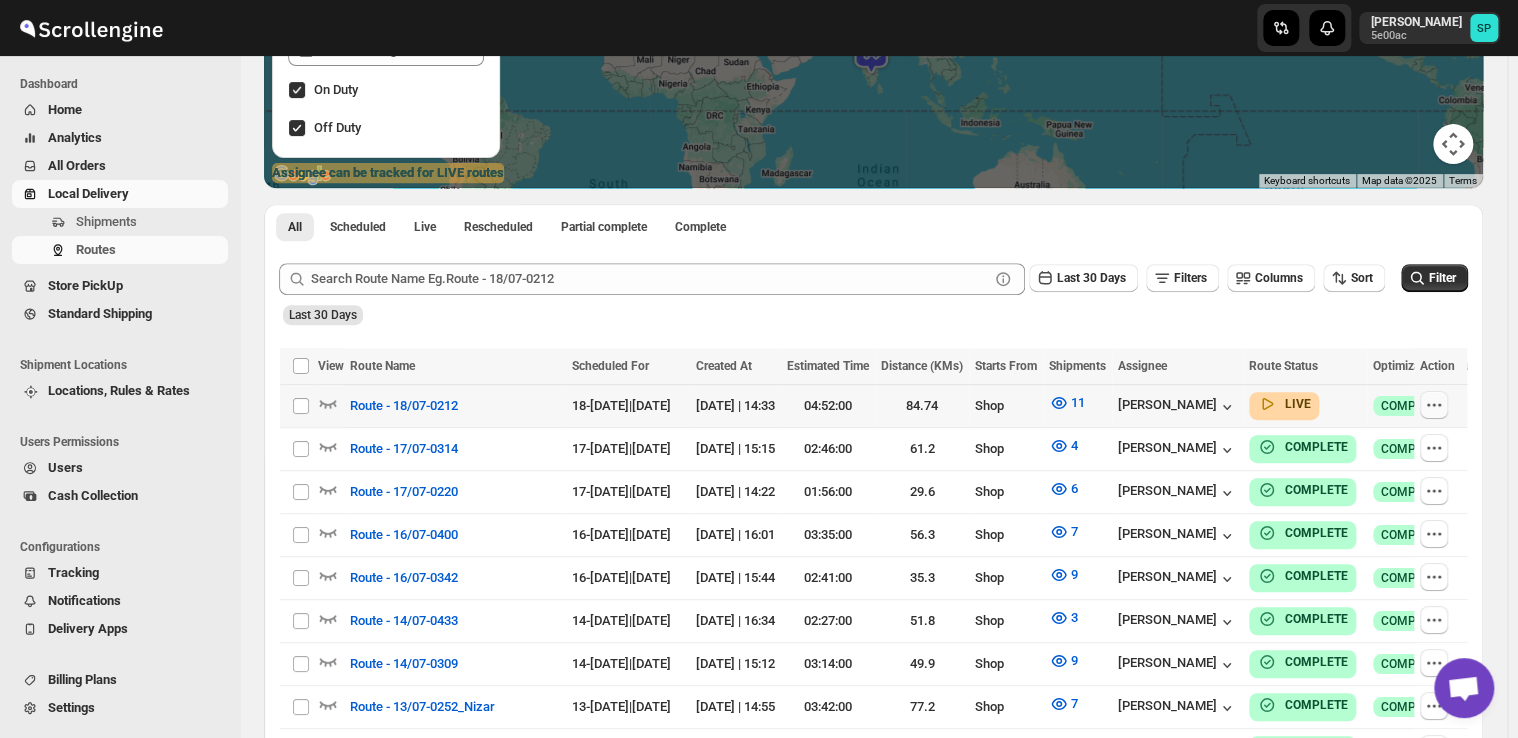 click 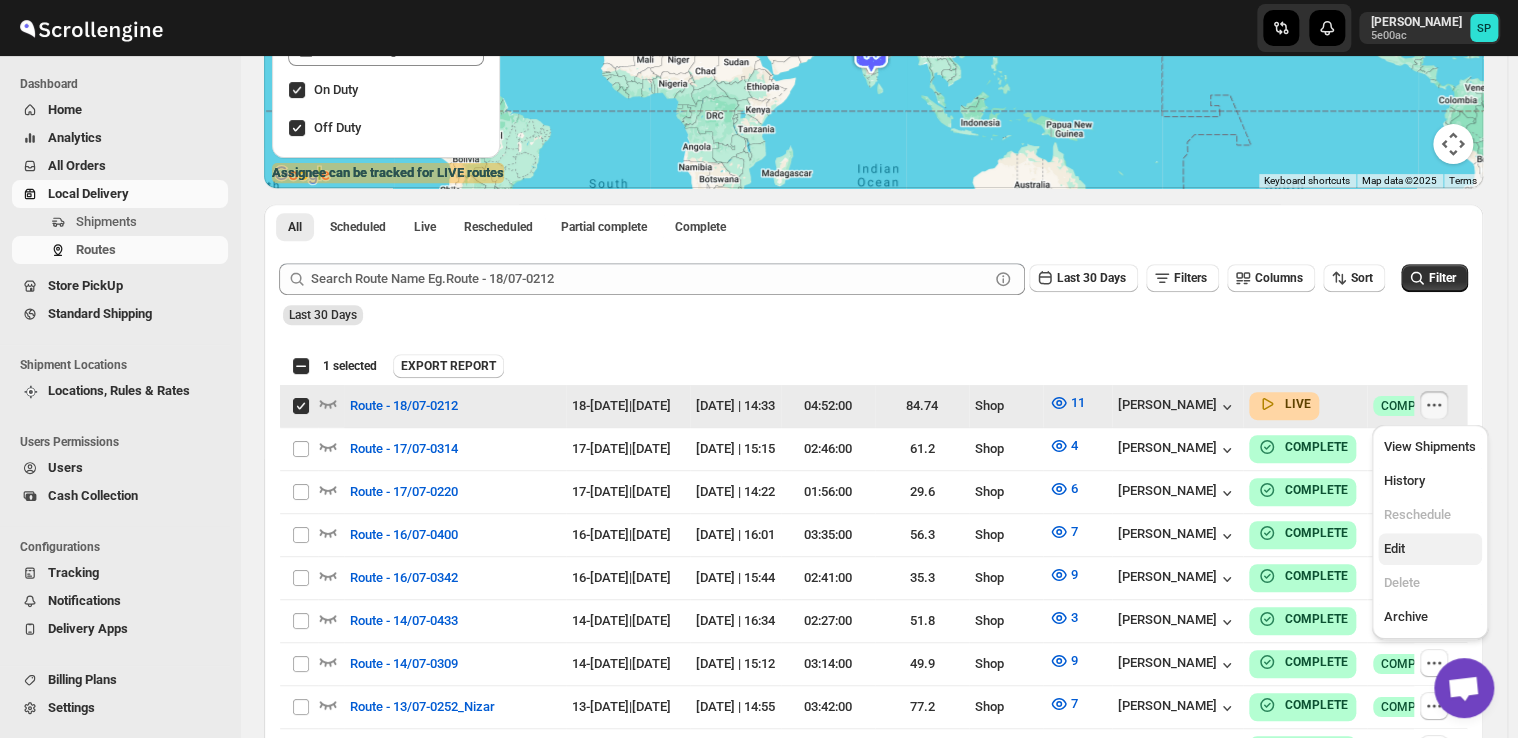 click on "Edit" at bounding box center [1394, 548] 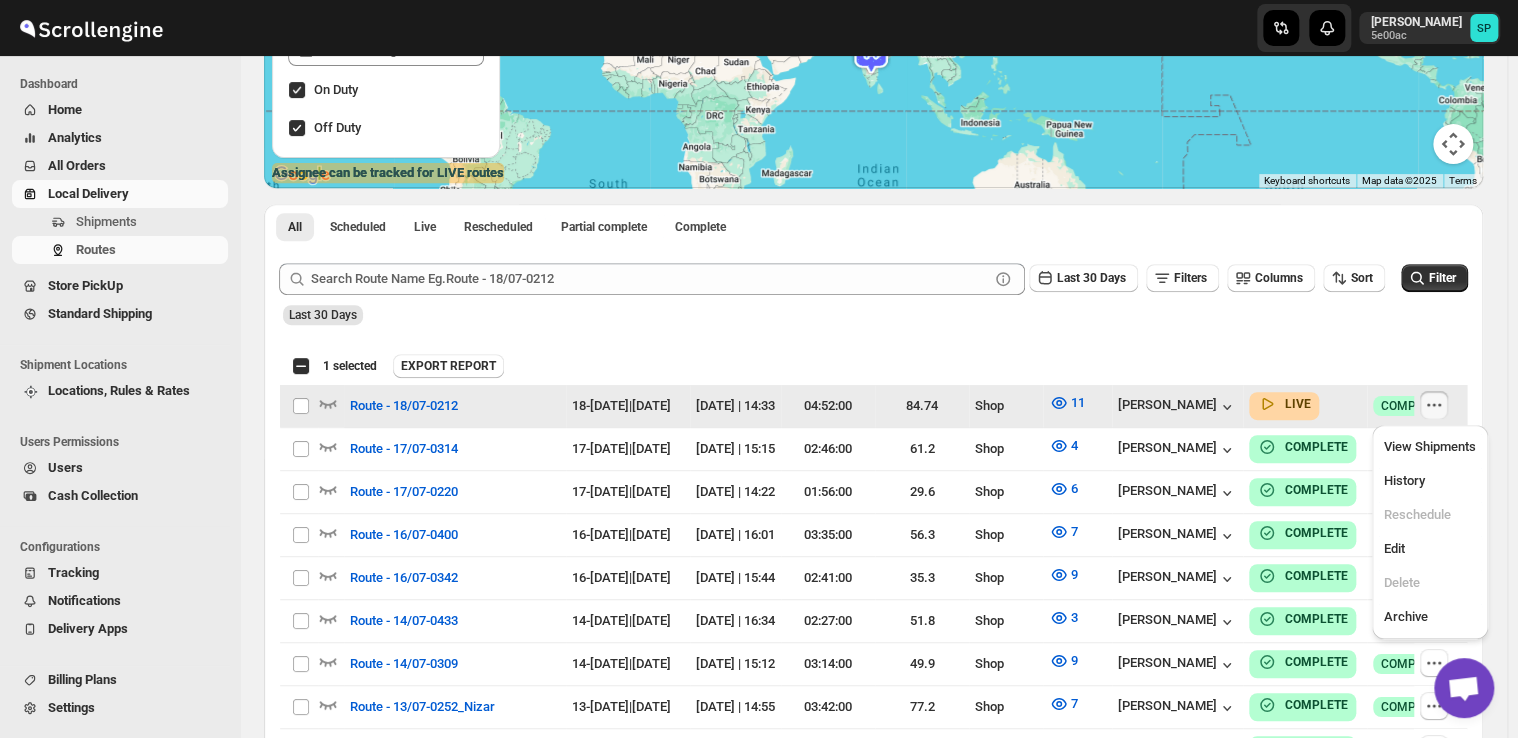 checkbox on "false" 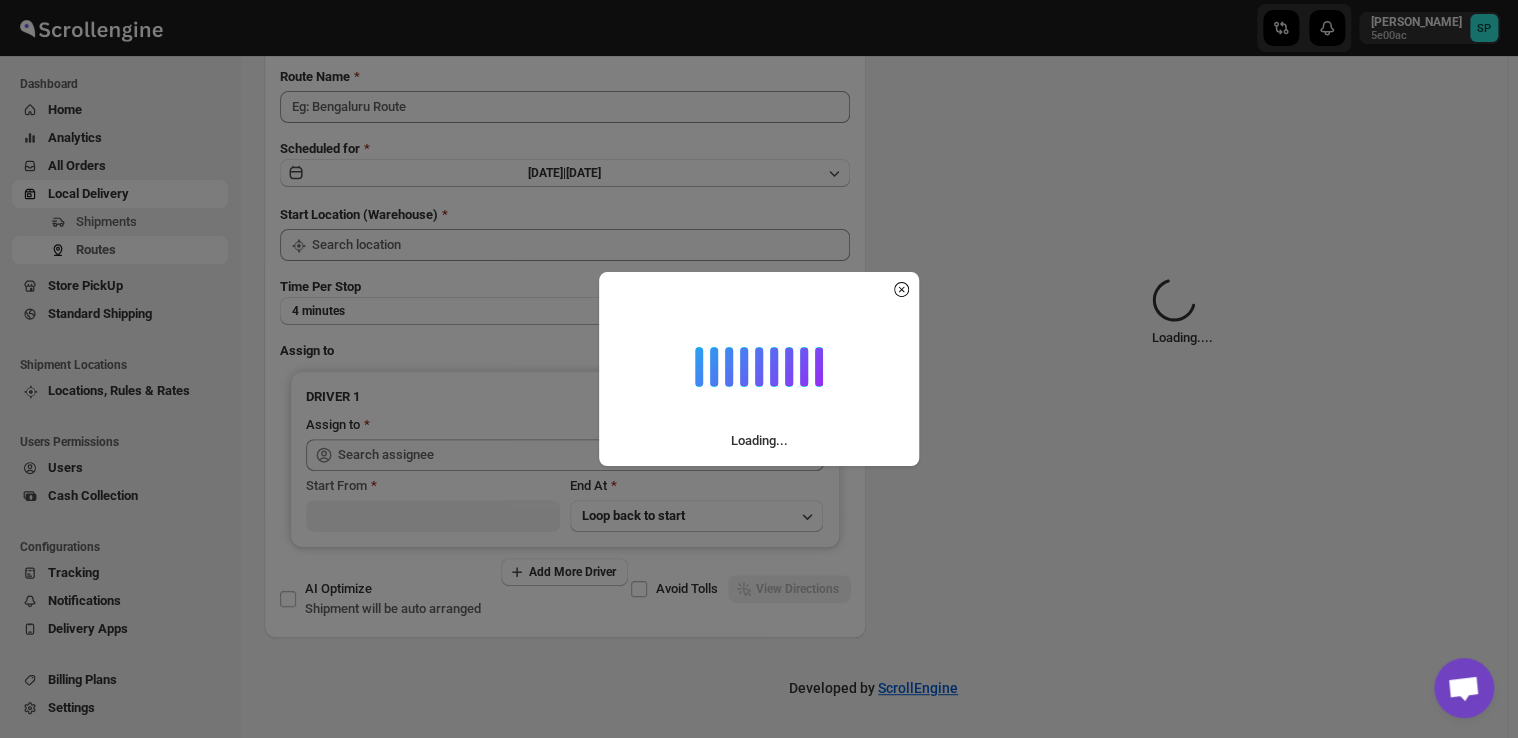 scroll, scrollTop: 0, scrollLeft: 0, axis: both 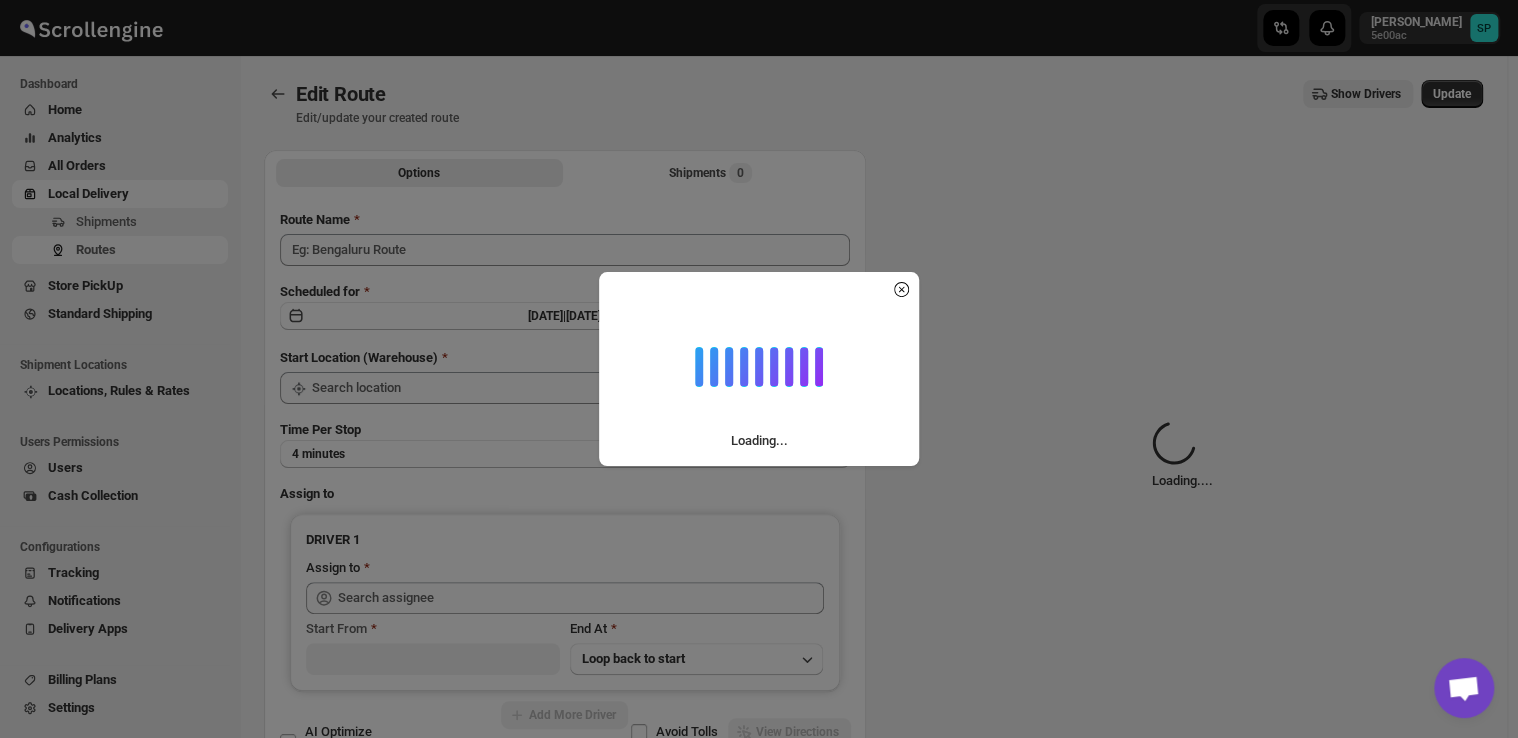type on "Route - 18/07-0212" 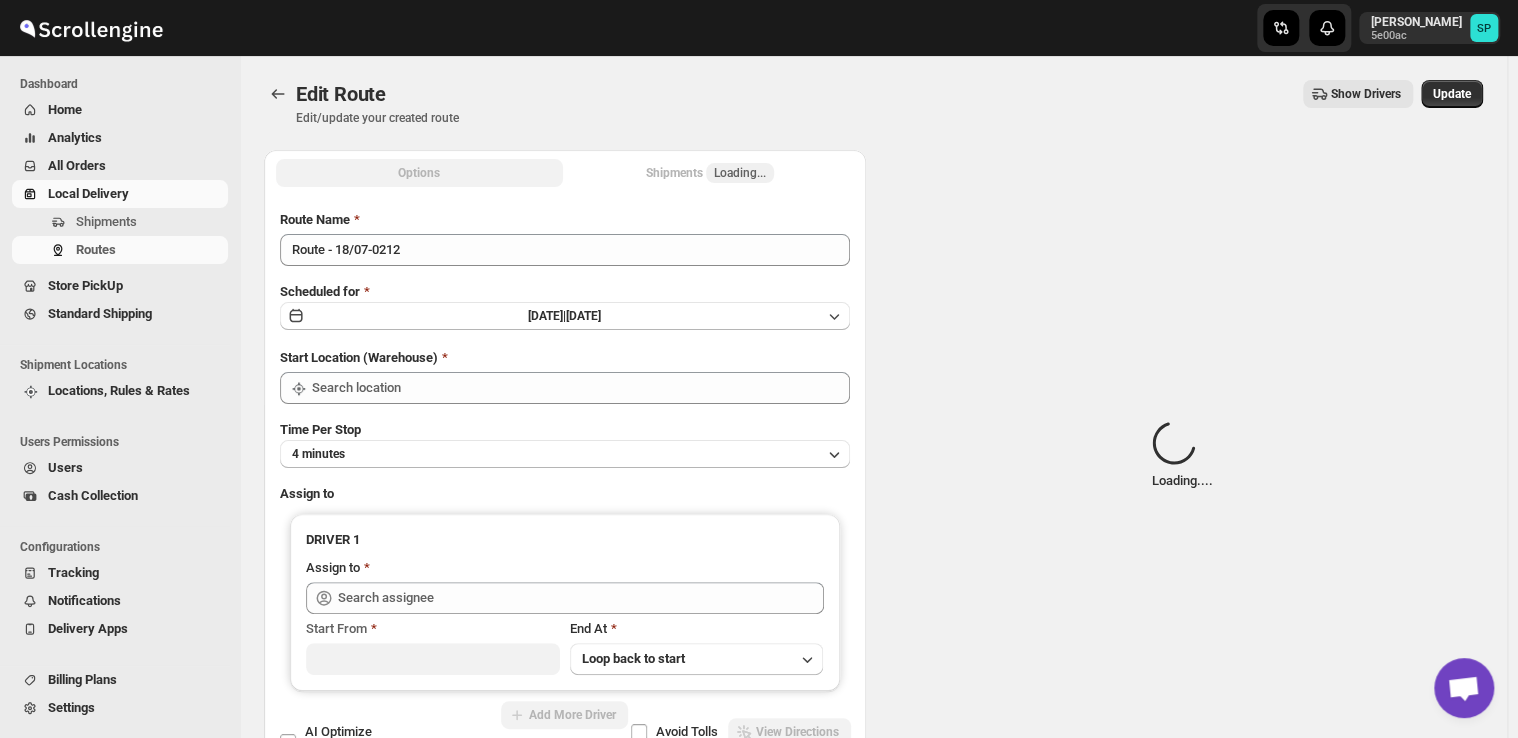 type on "Shop" 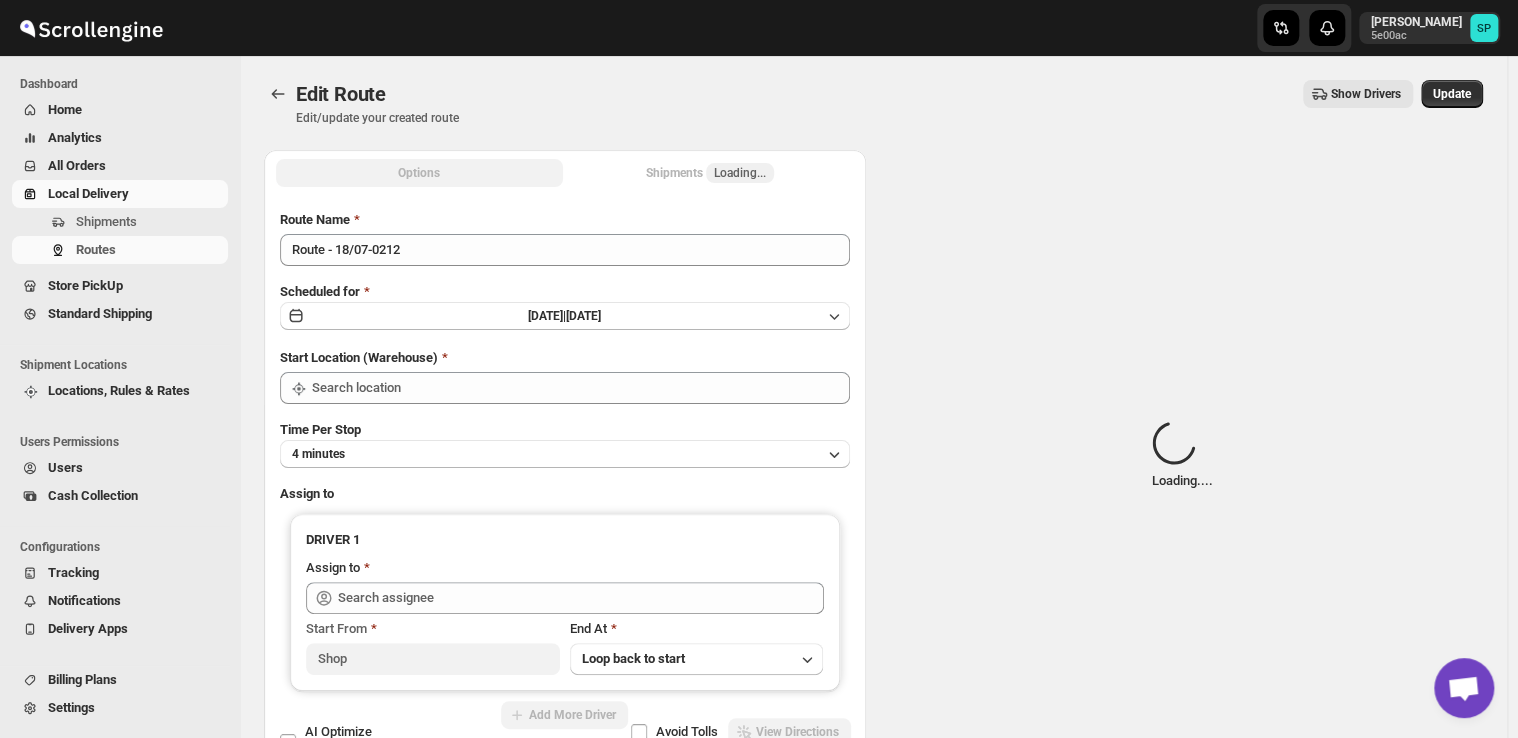 type on "Shop" 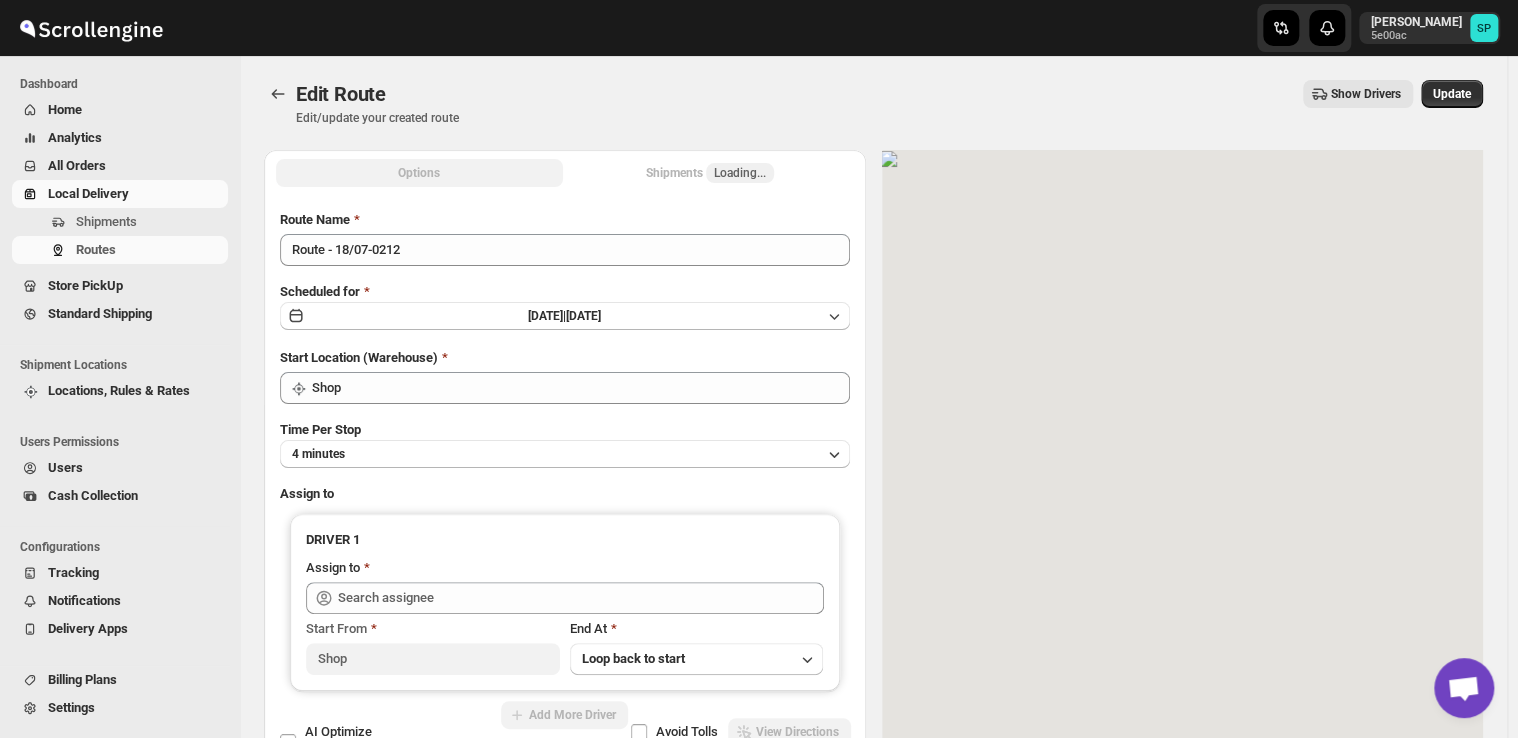 type on "[PERSON_NAME] ([EMAIL_ADDRESS][DOMAIN_NAME])" 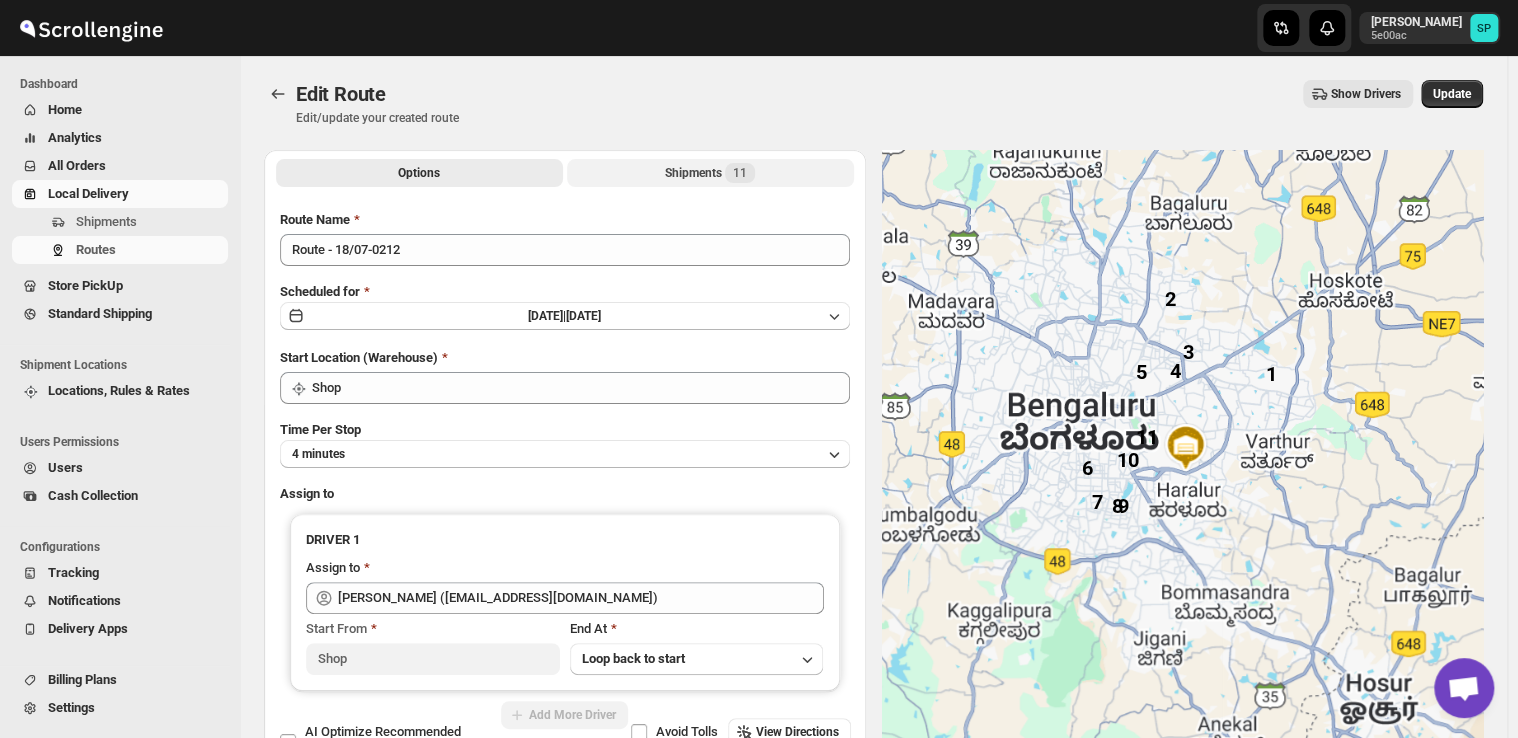 click on "Shipments   11" at bounding box center [710, 173] 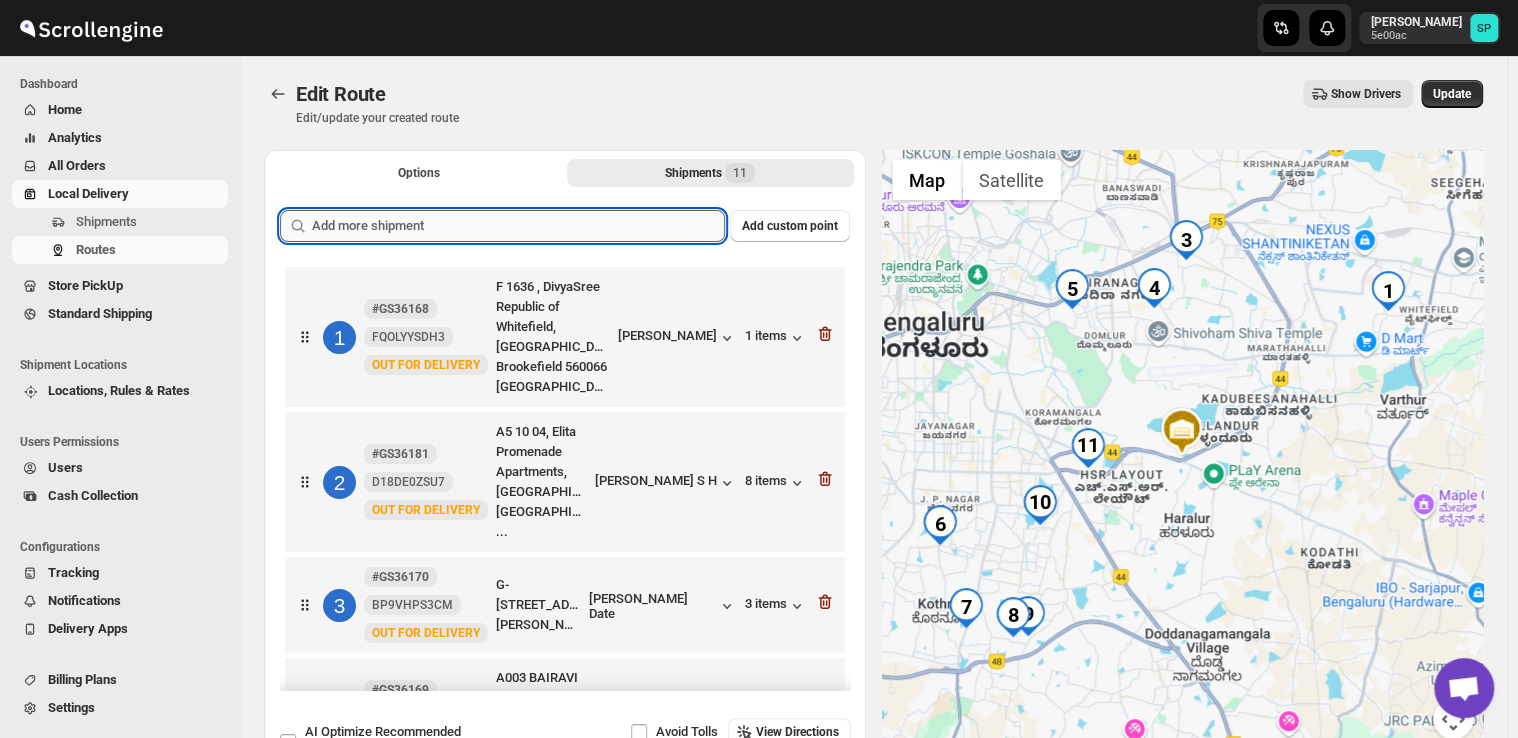 click at bounding box center [518, 226] 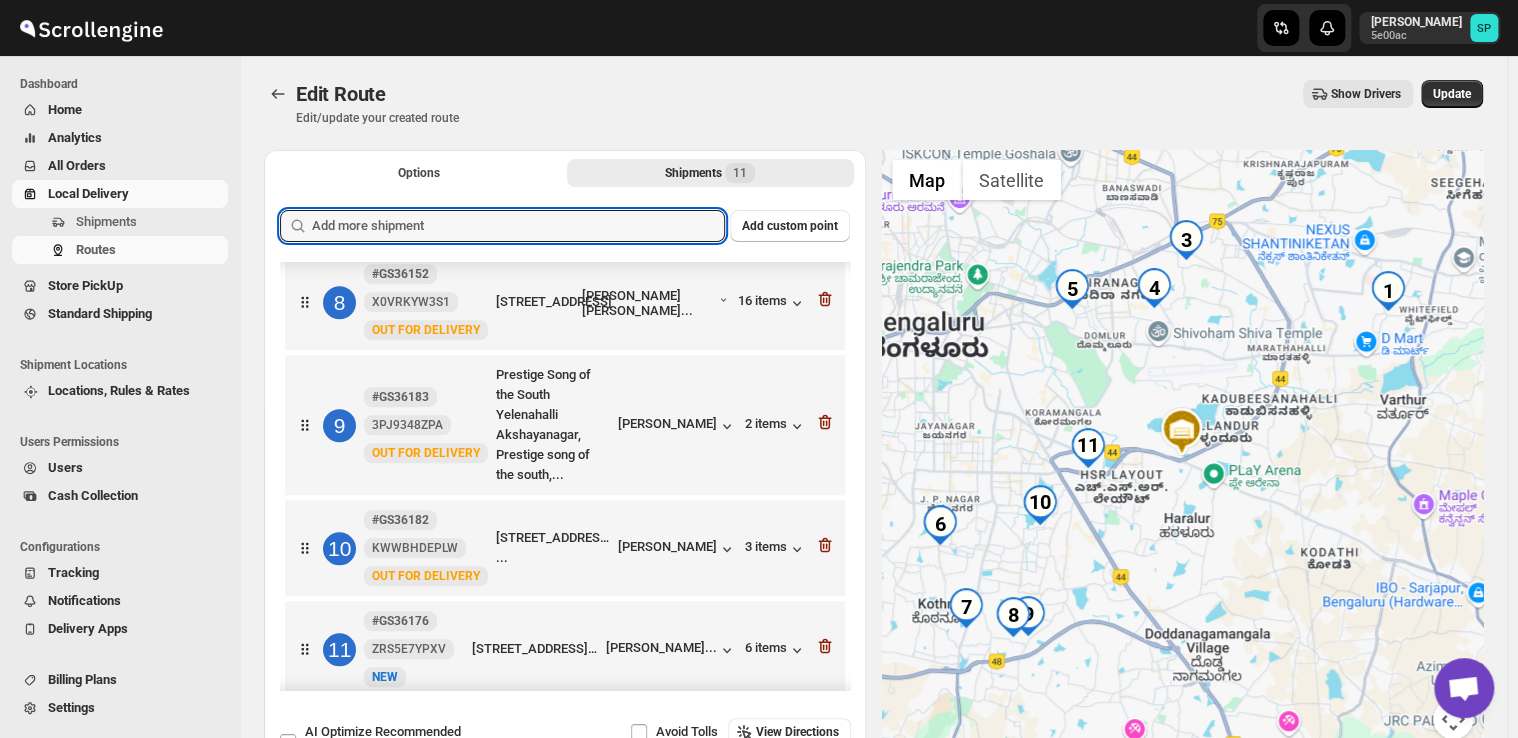 scroll, scrollTop: 936, scrollLeft: 0, axis: vertical 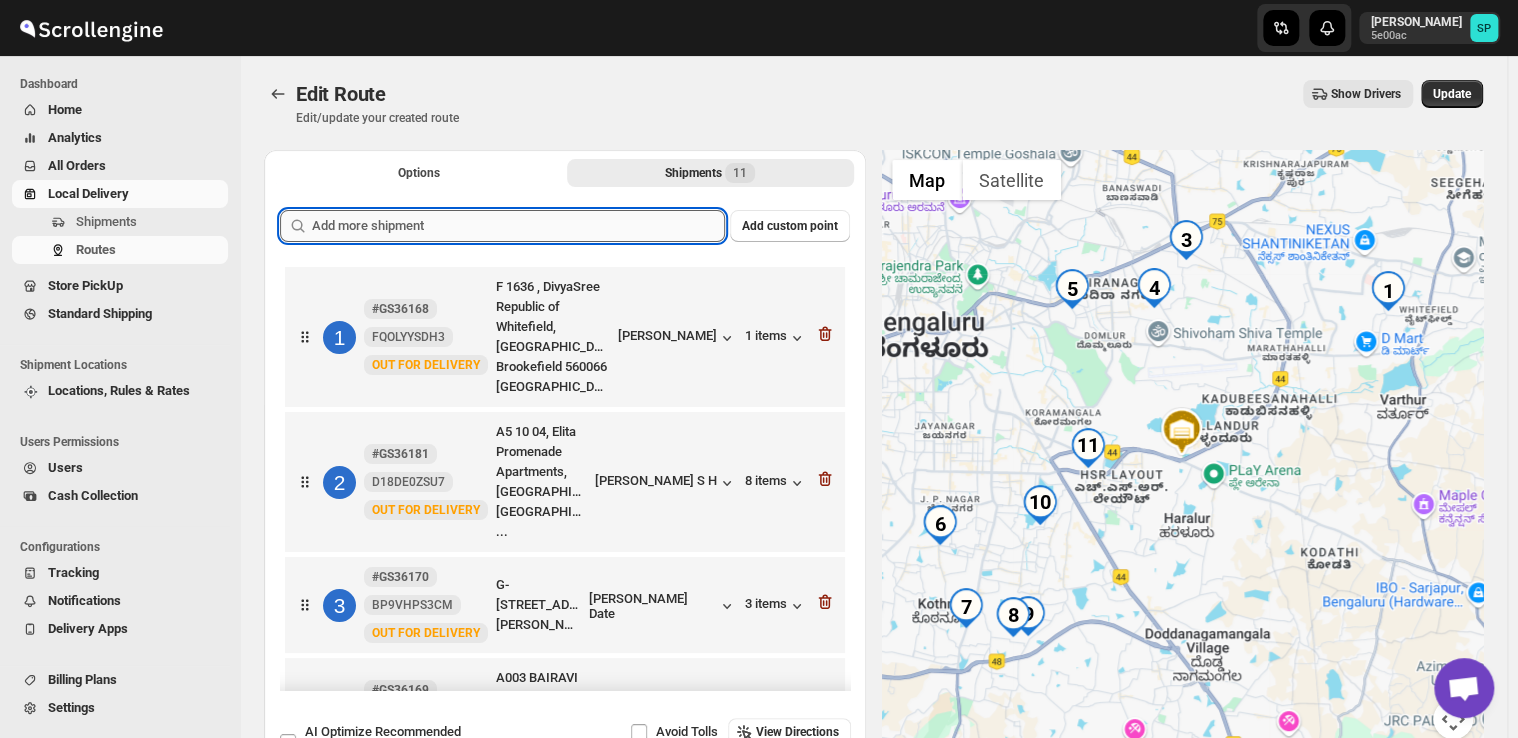 click at bounding box center (518, 226) 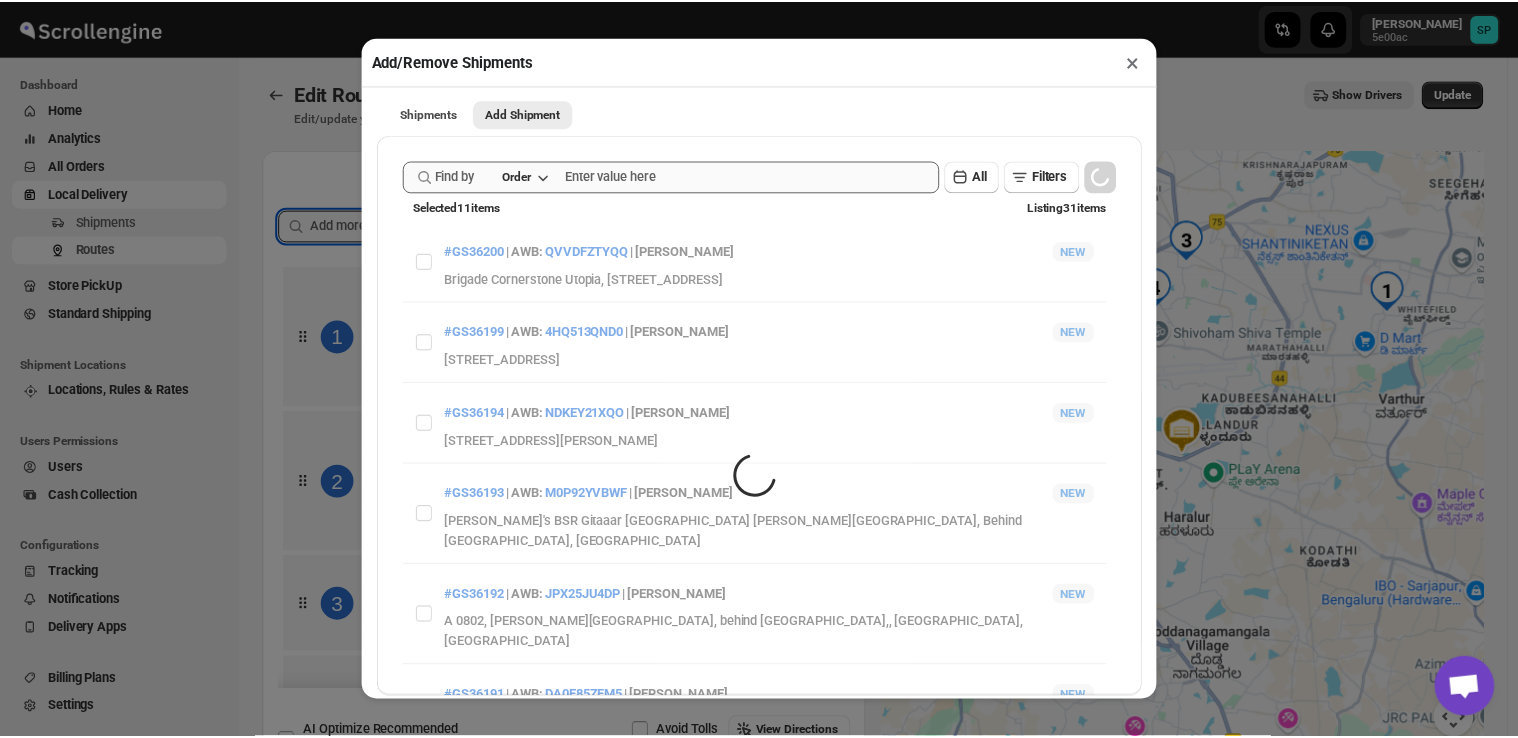 scroll, scrollTop: 0, scrollLeft: 0, axis: both 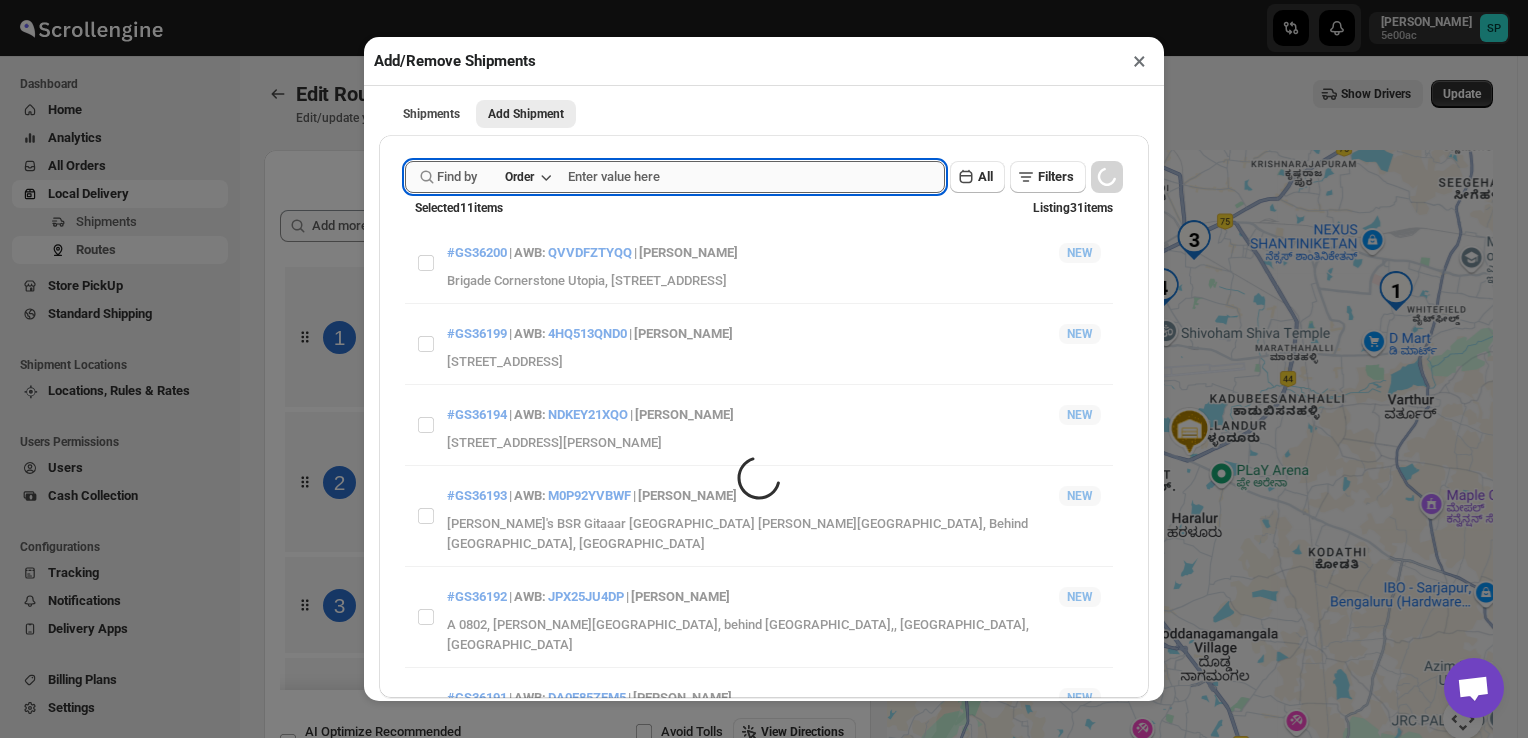 click at bounding box center [756, 177] 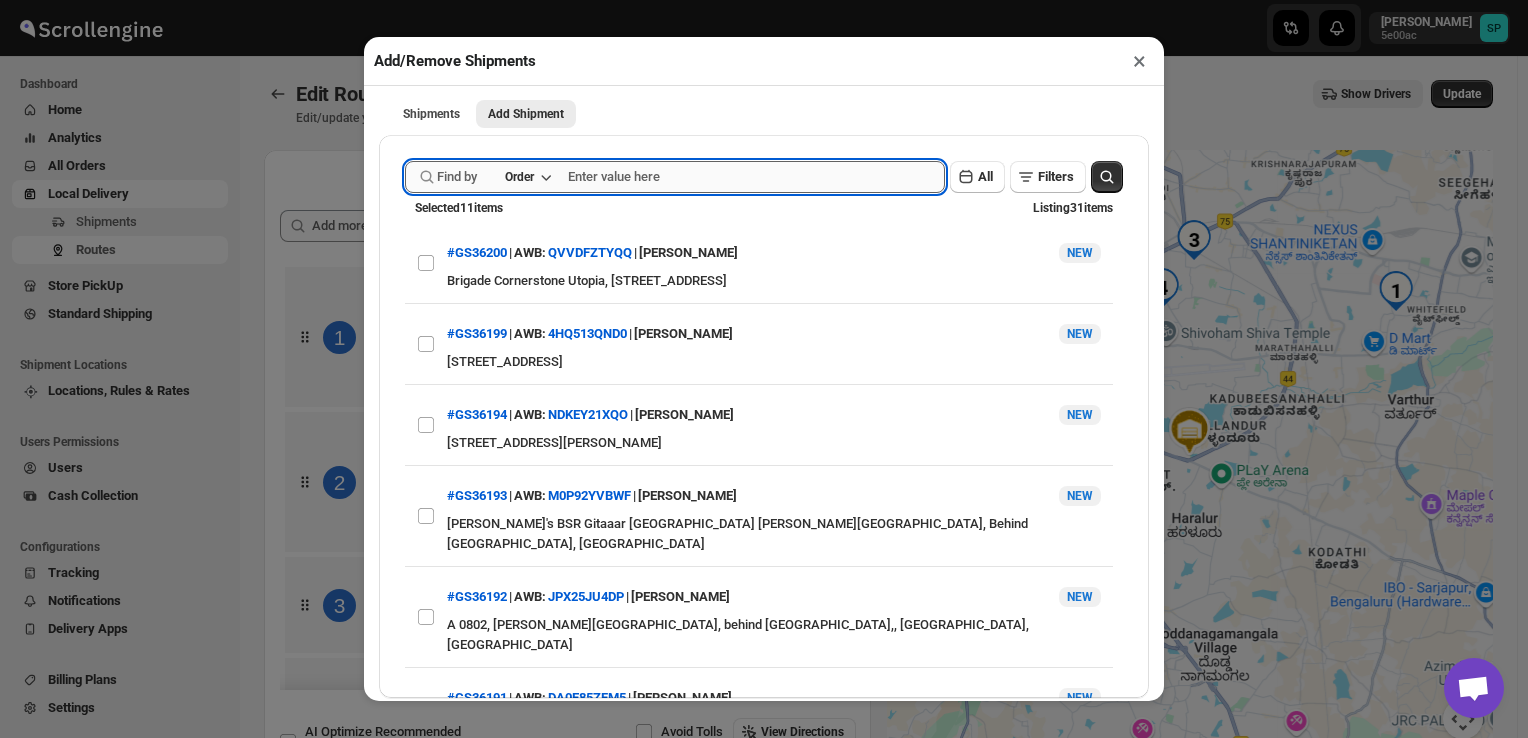 paste on "36168" 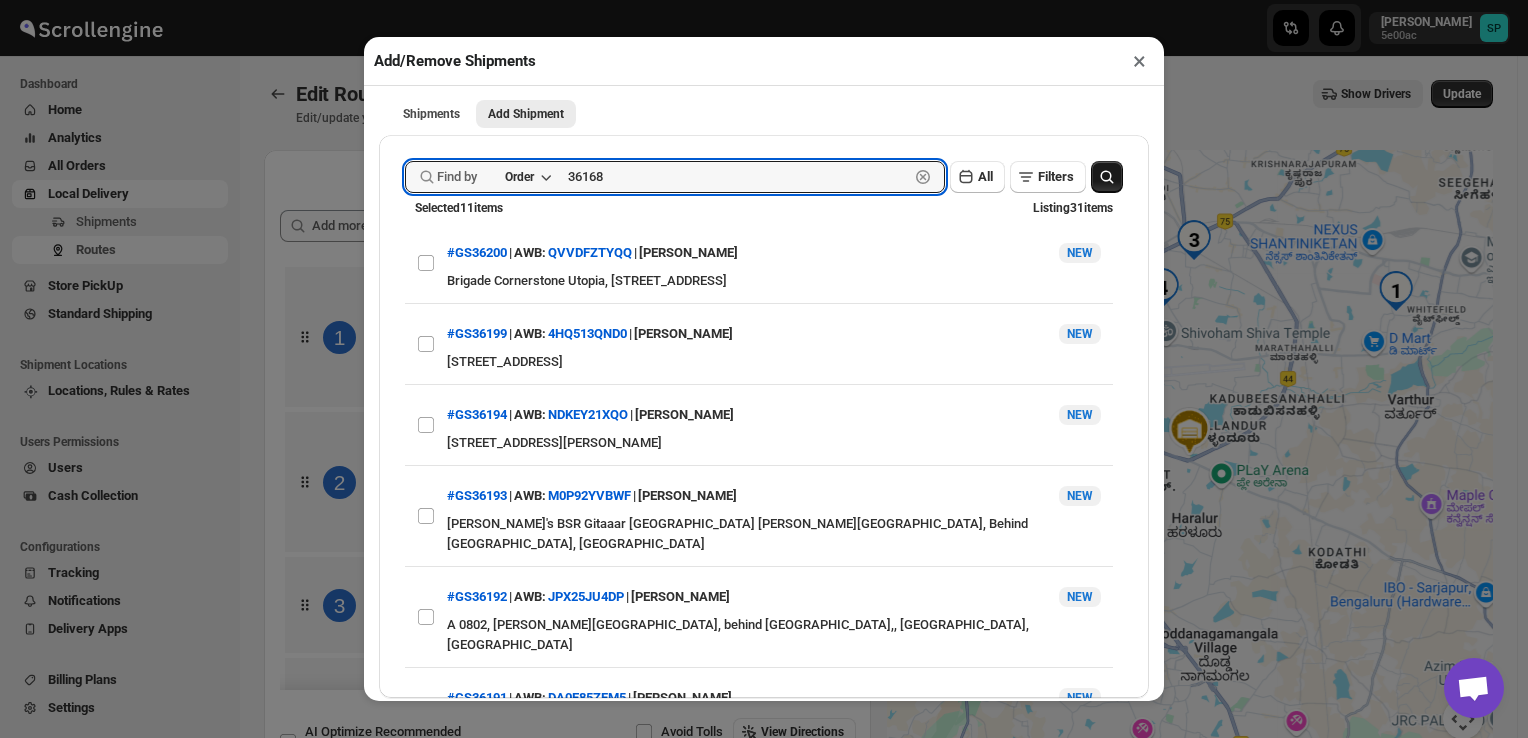 type on "36168" 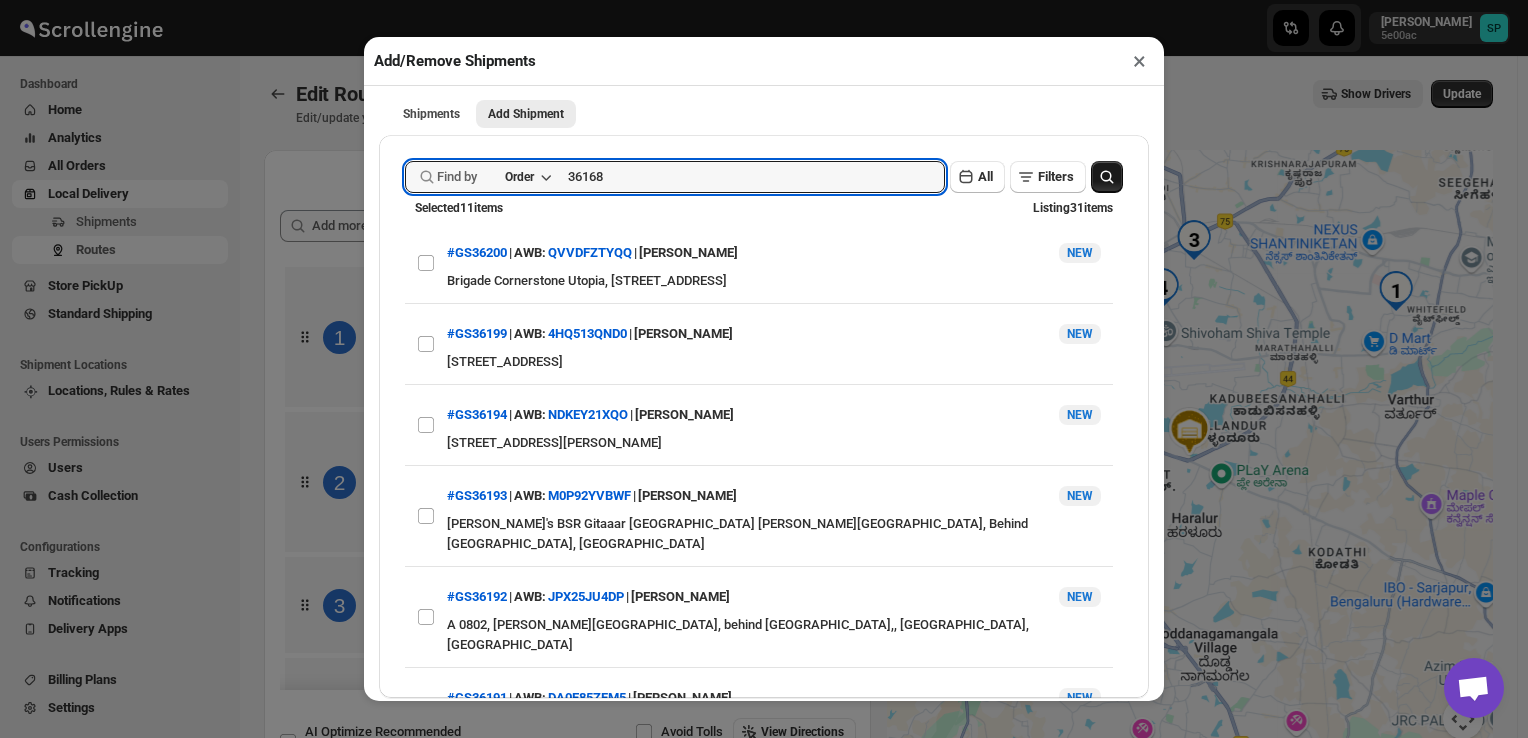 click at bounding box center [1107, 177] 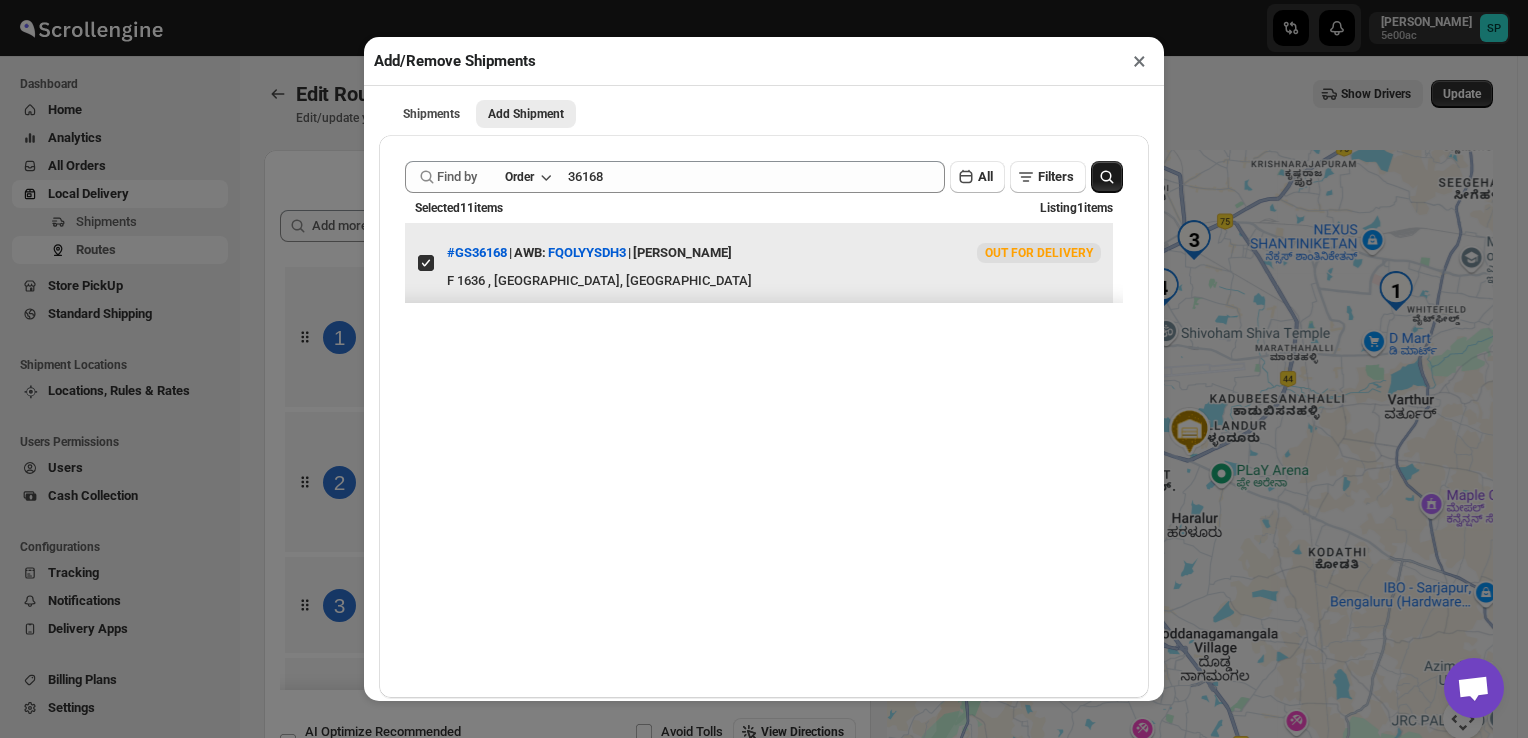 click on "View details for 6878c8bdb5e00a12246bca90" at bounding box center [426, 263] 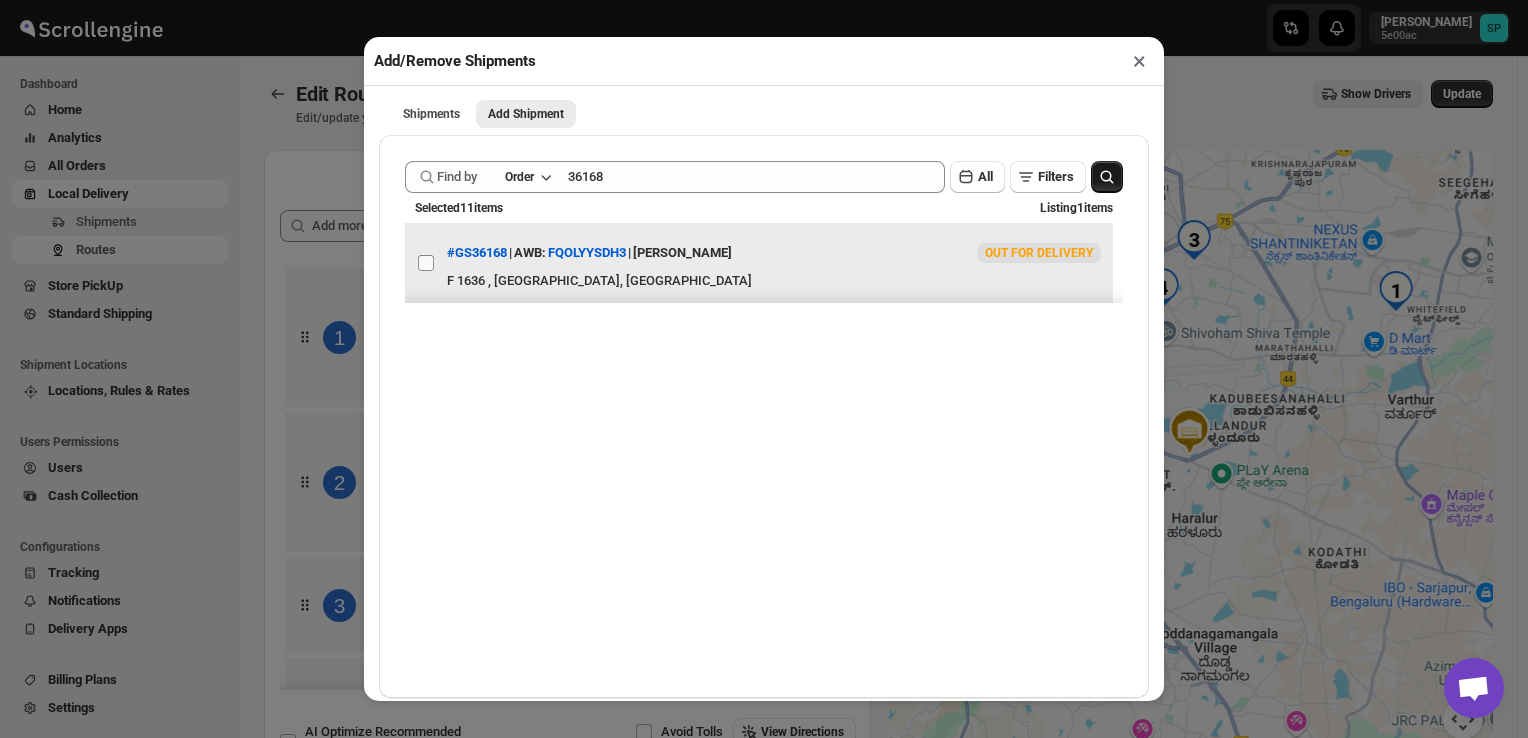 checkbox on "false" 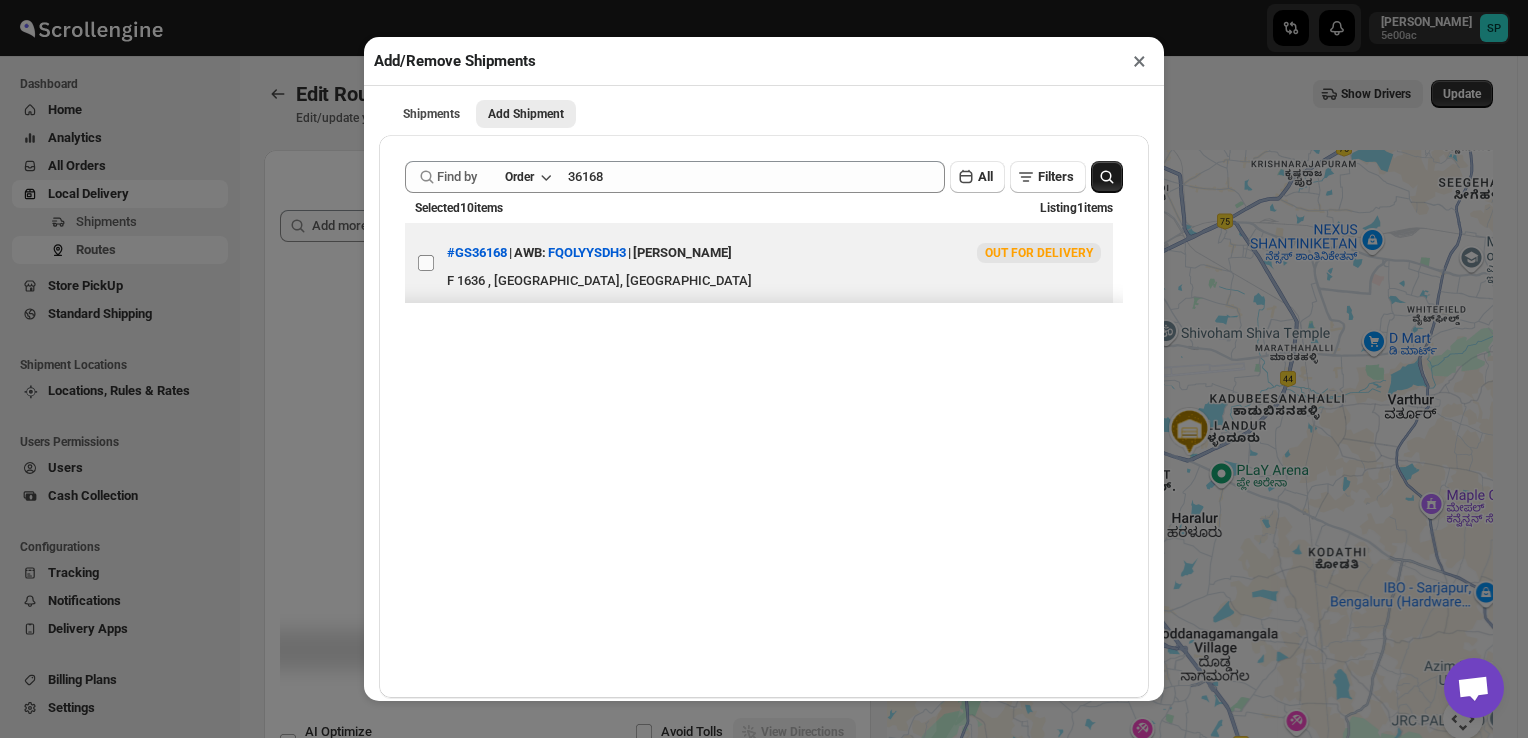 type 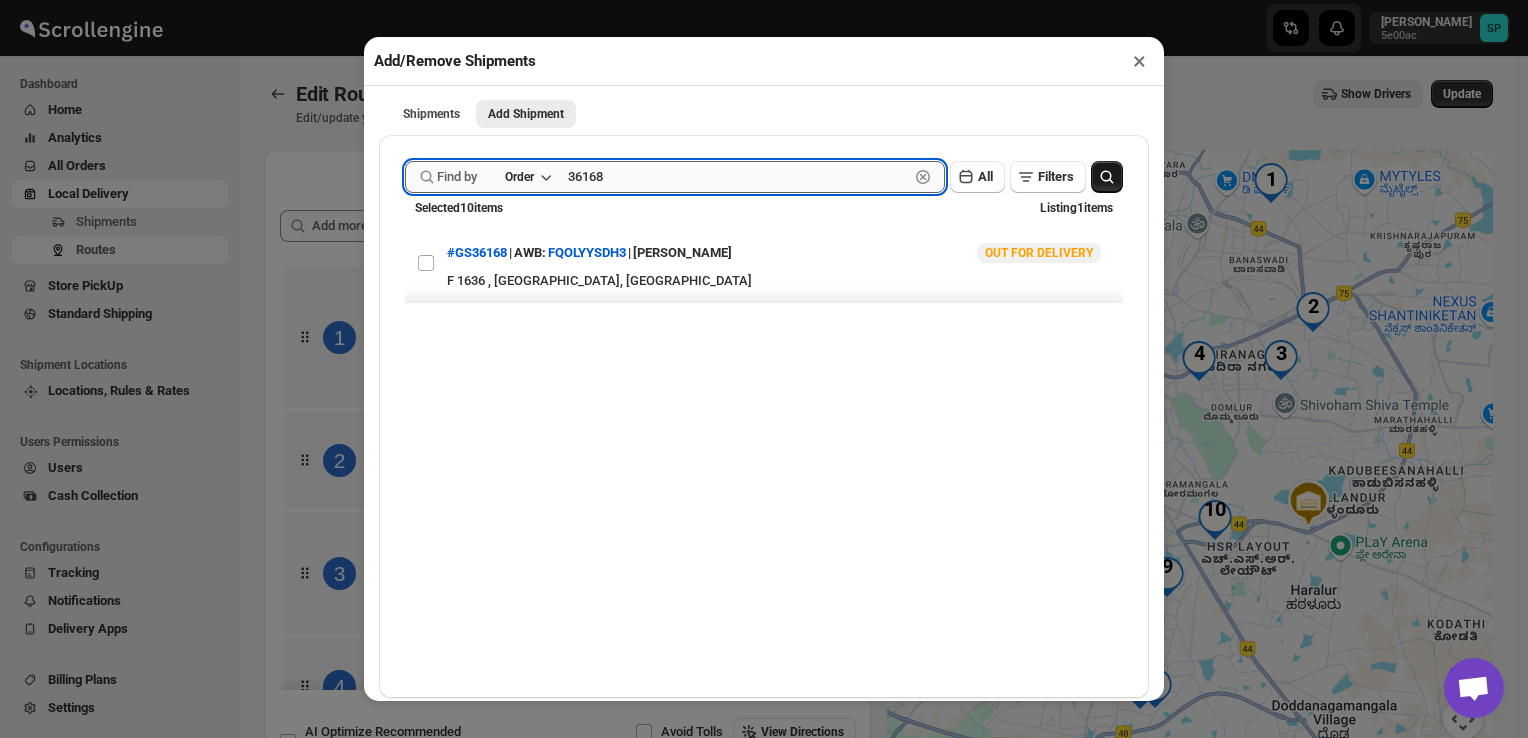 click on "36168" at bounding box center [738, 177] 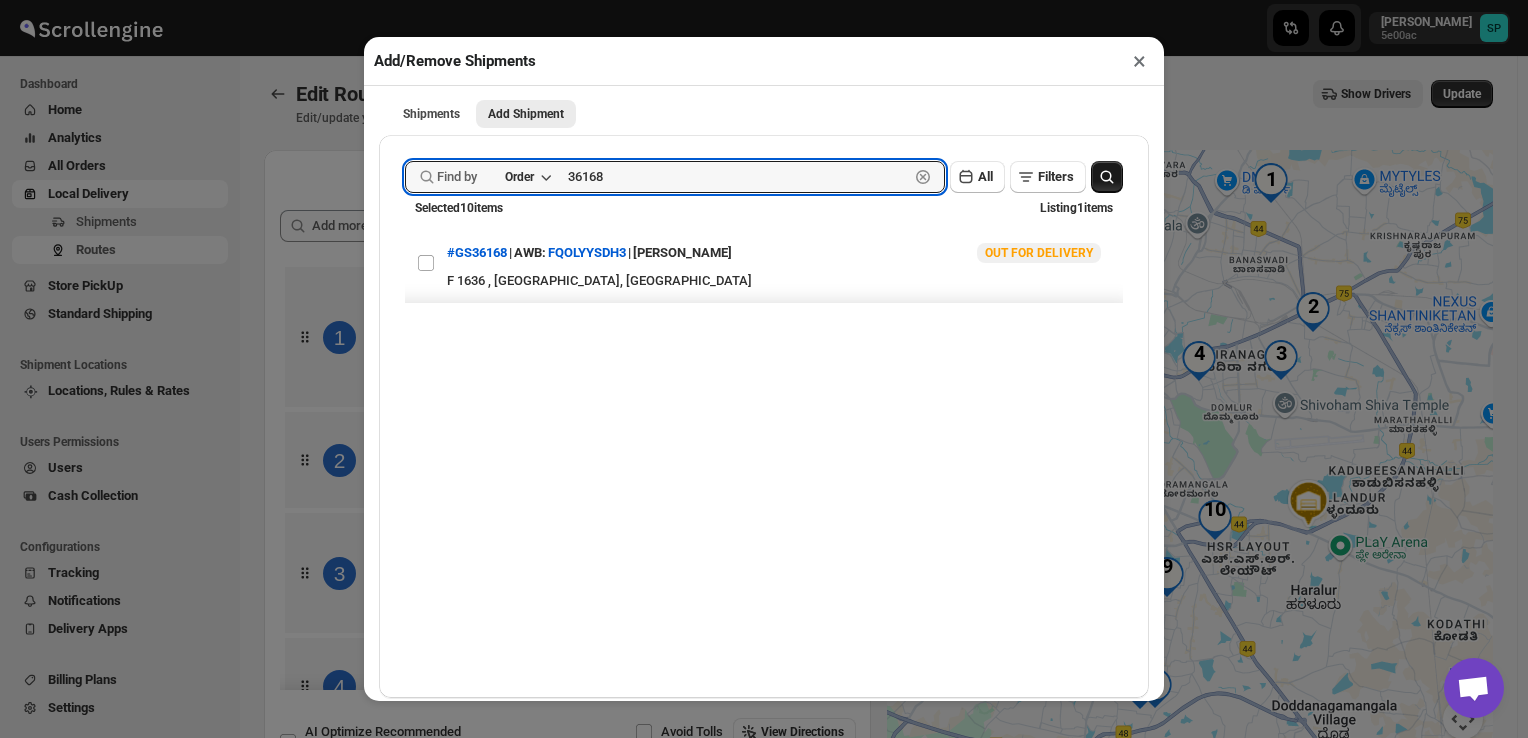 paste on "70" 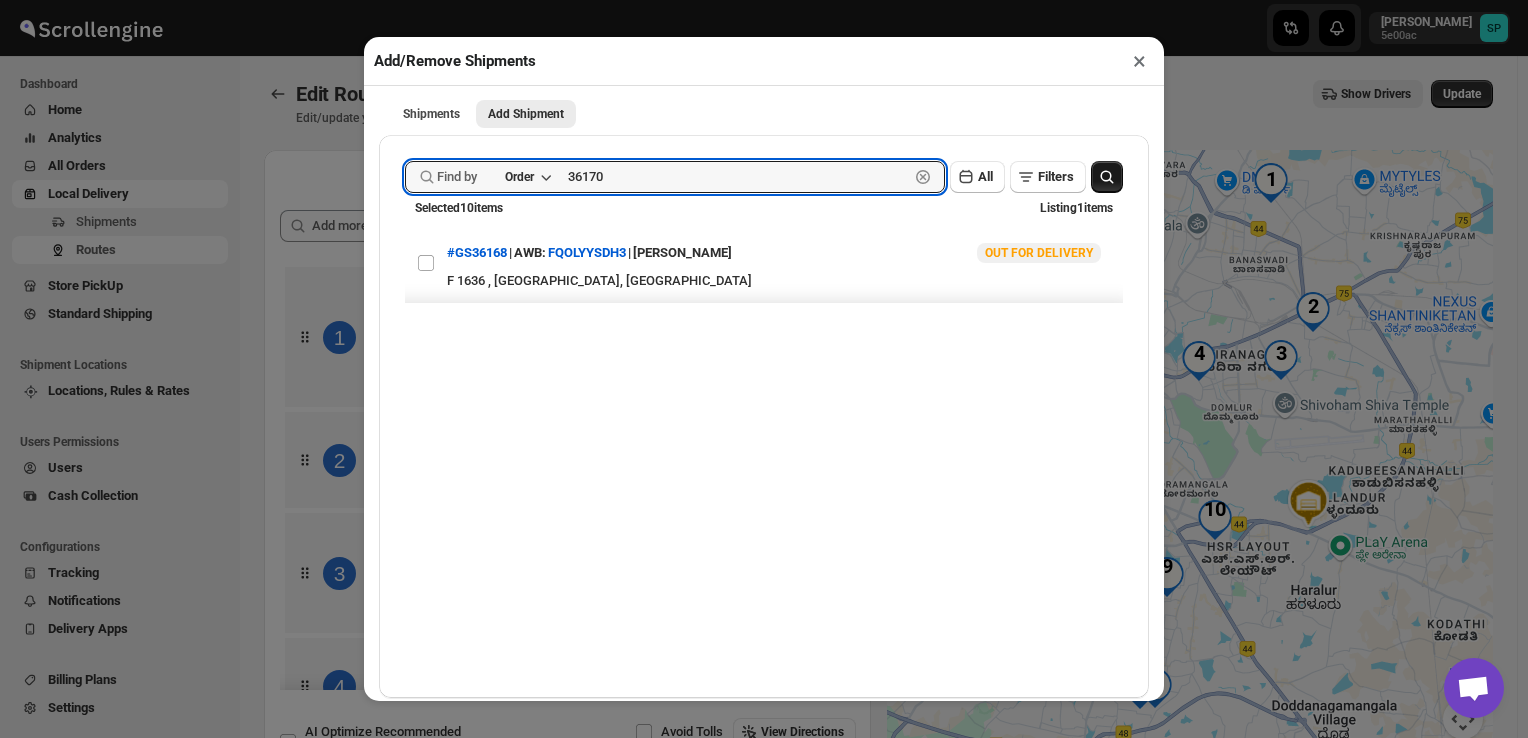 type on "36170" 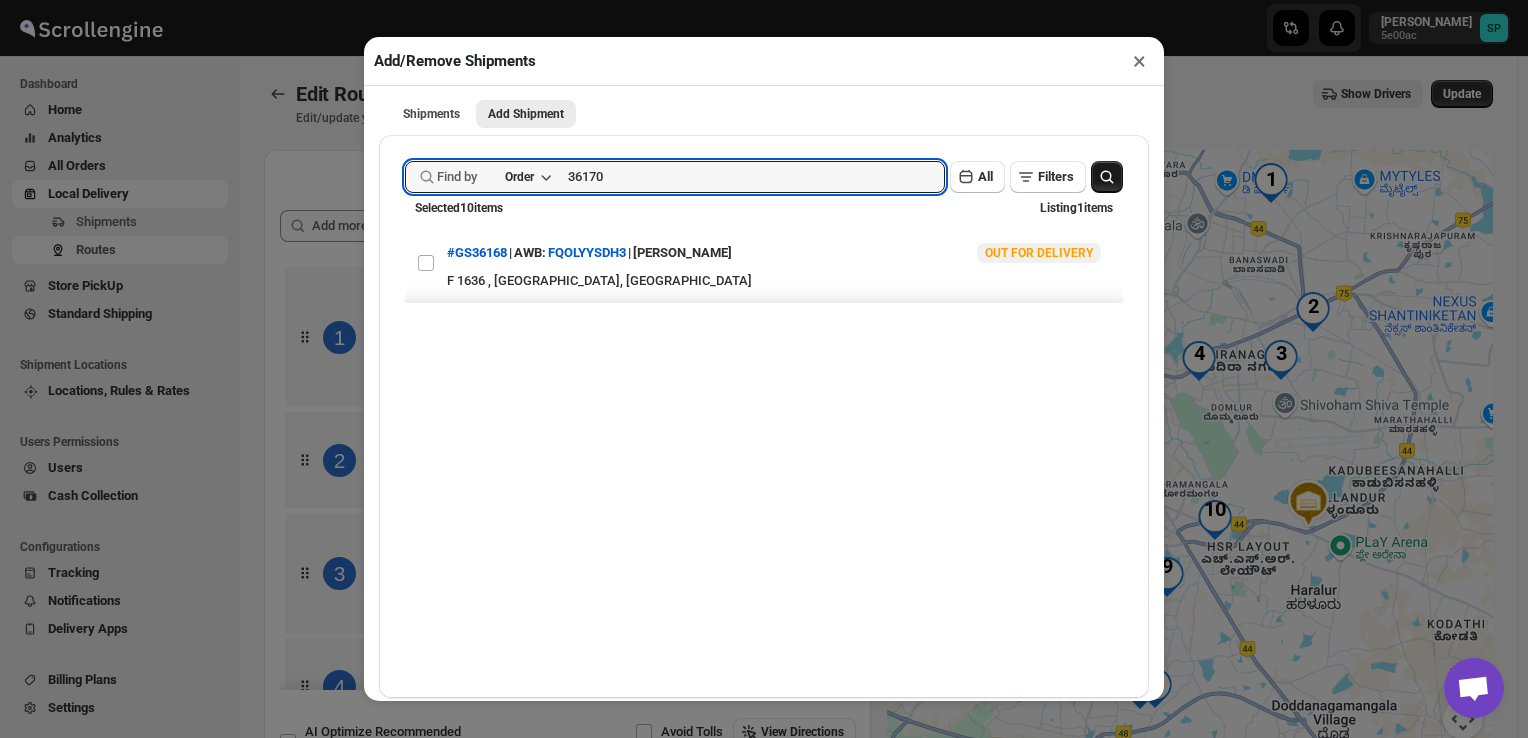 click at bounding box center [1107, 177] 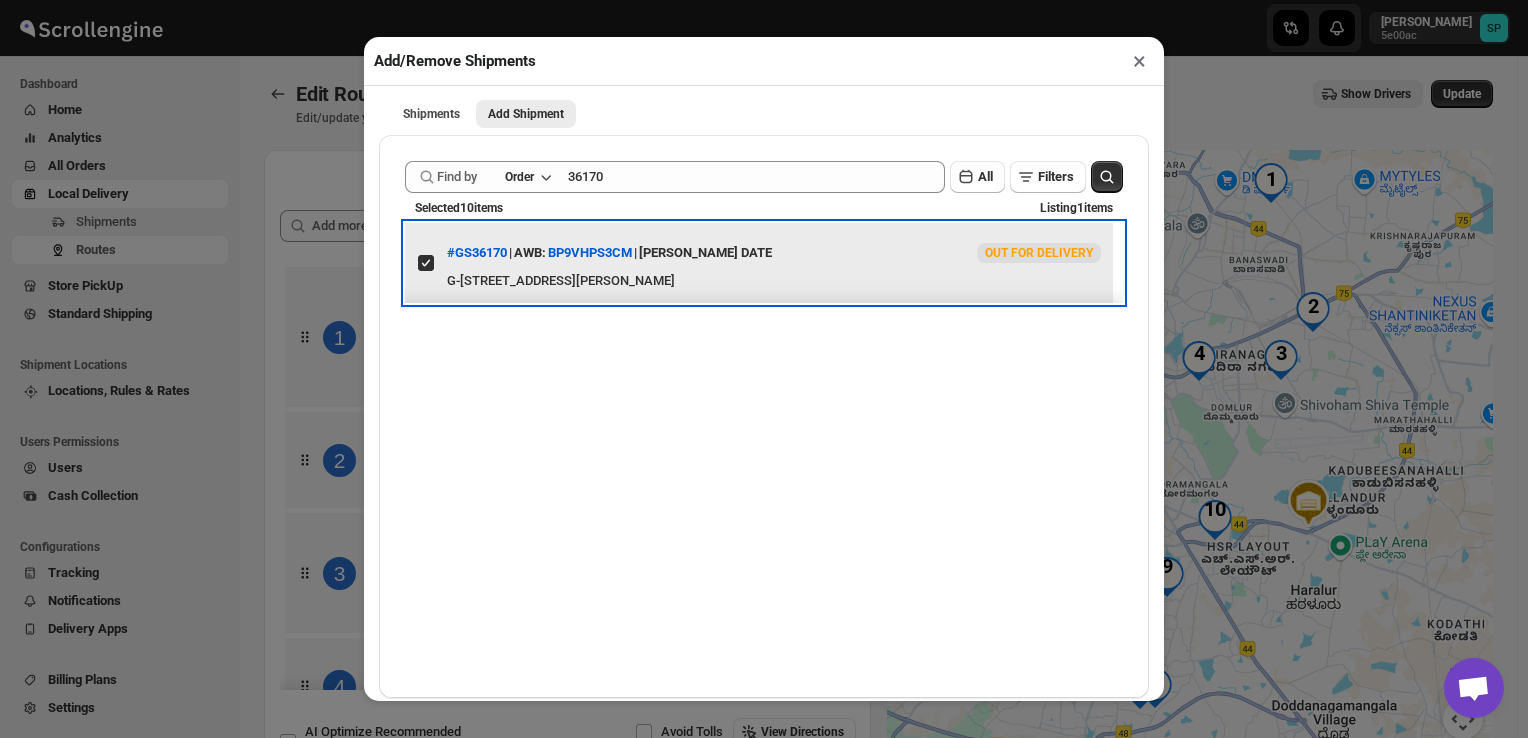 click at bounding box center (426, 263) 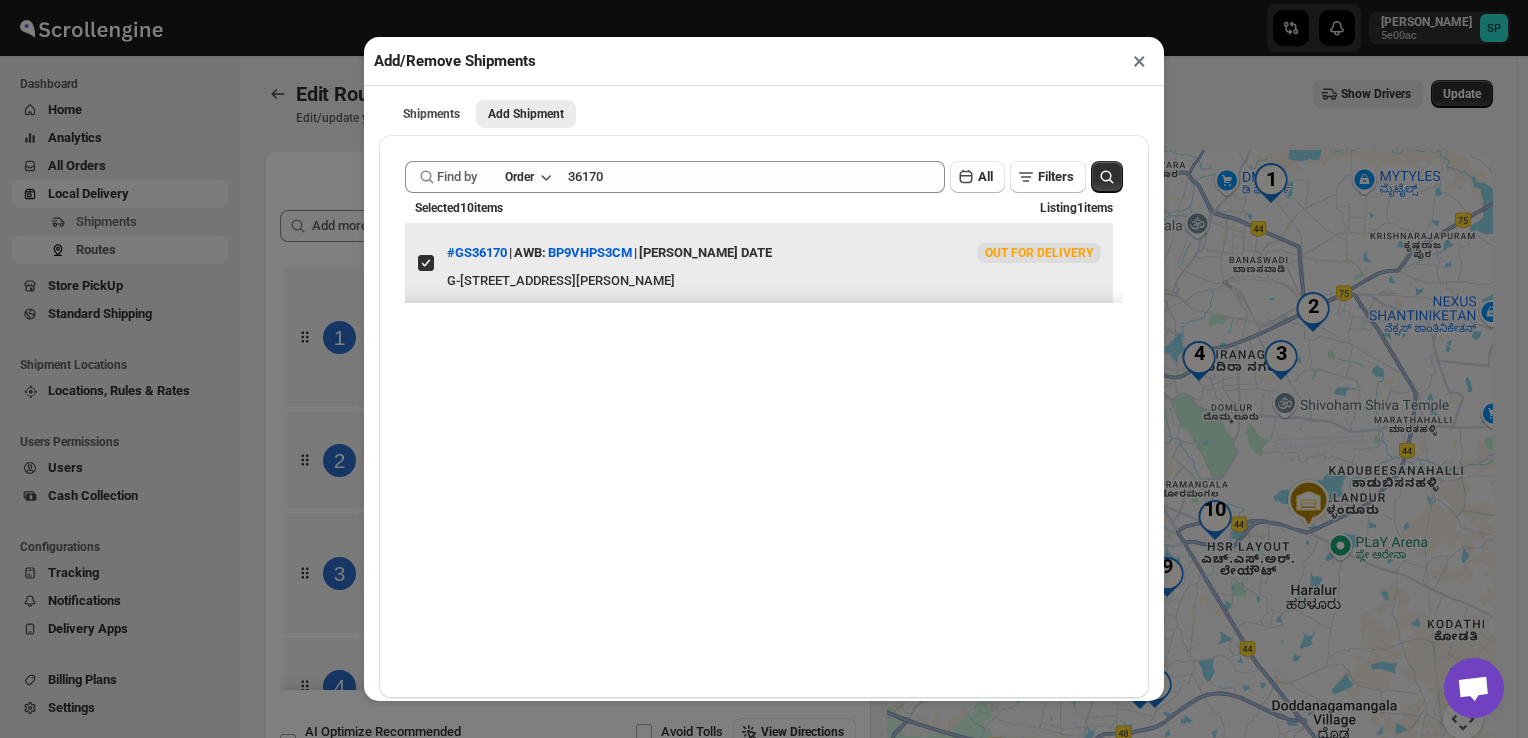 click on "View details for 6878dd39b5e00a12246bcbd6" at bounding box center [426, 263] 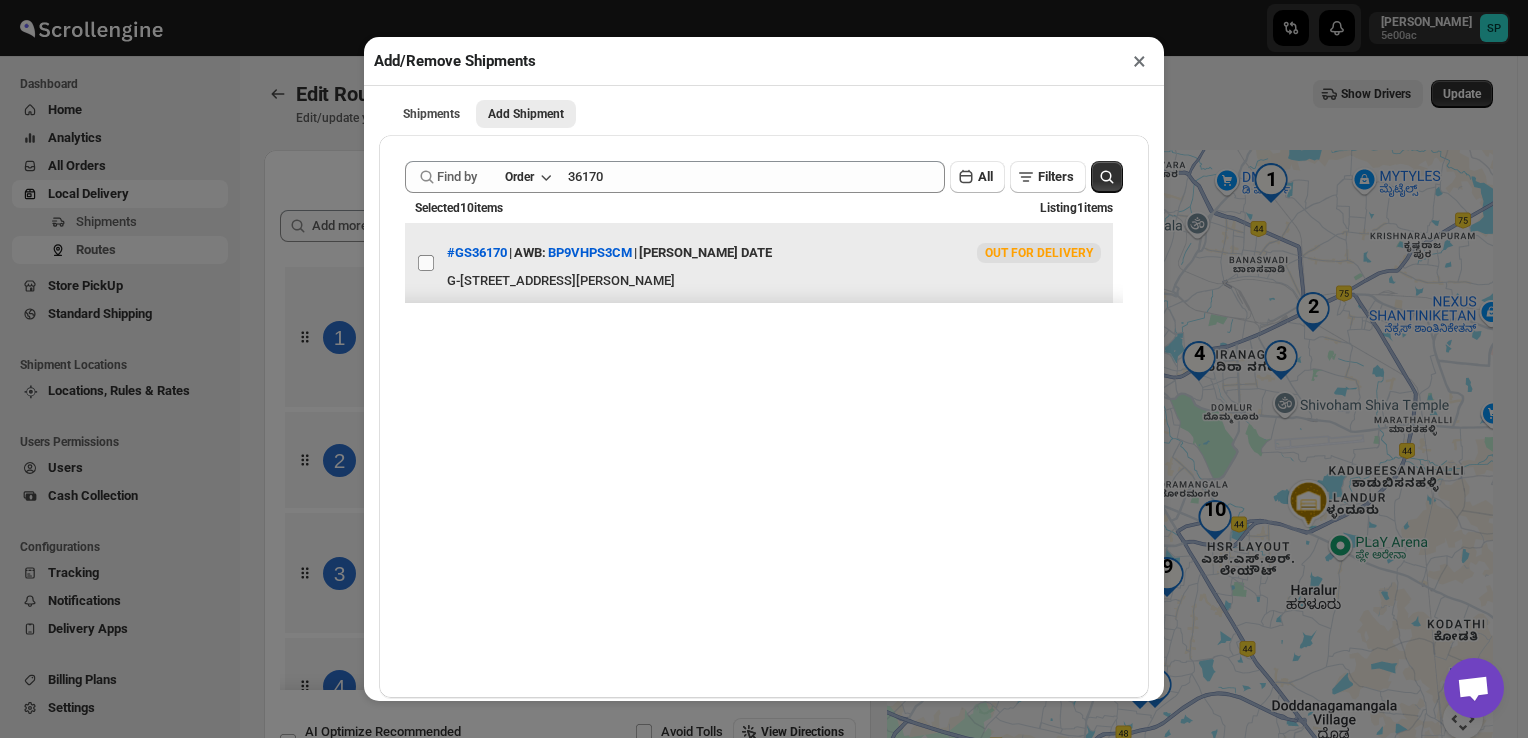 checkbox on "false" 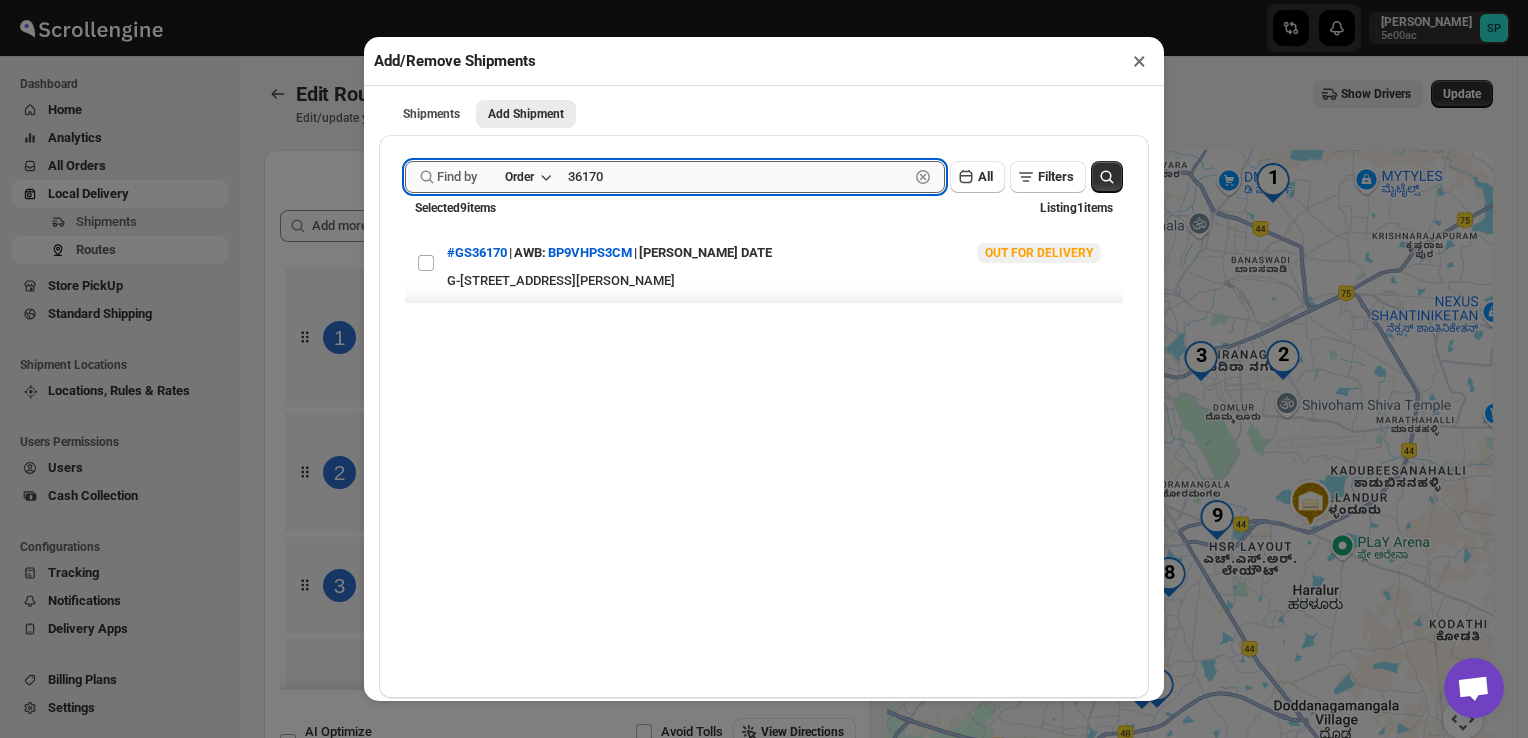 click on "36170" at bounding box center (738, 177) 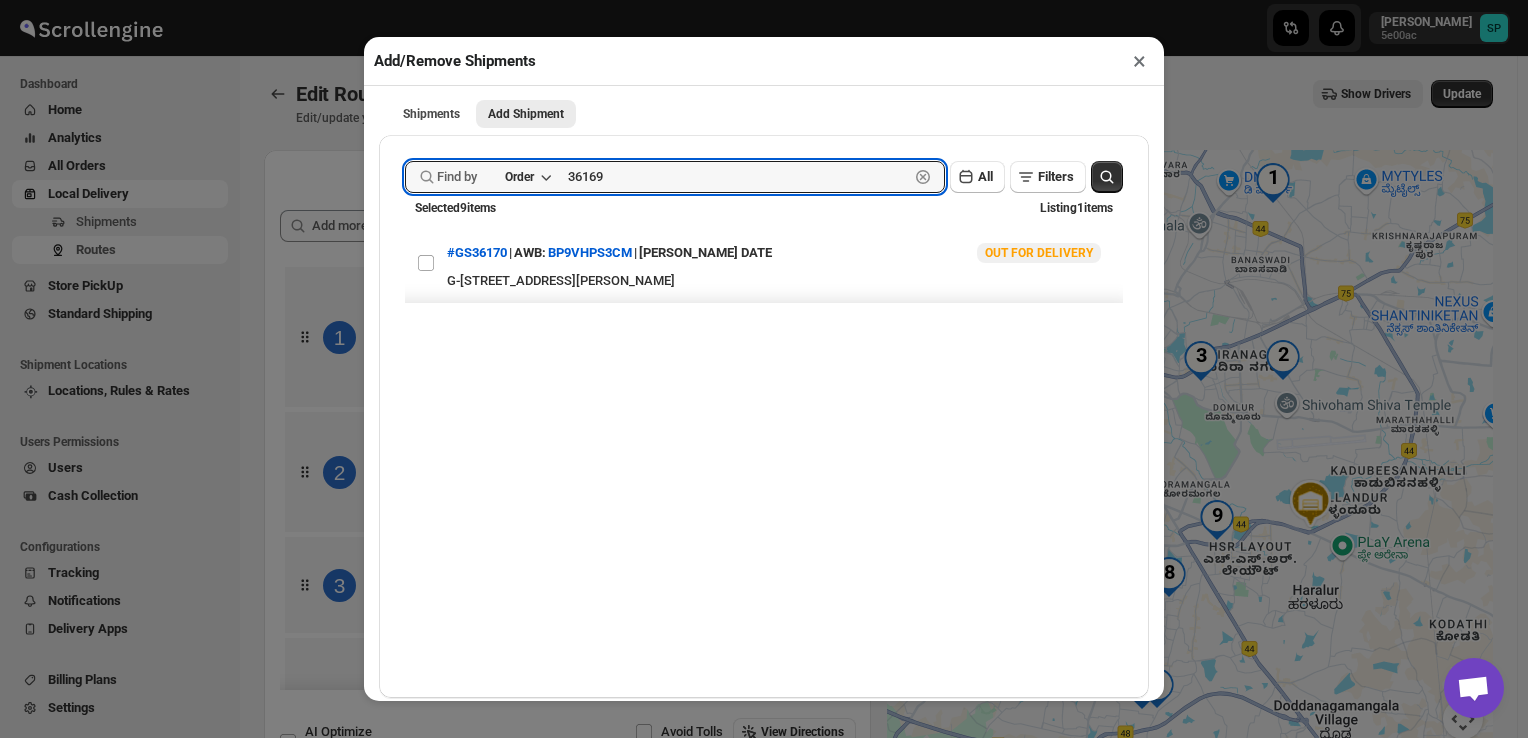 type on "36169" 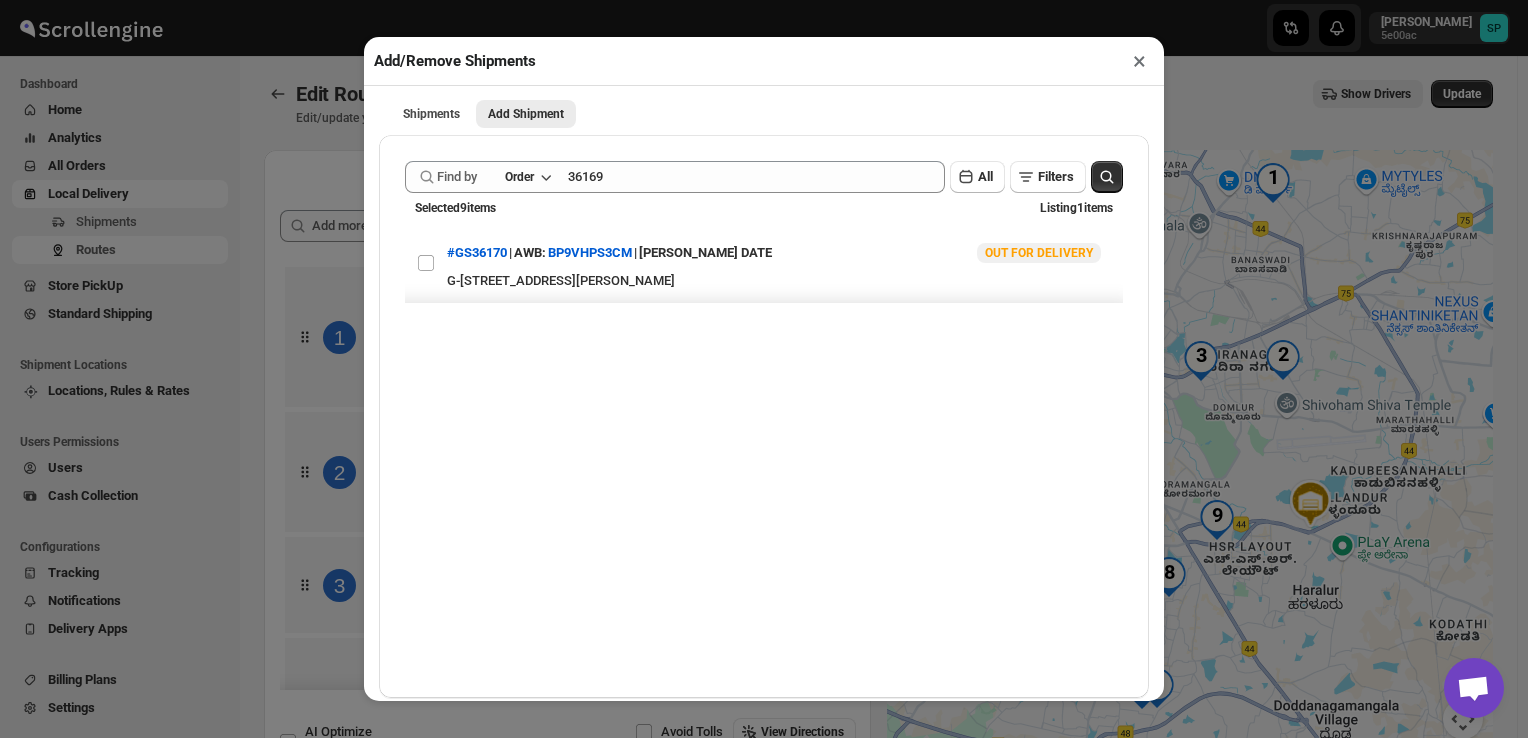 click 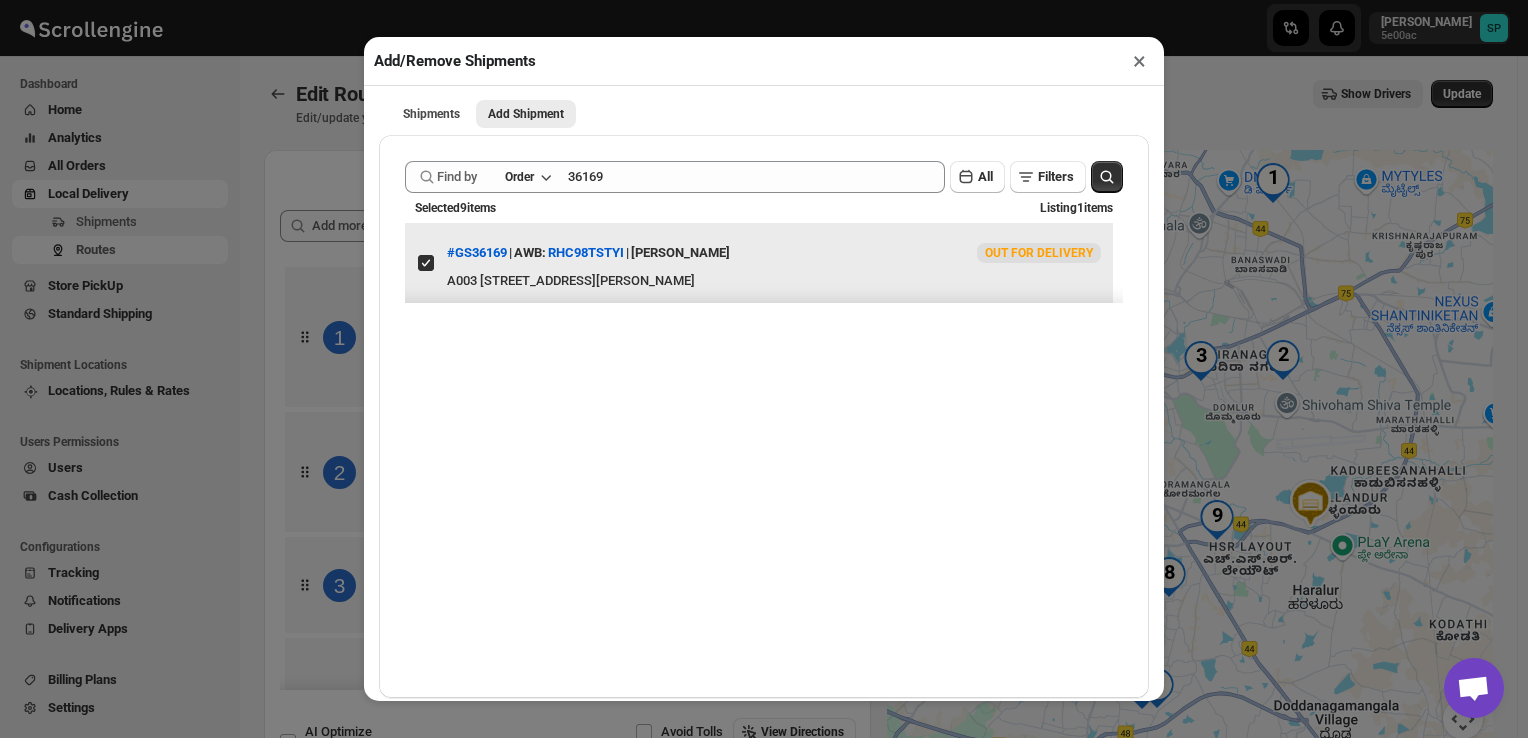 click on "View details for 6878da51b5e00a12246bcba9" at bounding box center (426, 263) 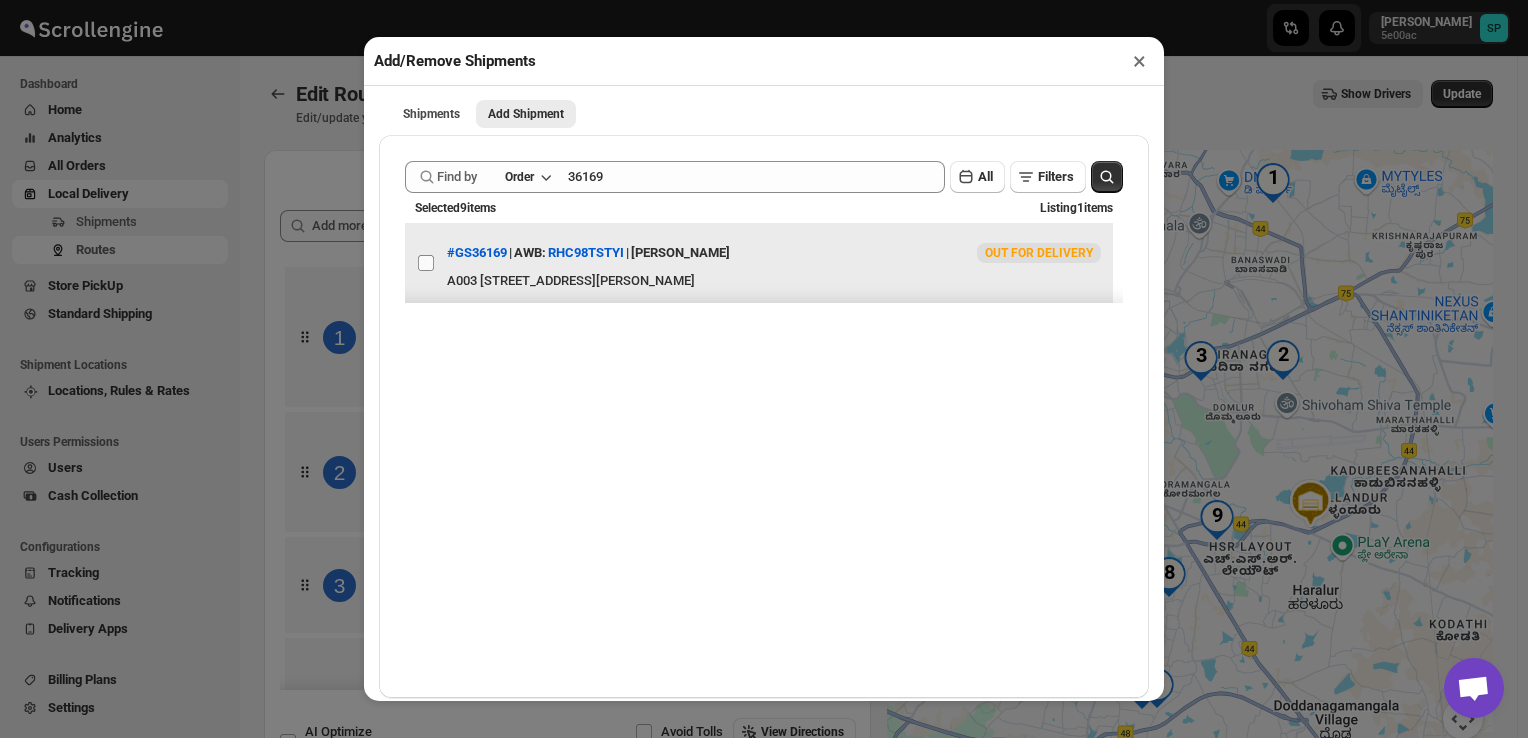 checkbox on "false" 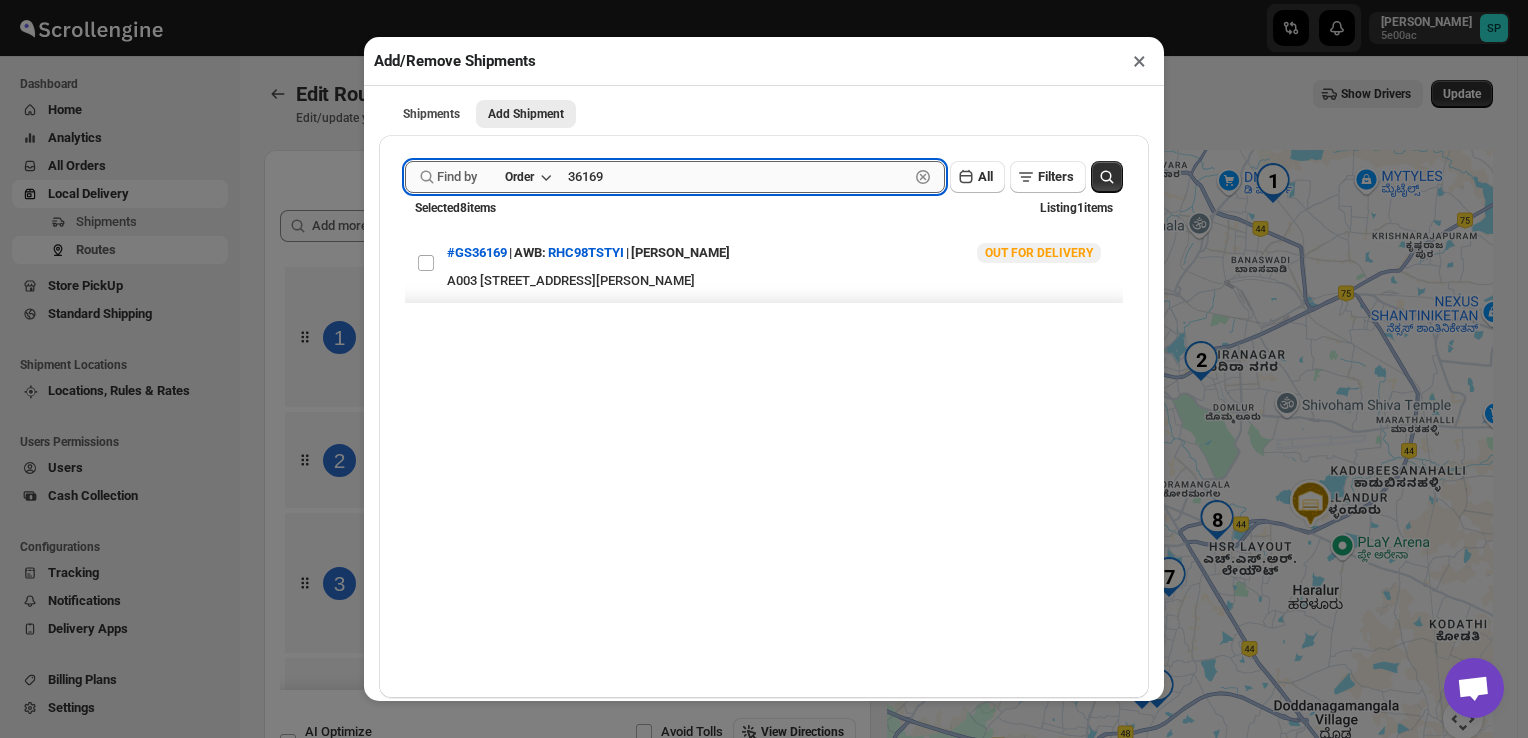 click on "36169" at bounding box center [738, 177] 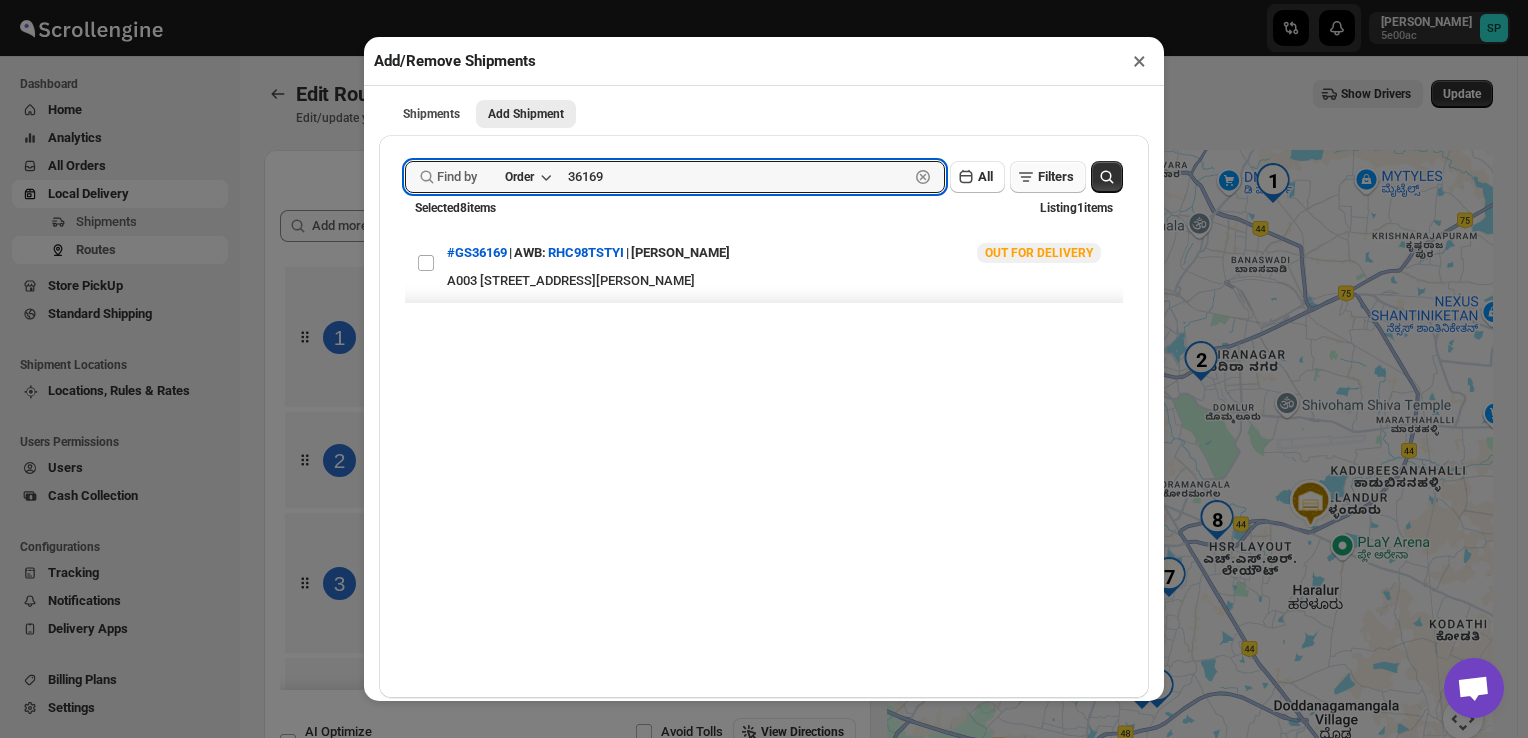 paste on "55" 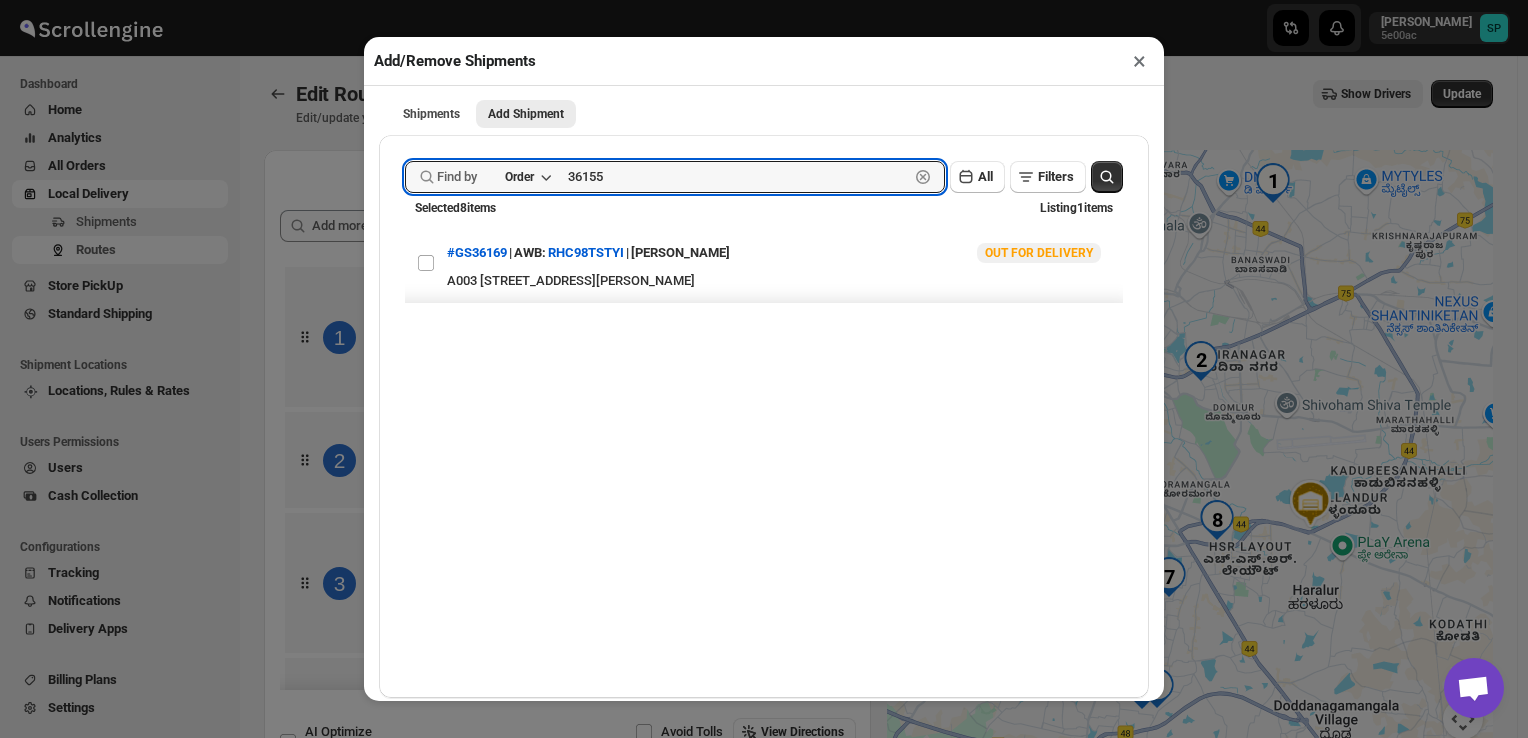 type on "36155" 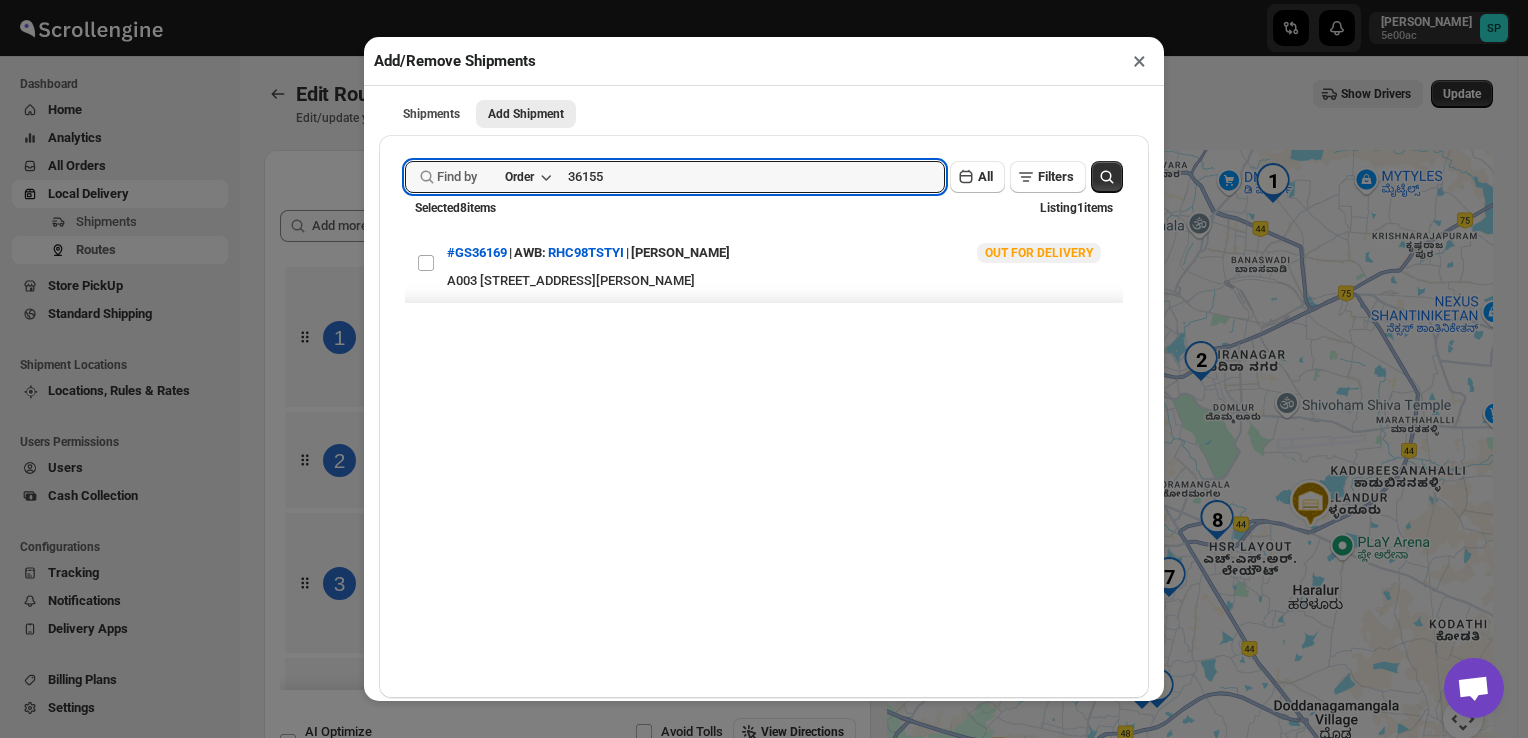 click 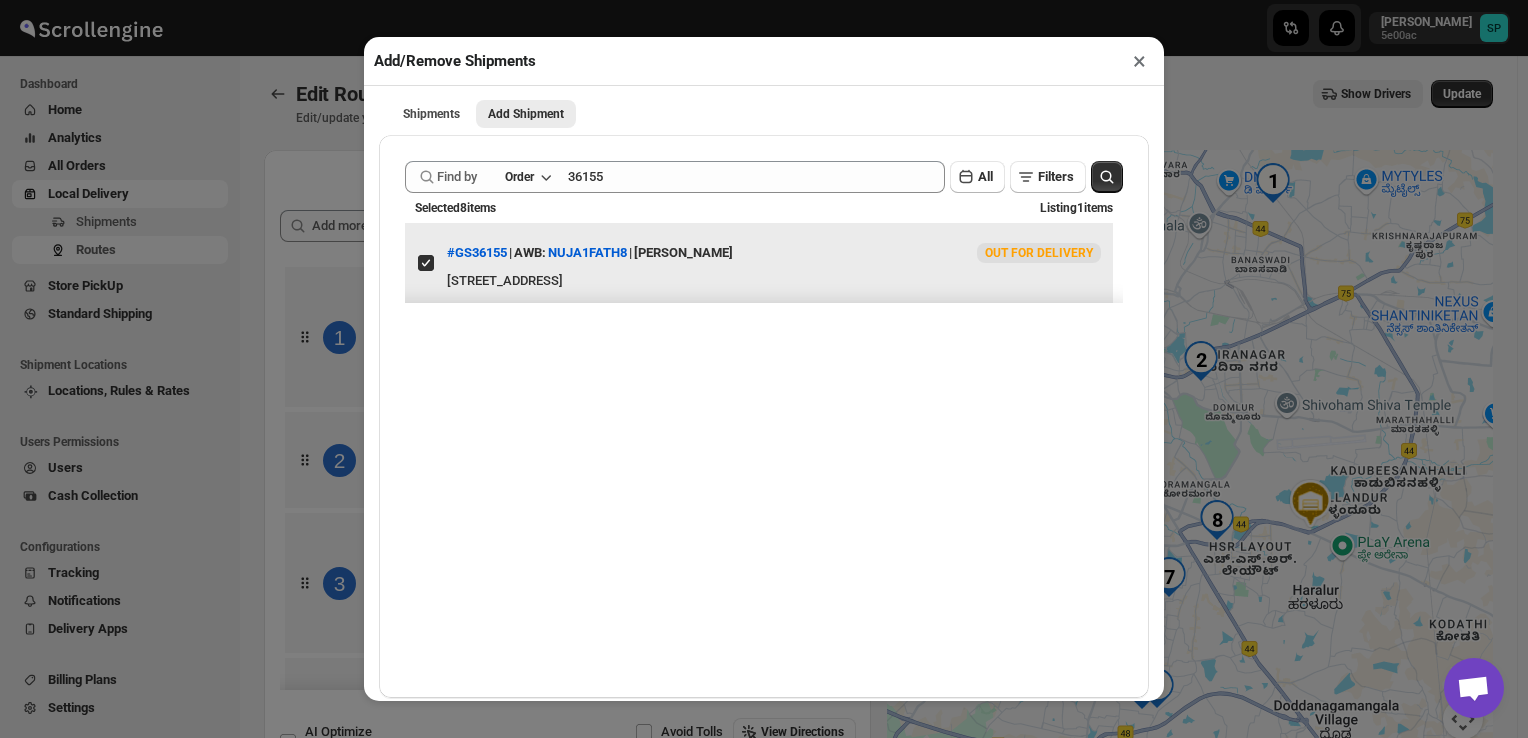 click on "View details for 68788dd8b5e00a12246bc735" at bounding box center [426, 263] 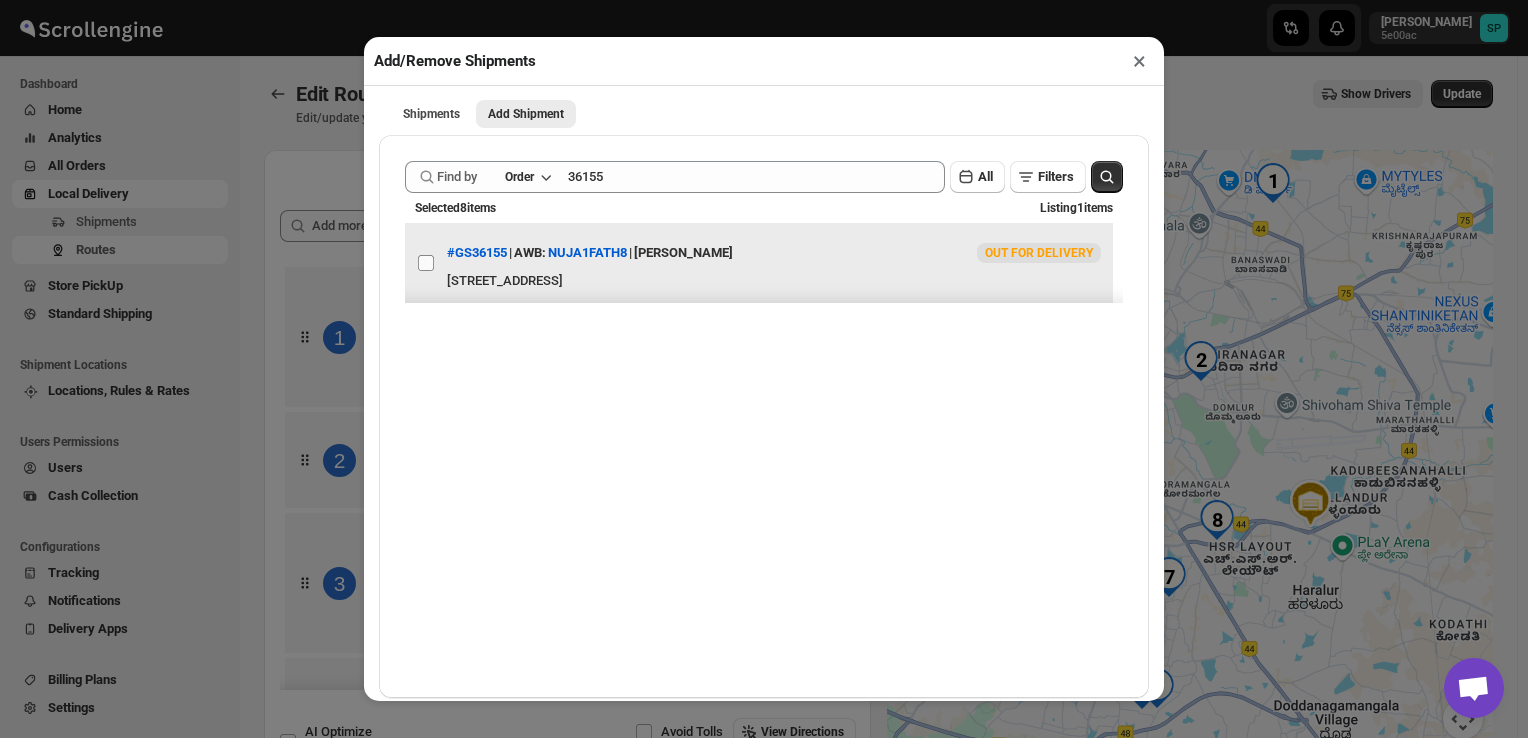 checkbox on "false" 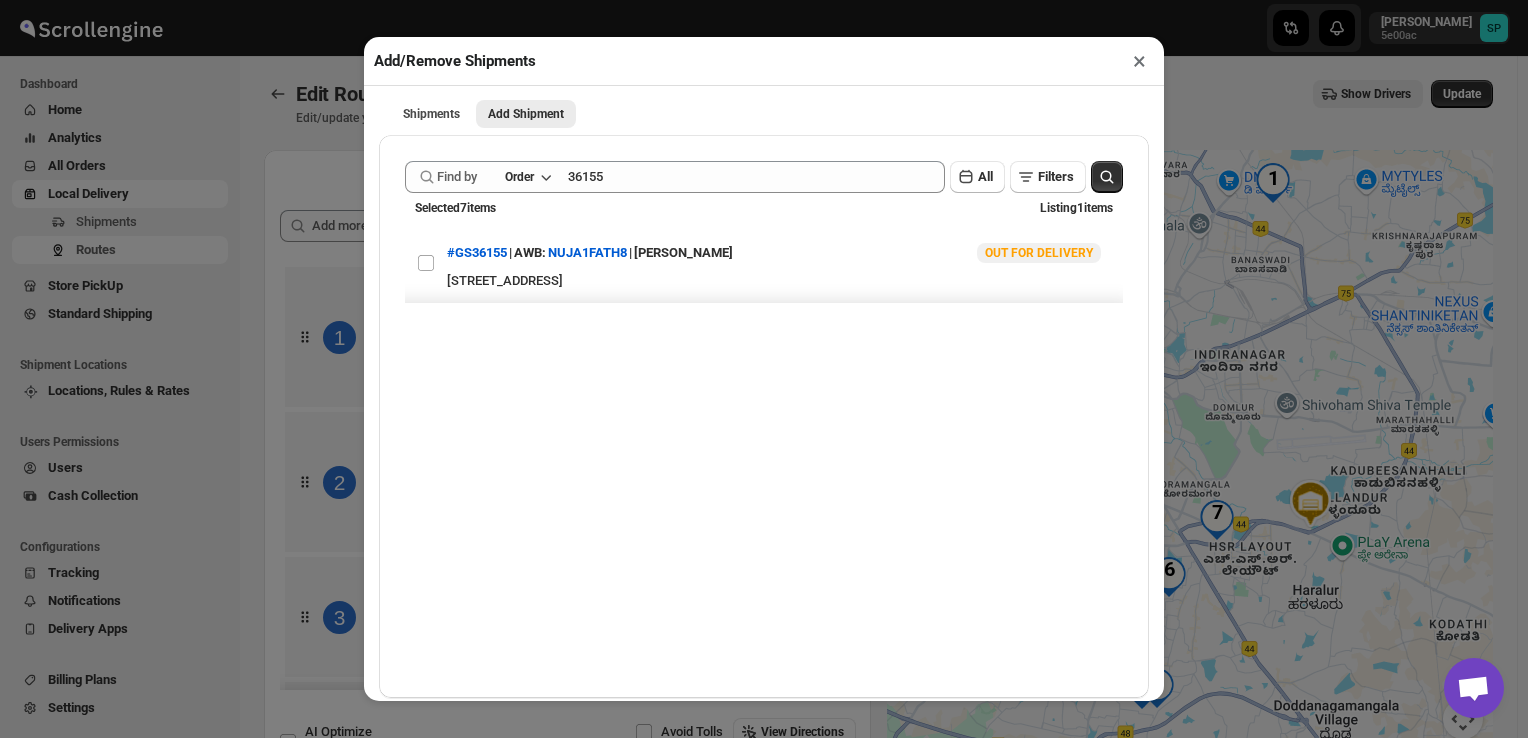 click on "×" at bounding box center [1139, 61] 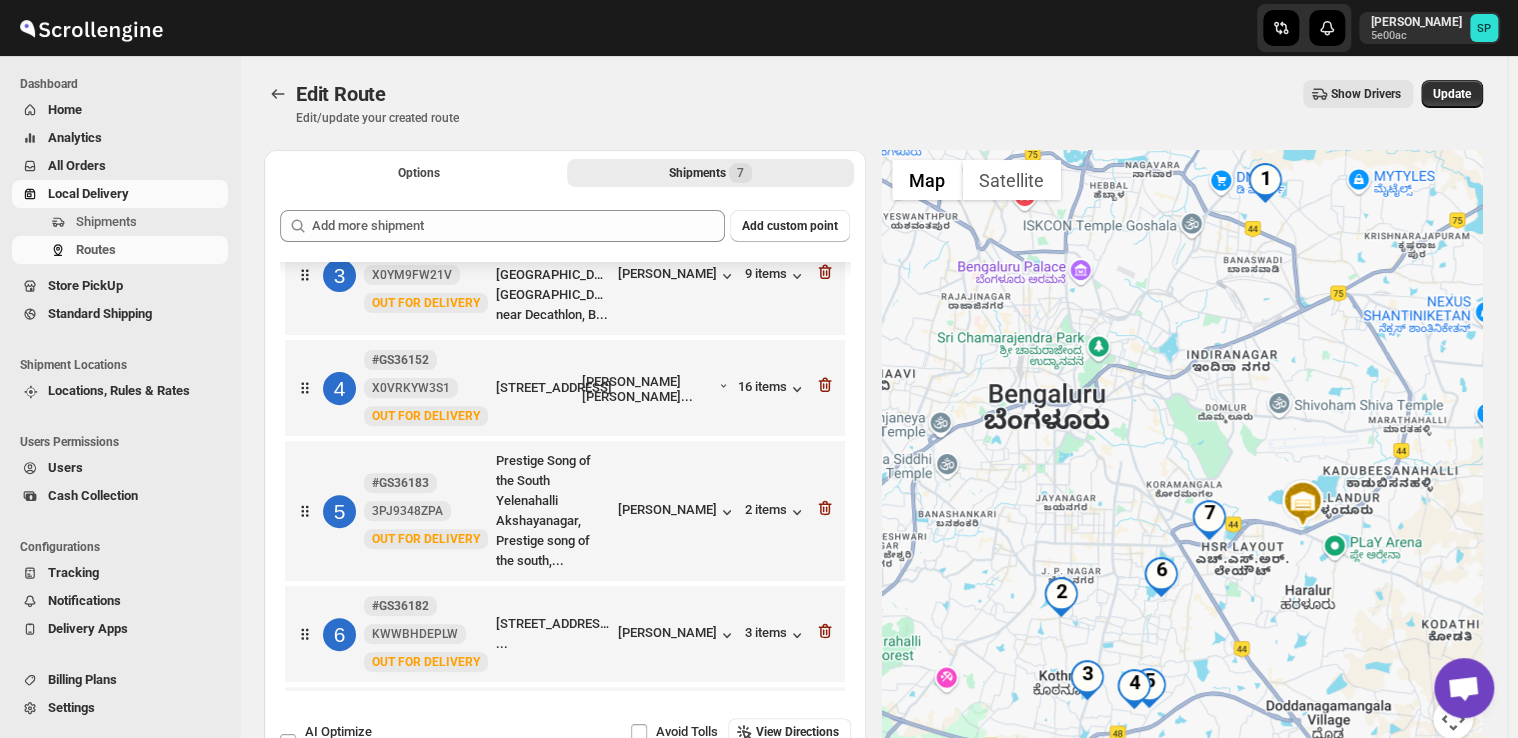 scroll, scrollTop: 456, scrollLeft: 0, axis: vertical 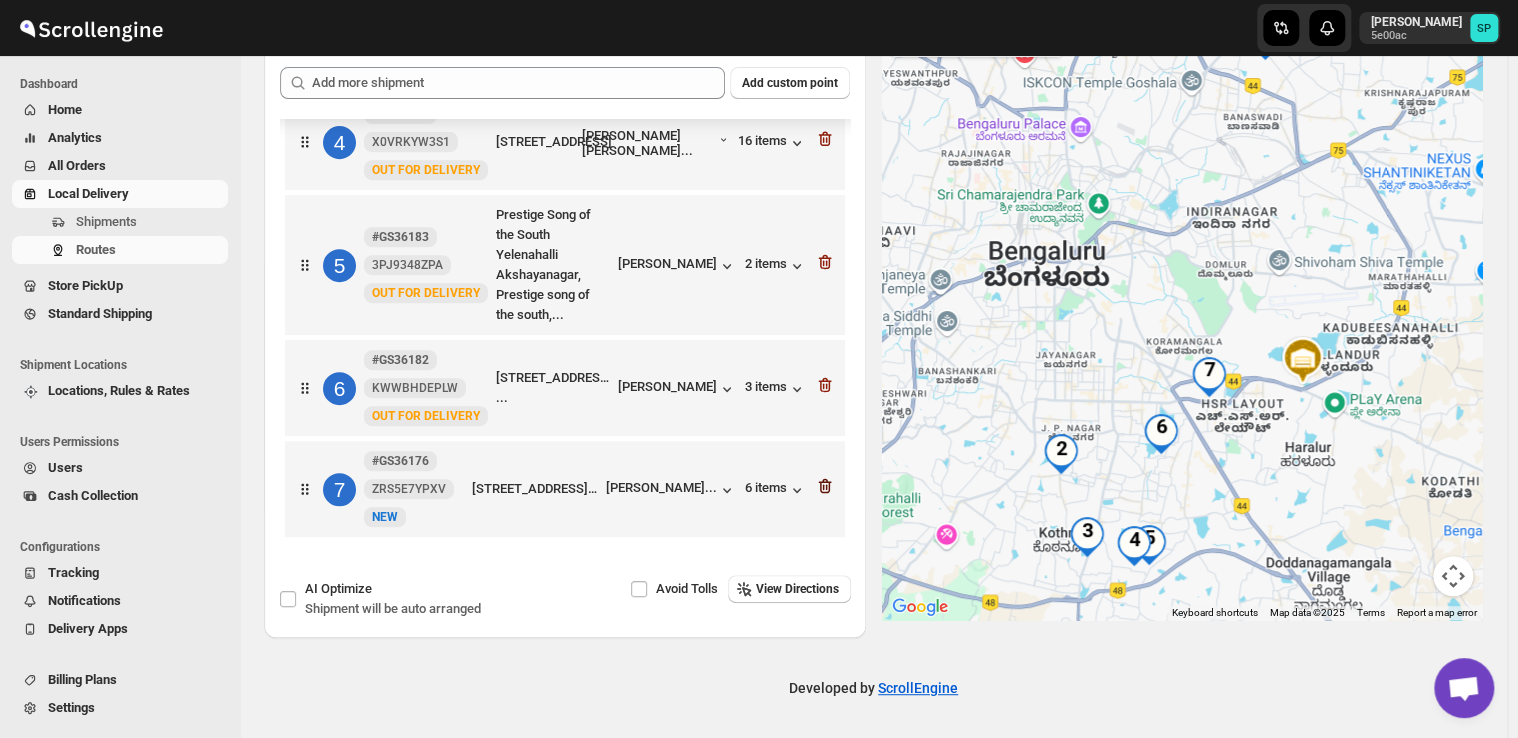 click 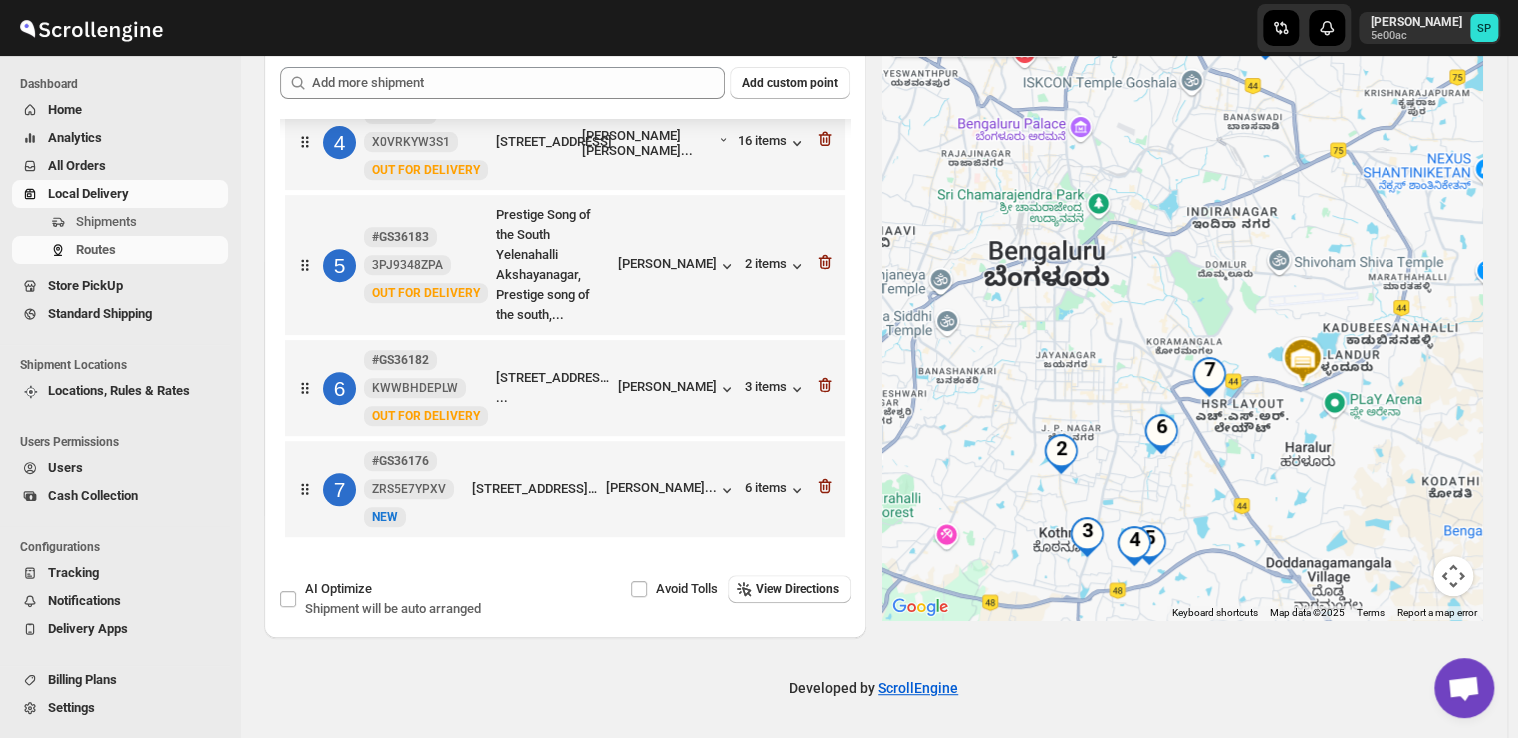 scroll, scrollTop: 312, scrollLeft: 0, axis: vertical 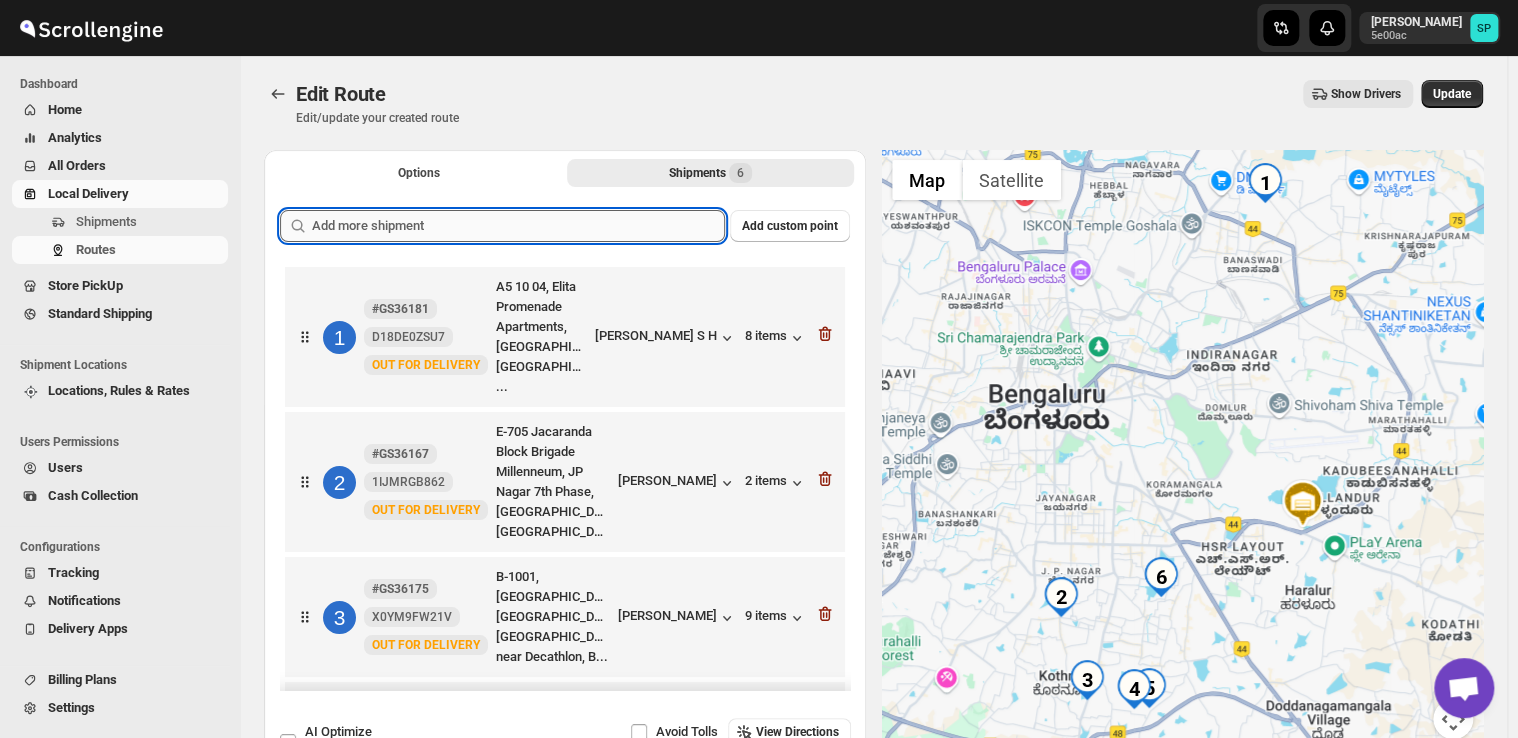 click at bounding box center [518, 226] 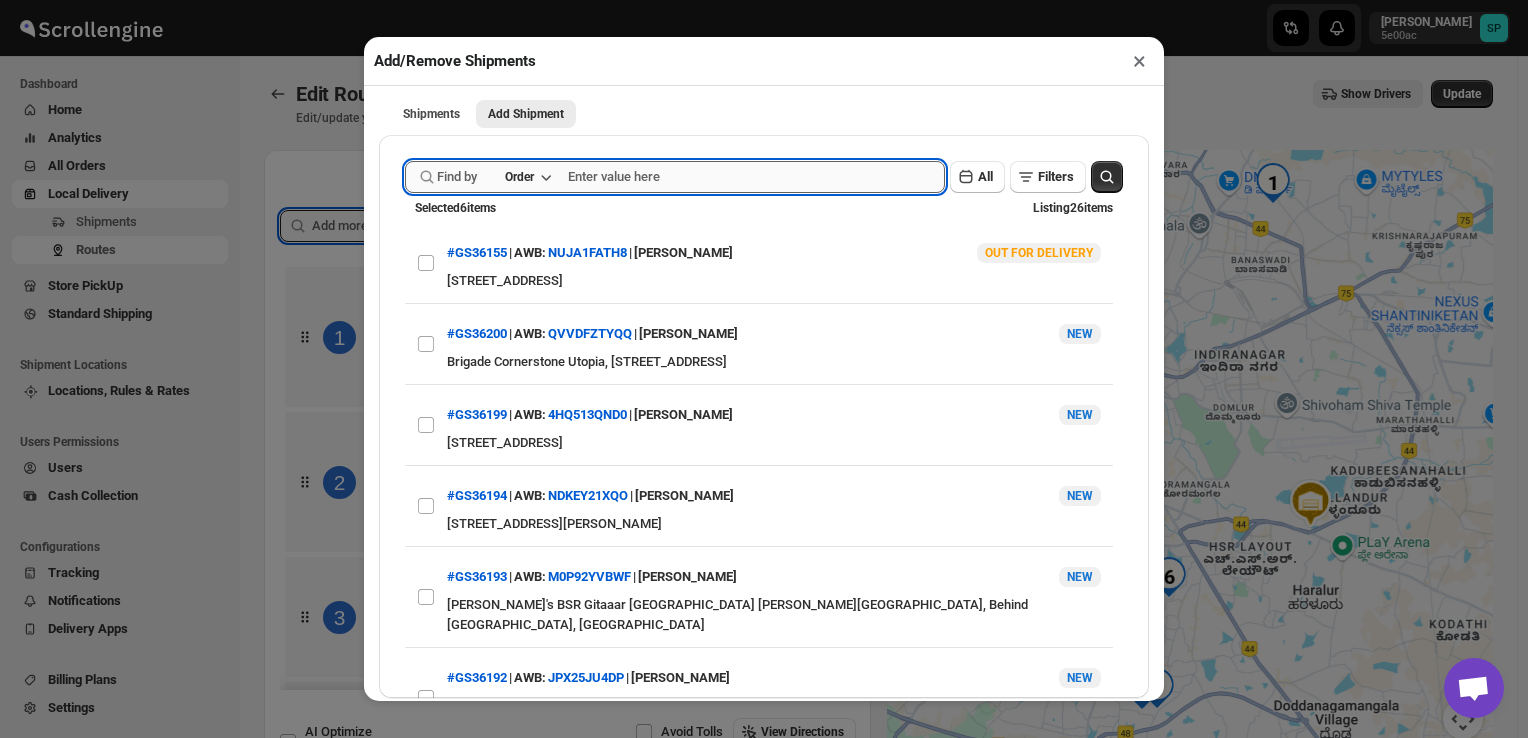 click at bounding box center [756, 177] 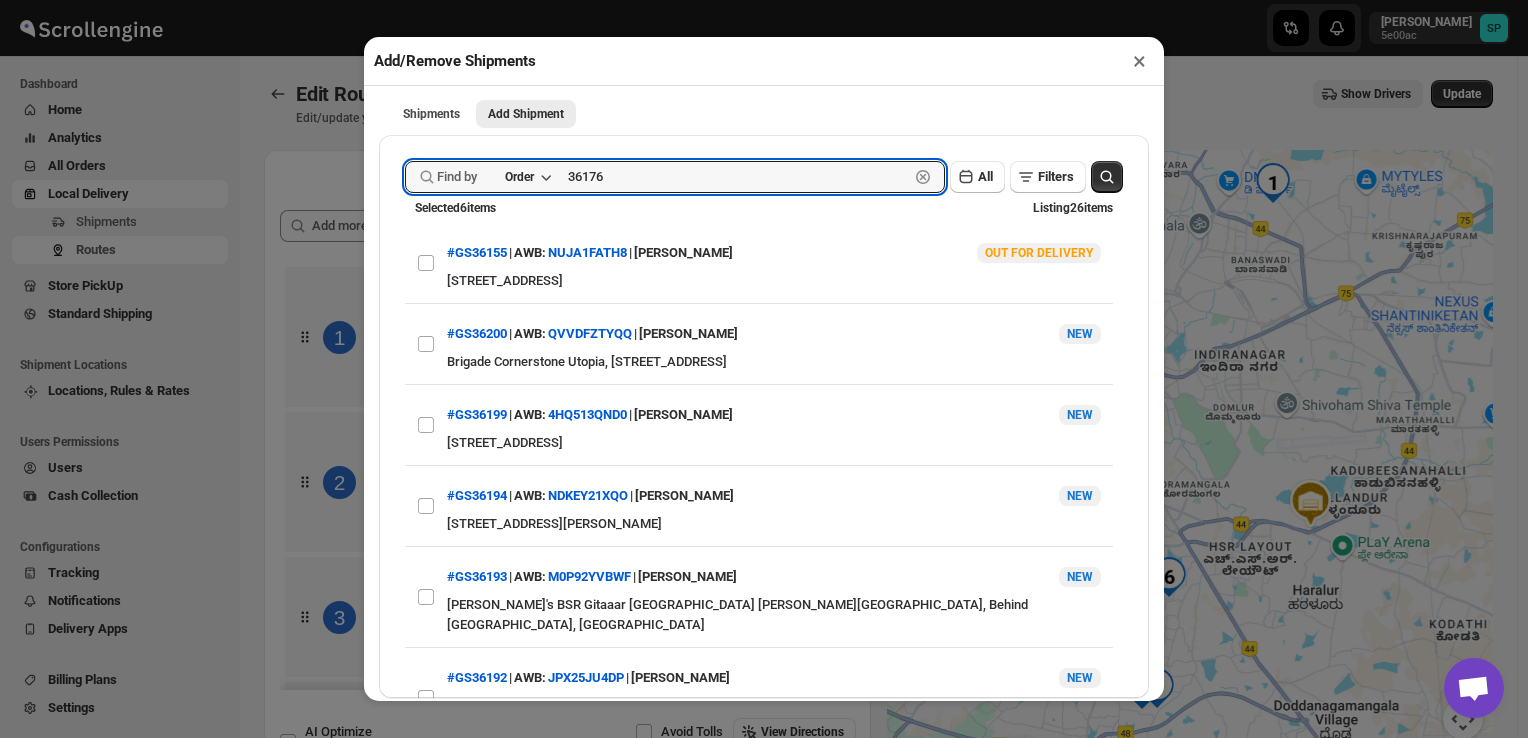 type on "36176" 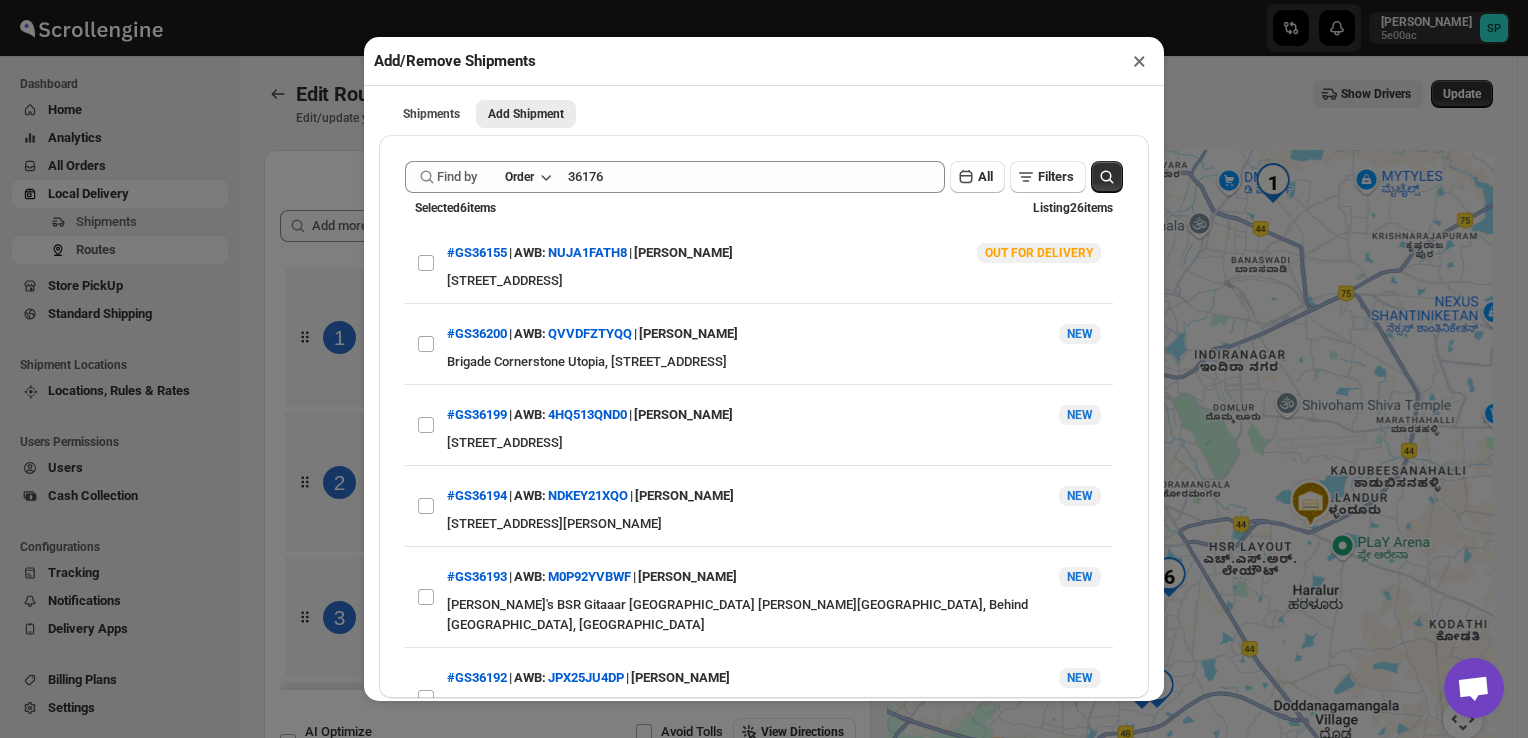 click on "×" at bounding box center (1139, 61) 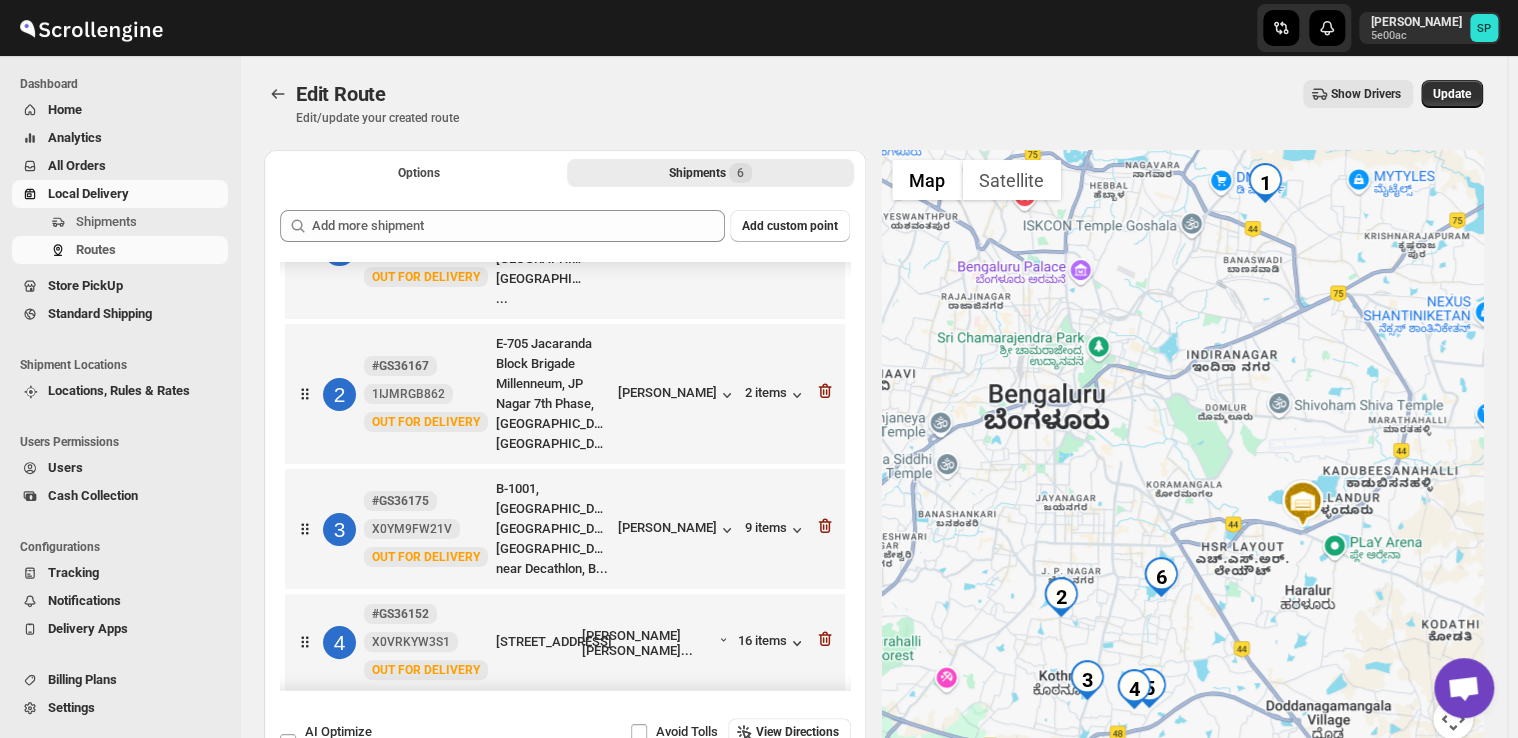 scroll, scrollTop: 312, scrollLeft: 0, axis: vertical 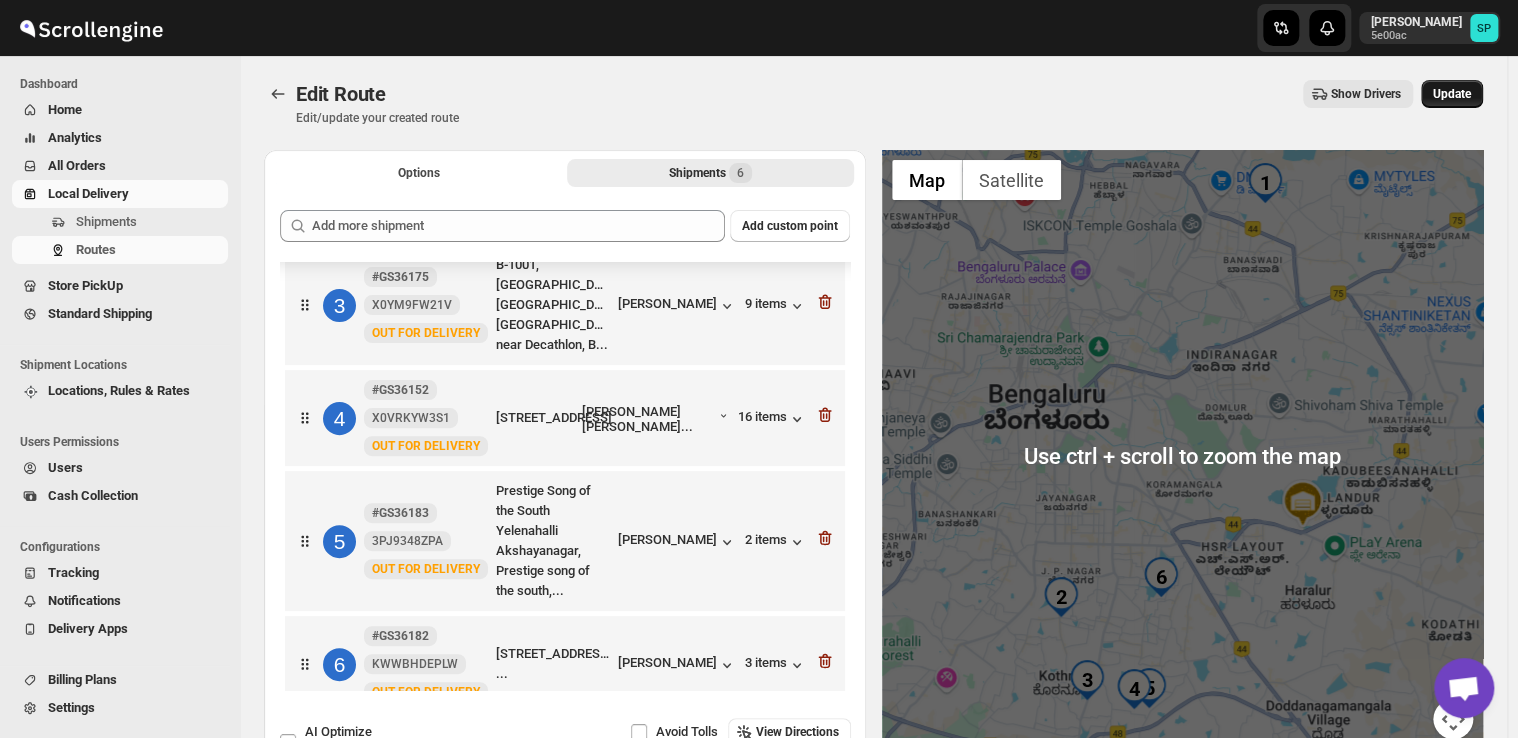 click on "Update" at bounding box center [1452, 94] 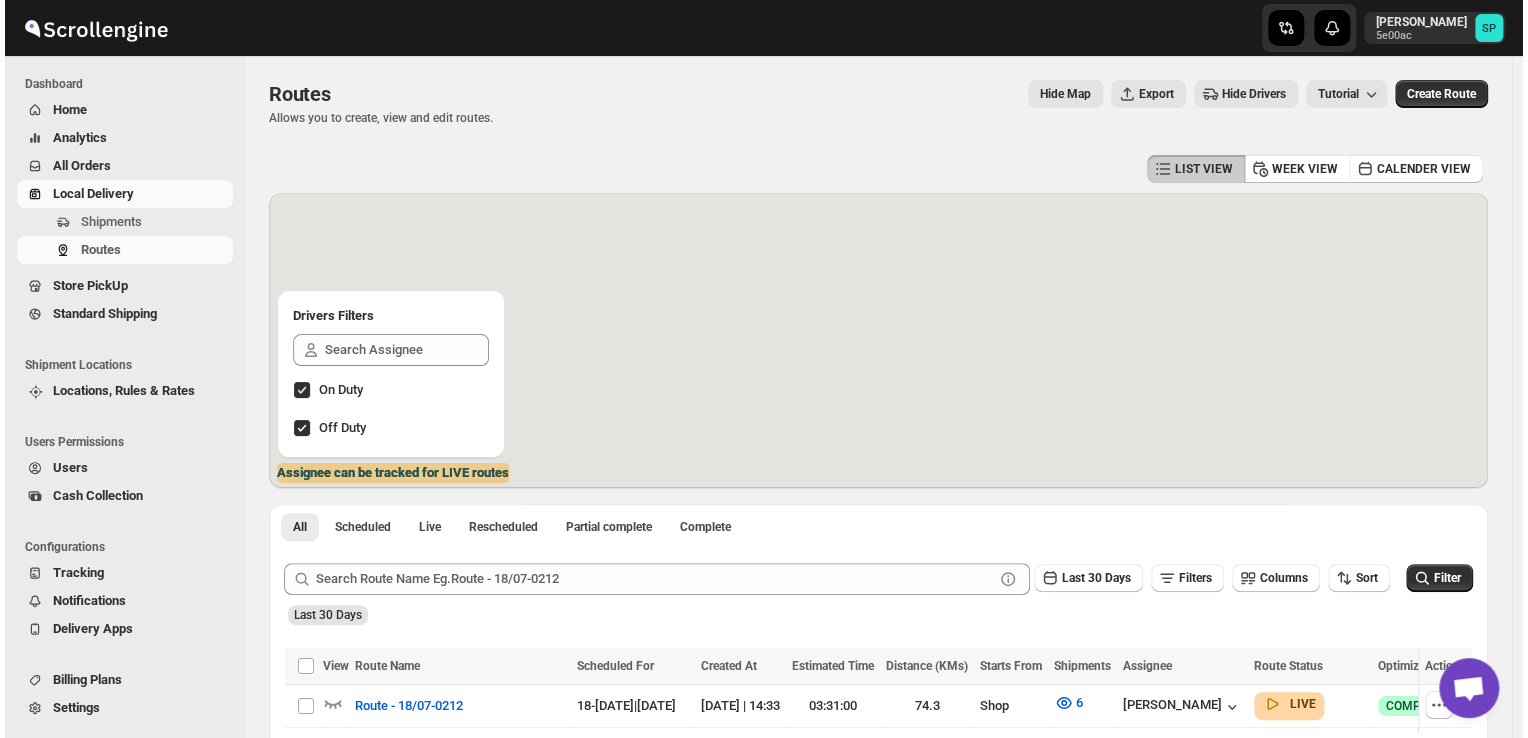 scroll, scrollTop: 300, scrollLeft: 0, axis: vertical 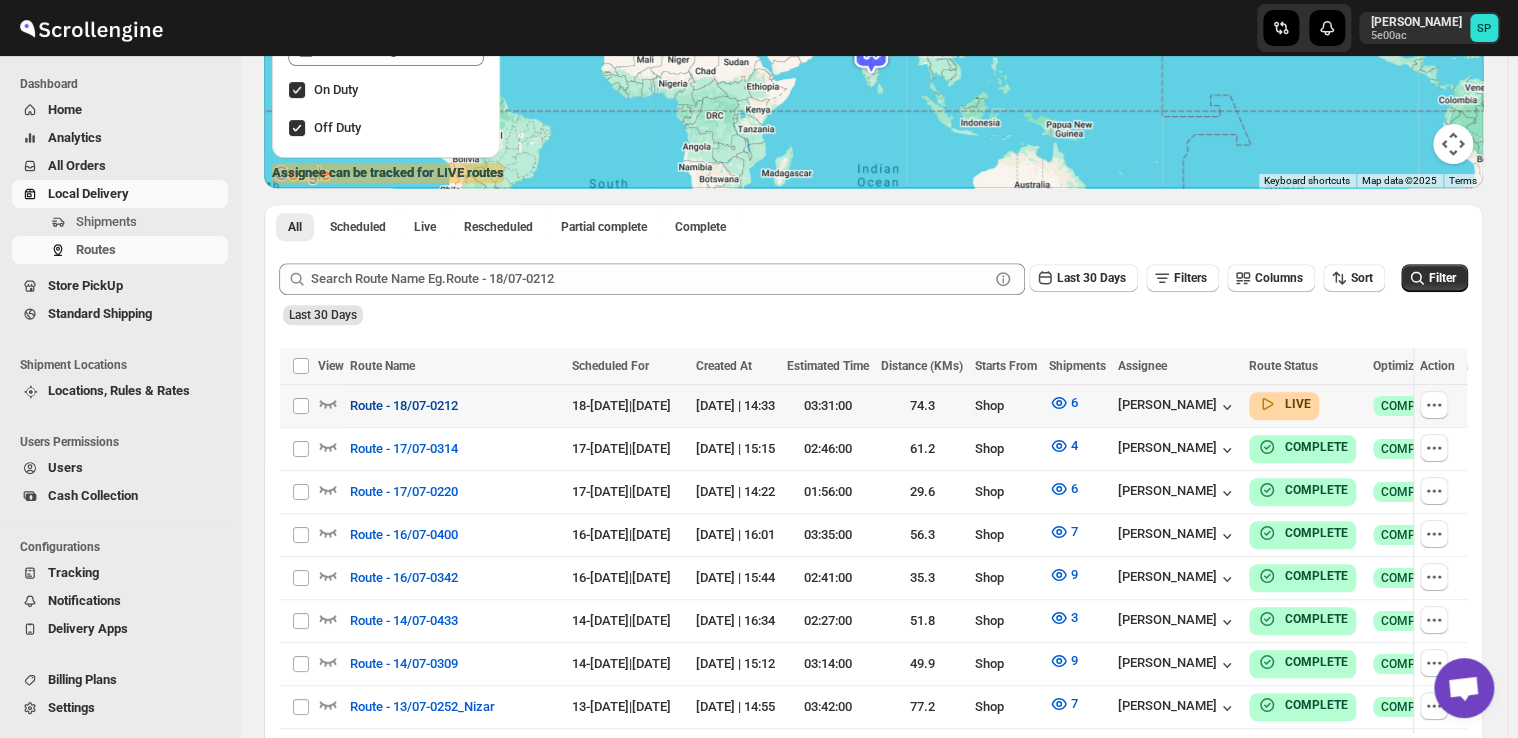 click on "Route - 18/07-0212" at bounding box center [404, 406] 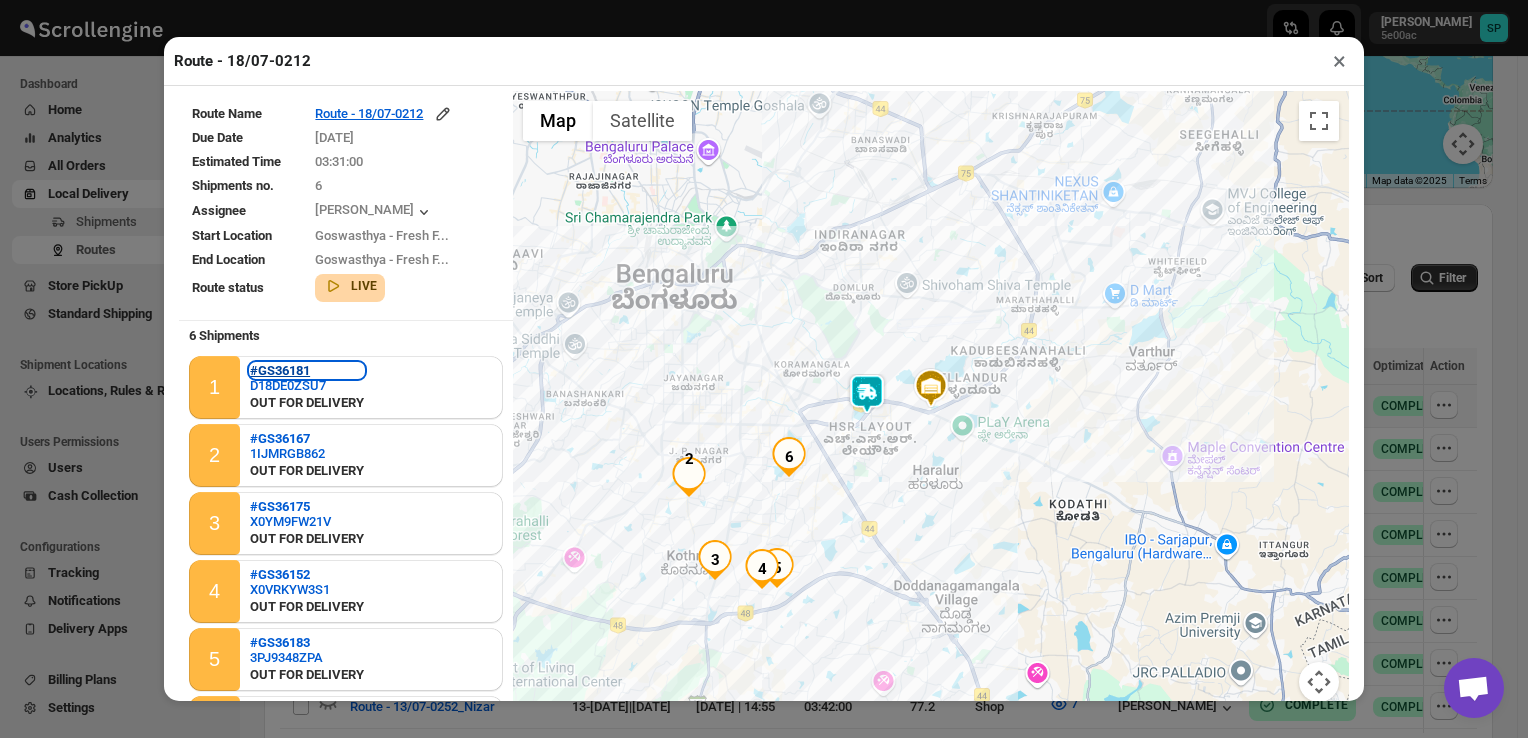 click on "#GS36181" at bounding box center (280, 370) 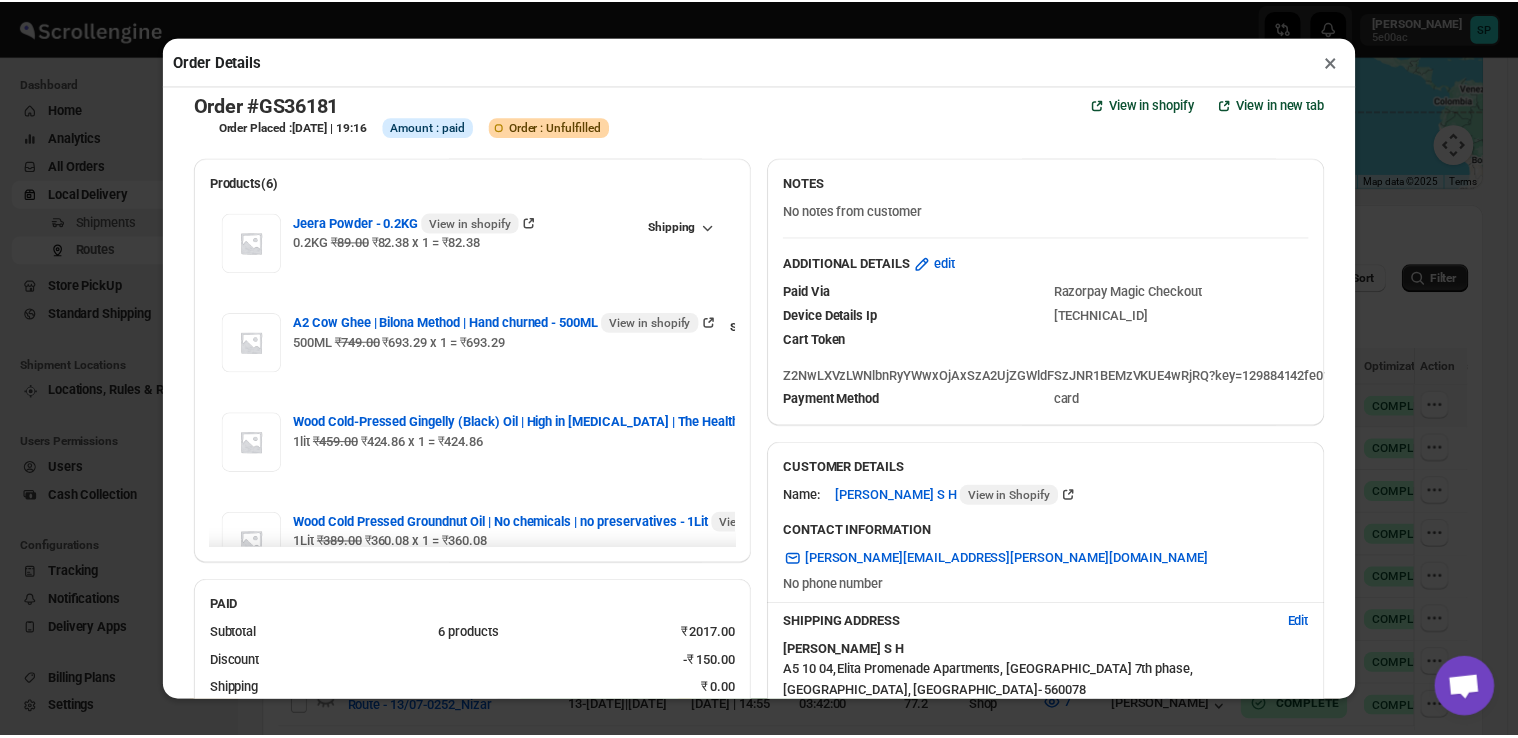 scroll, scrollTop: 0, scrollLeft: 0, axis: both 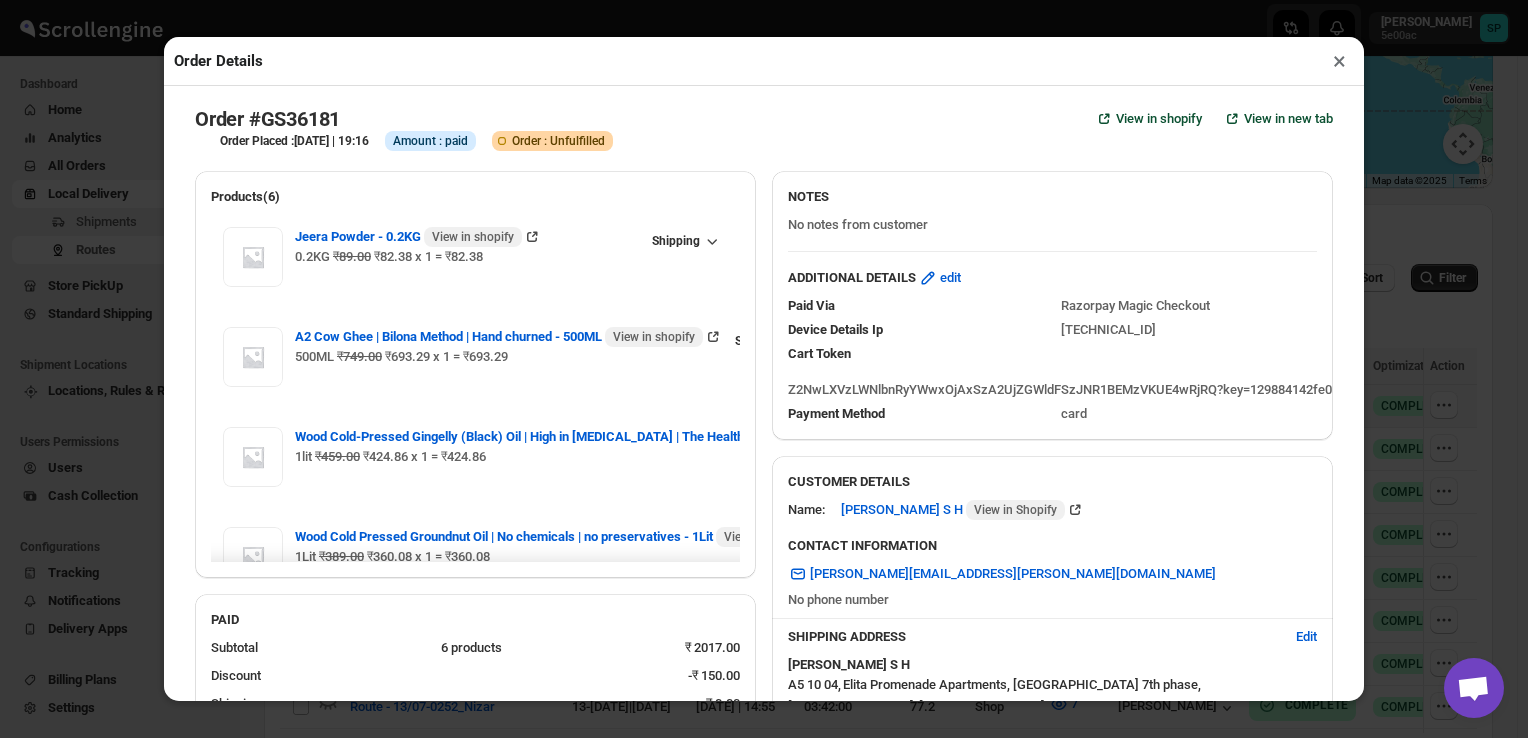 click on "×" at bounding box center (1339, 61) 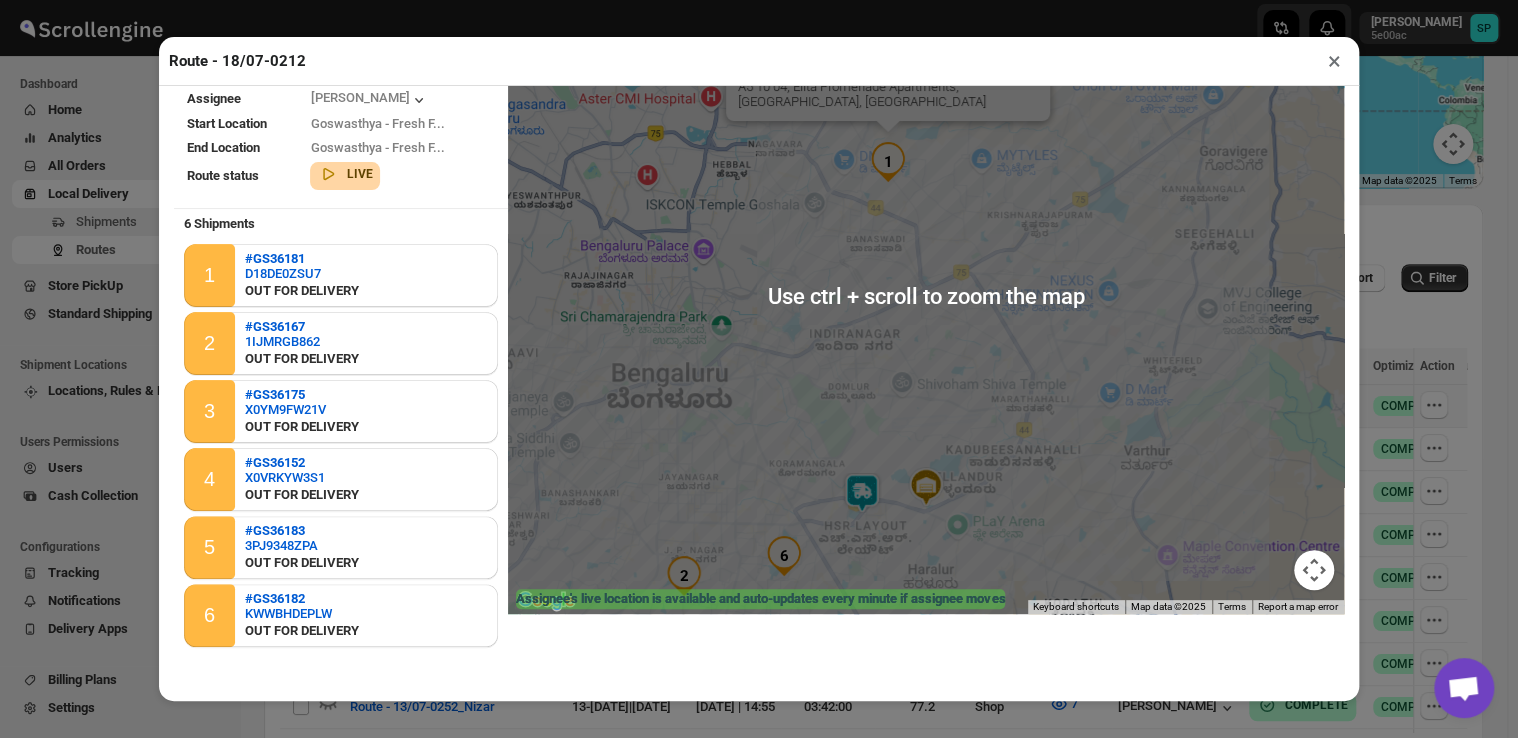 scroll, scrollTop: 115, scrollLeft: 0, axis: vertical 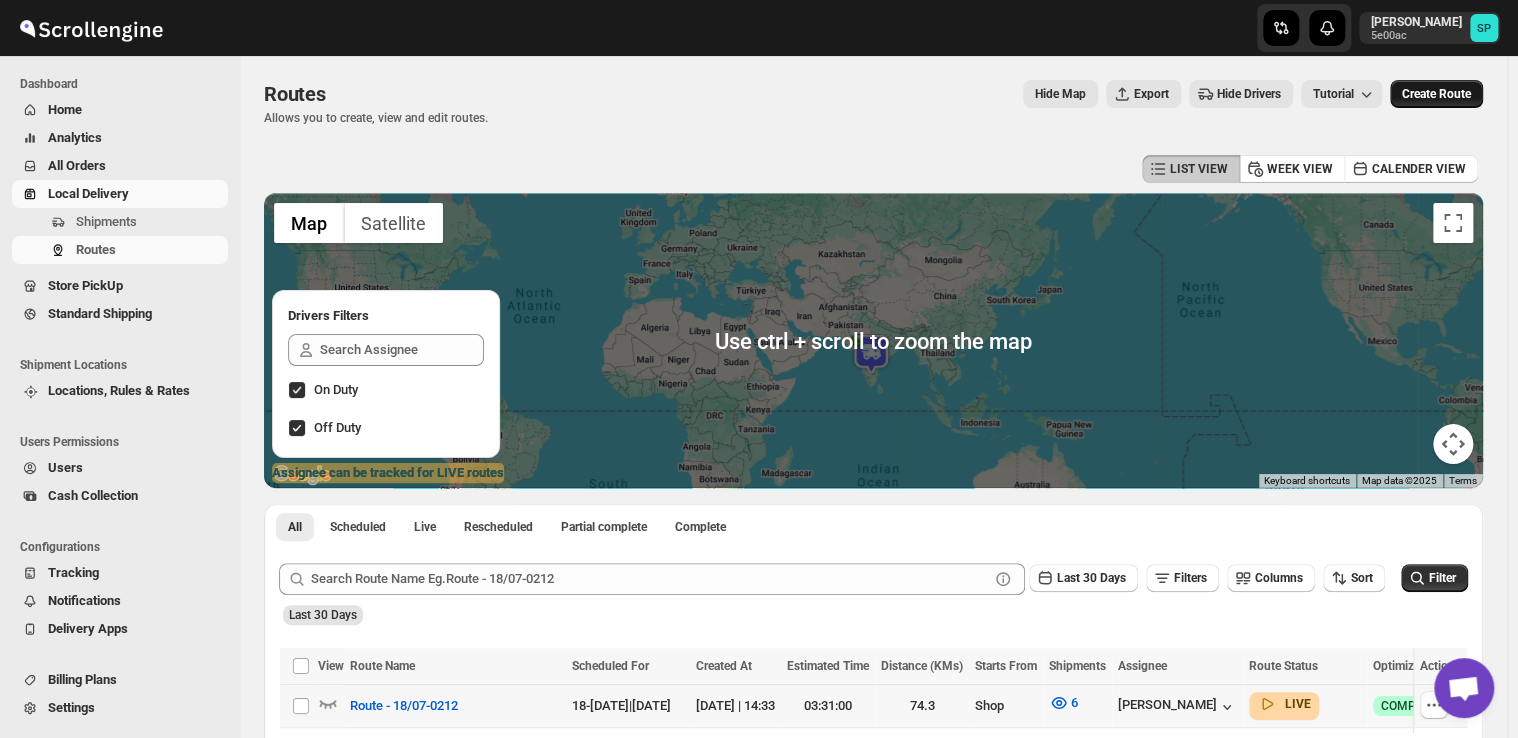 click on "Create Route" at bounding box center [1436, 94] 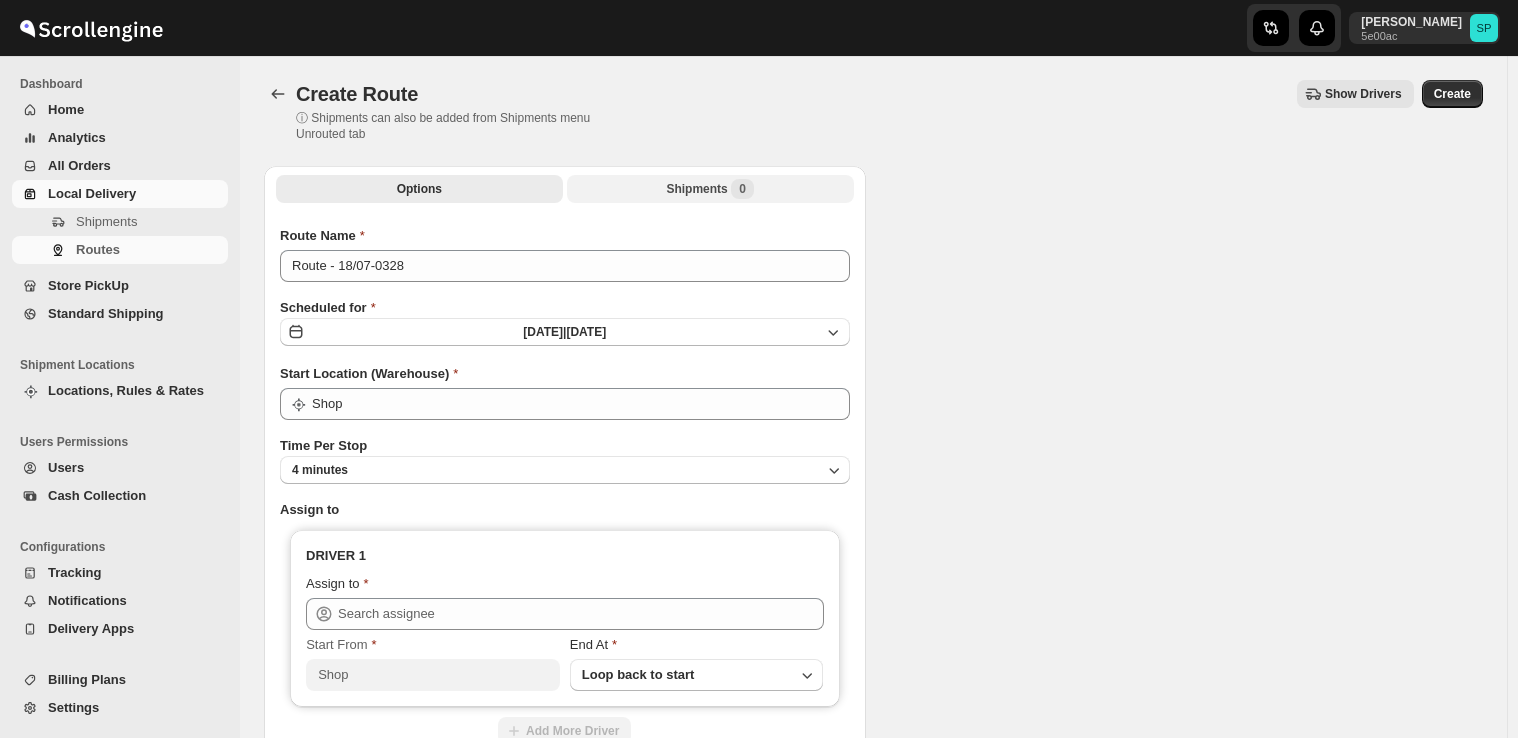 scroll, scrollTop: 0, scrollLeft: 0, axis: both 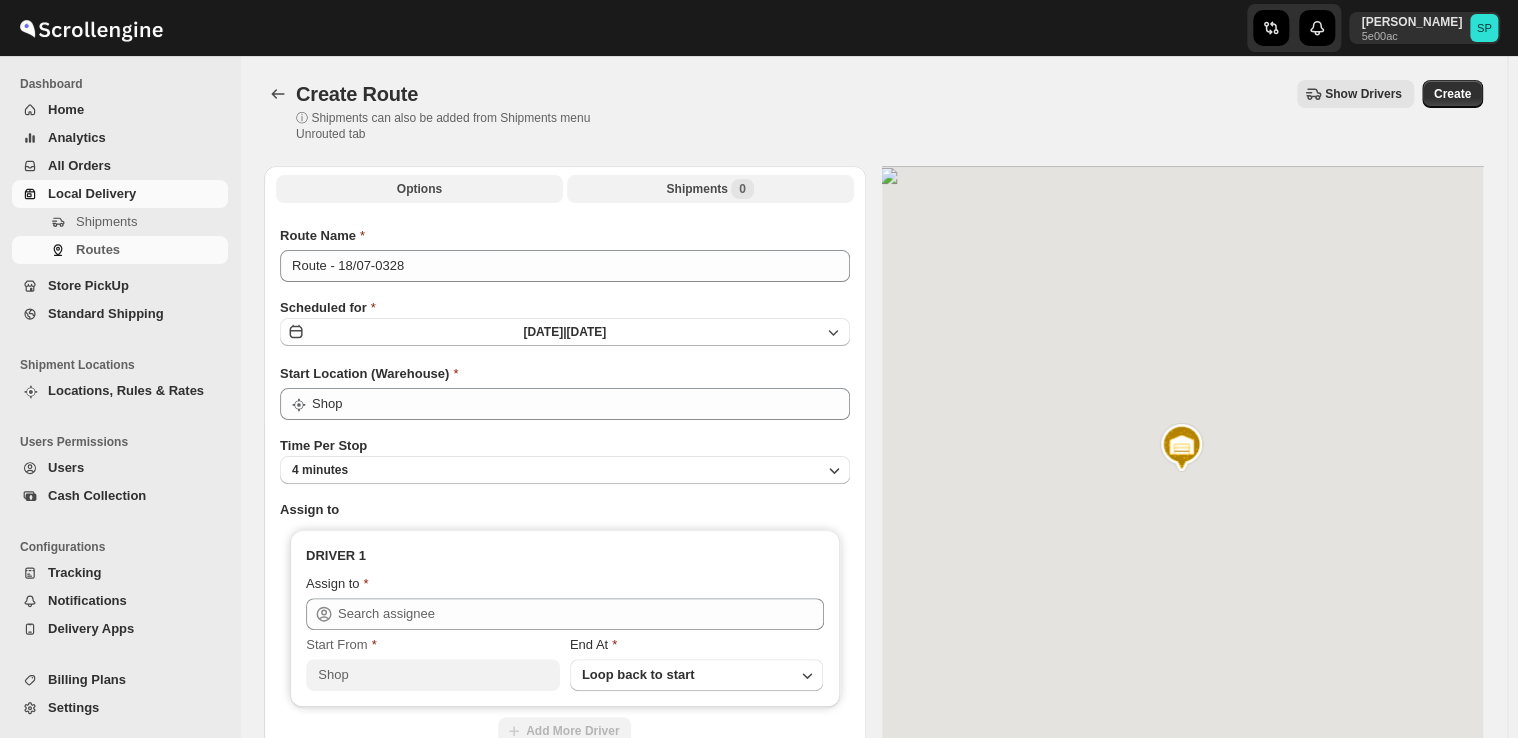click on "Shipments   0" at bounding box center (709, 189) 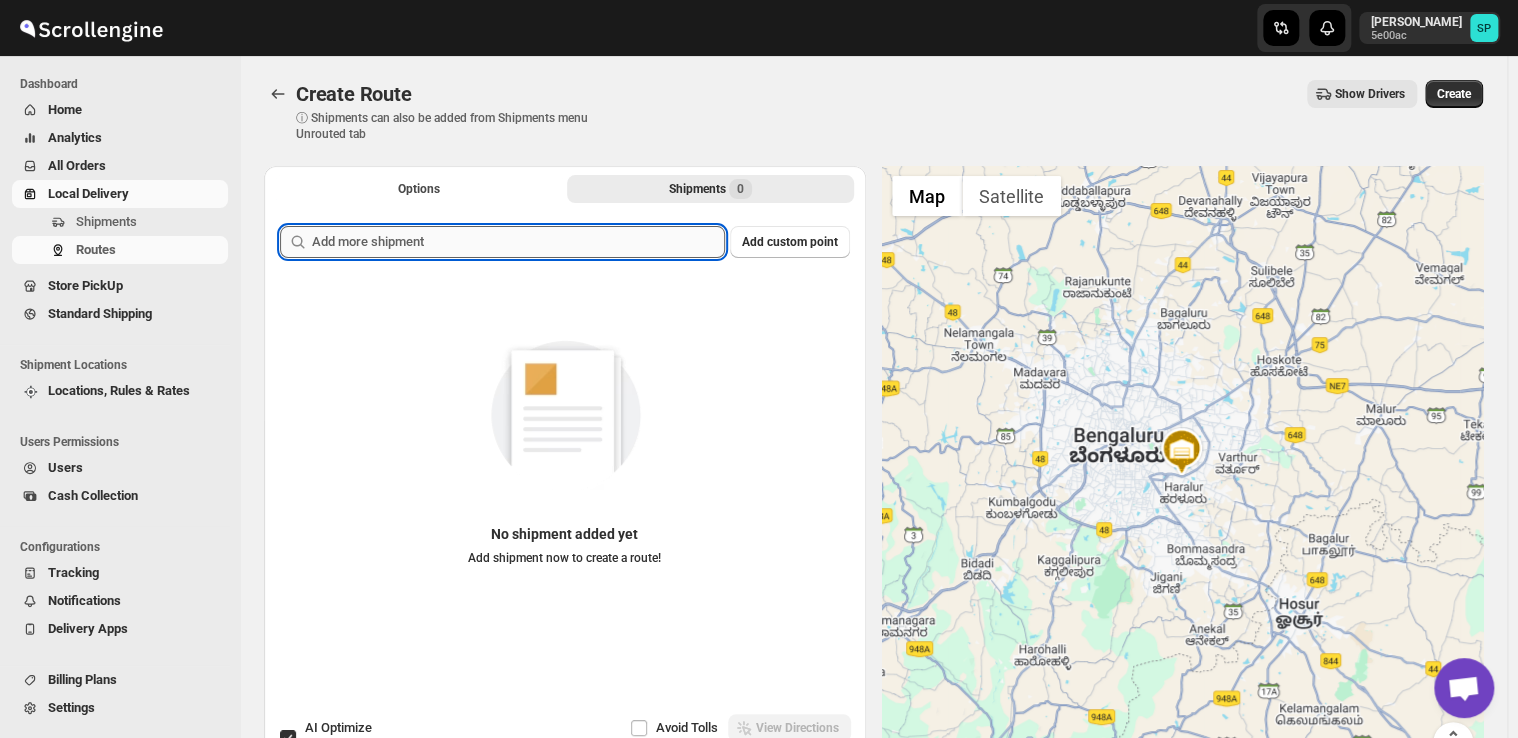 click at bounding box center [518, 242] 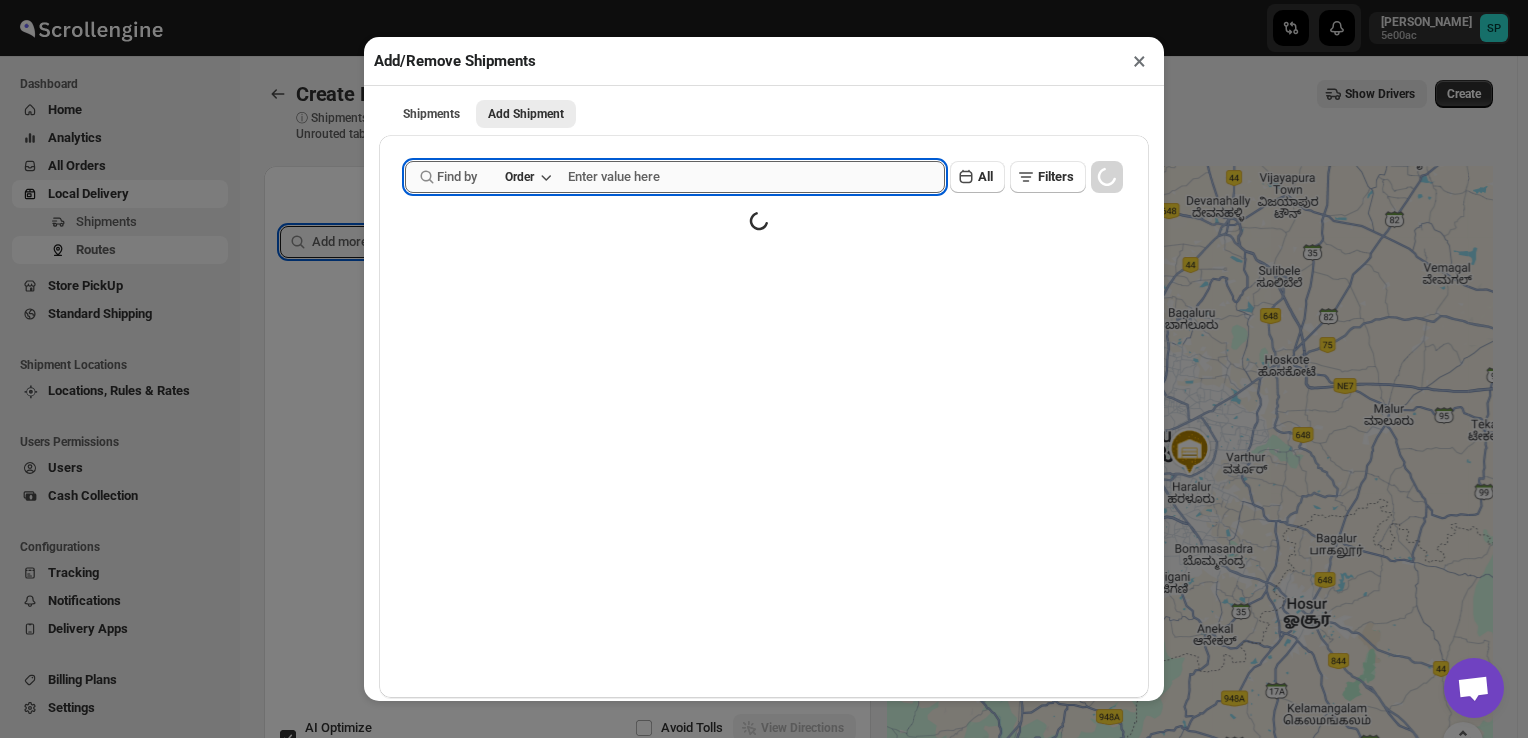 click at bounding box center (756, 177) 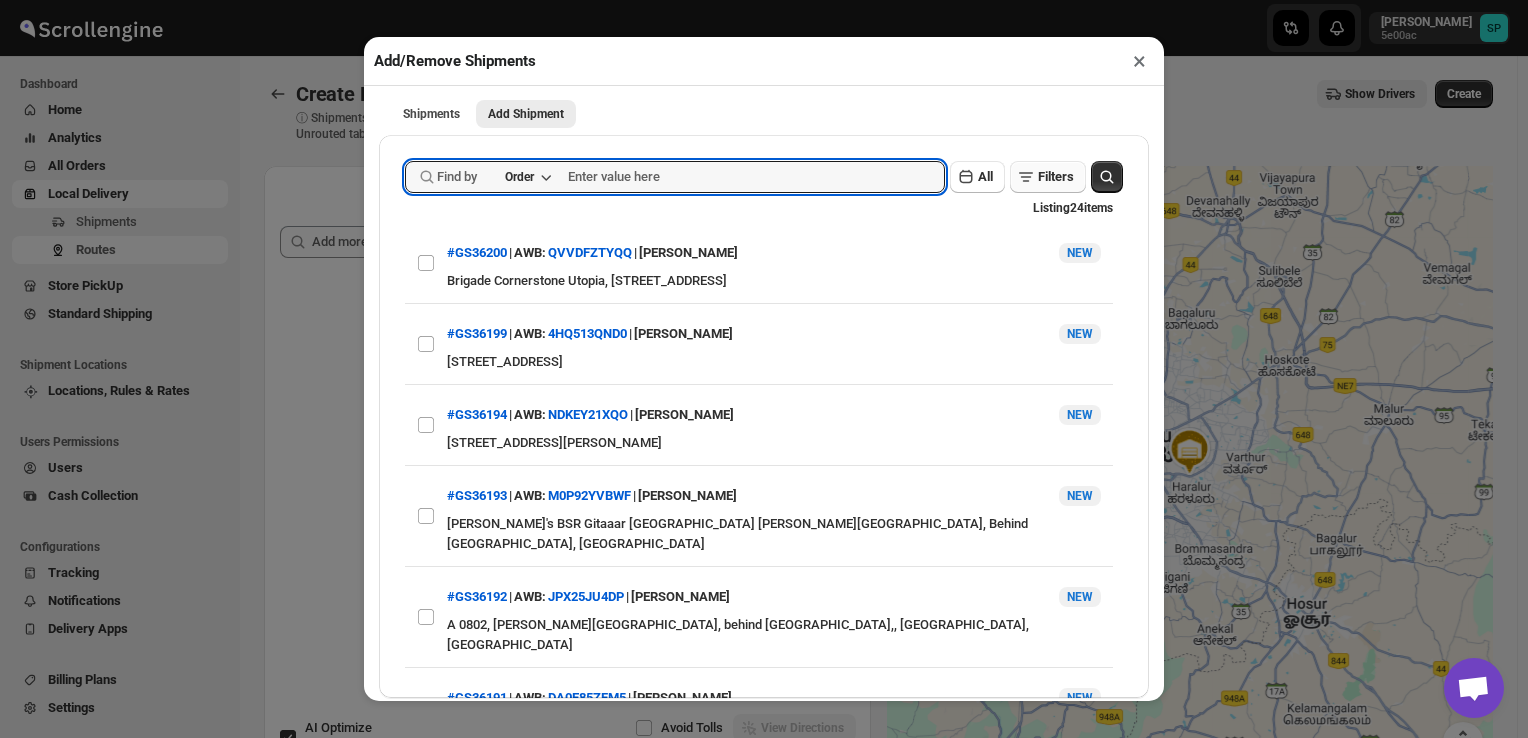 paste on "36168" 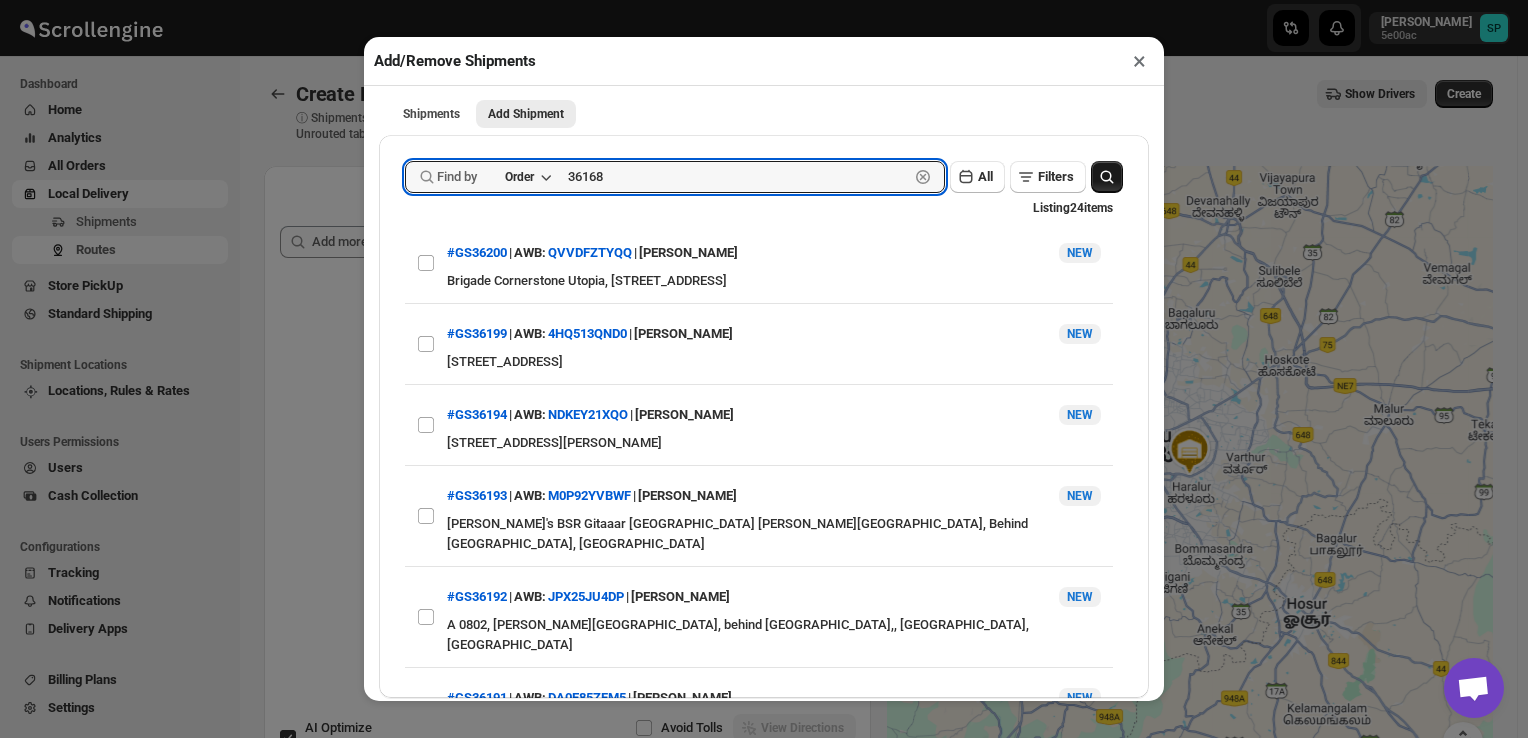 type on "36168" 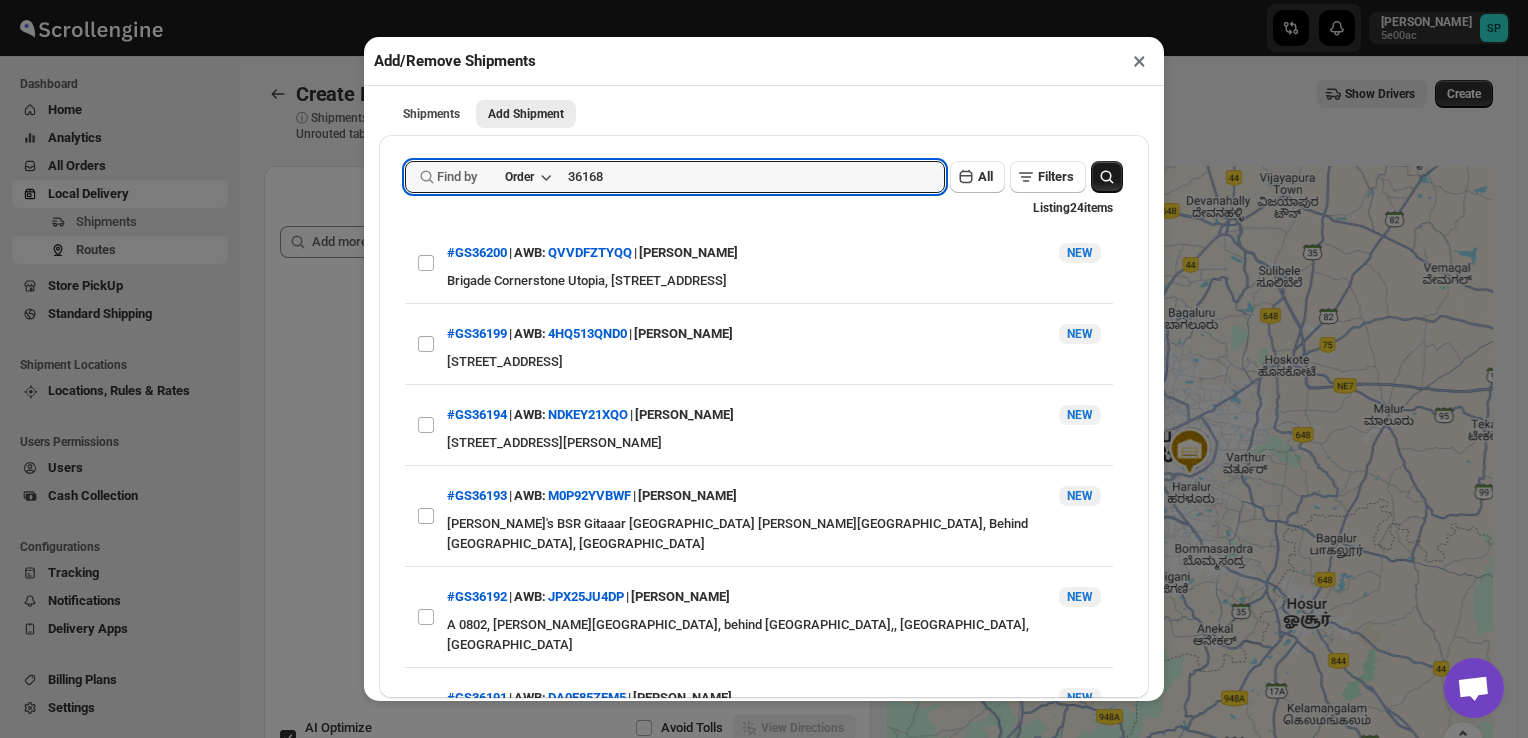 click 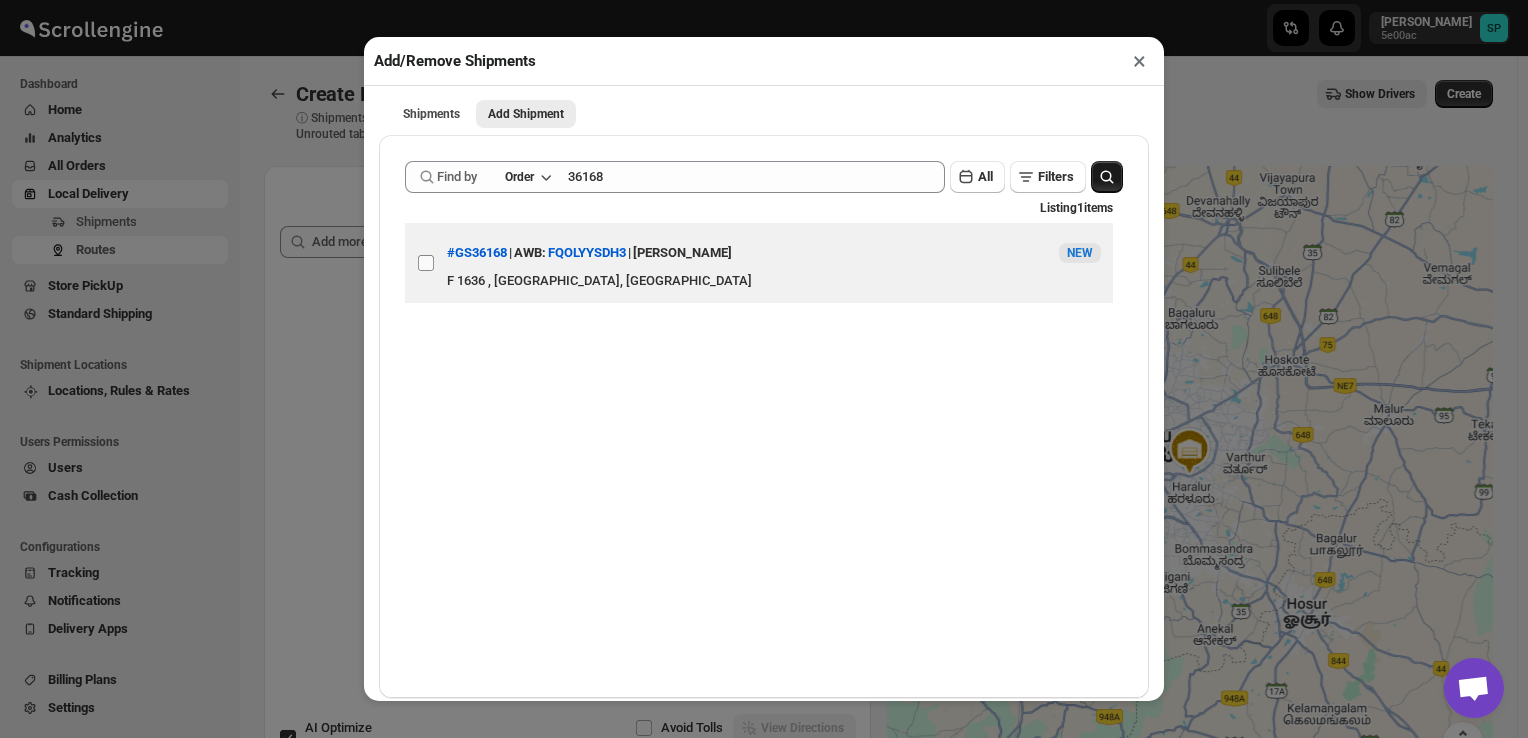 click on "View details for 6878c8bdb5e00a12246bca90" at bounding box center [426, 263] 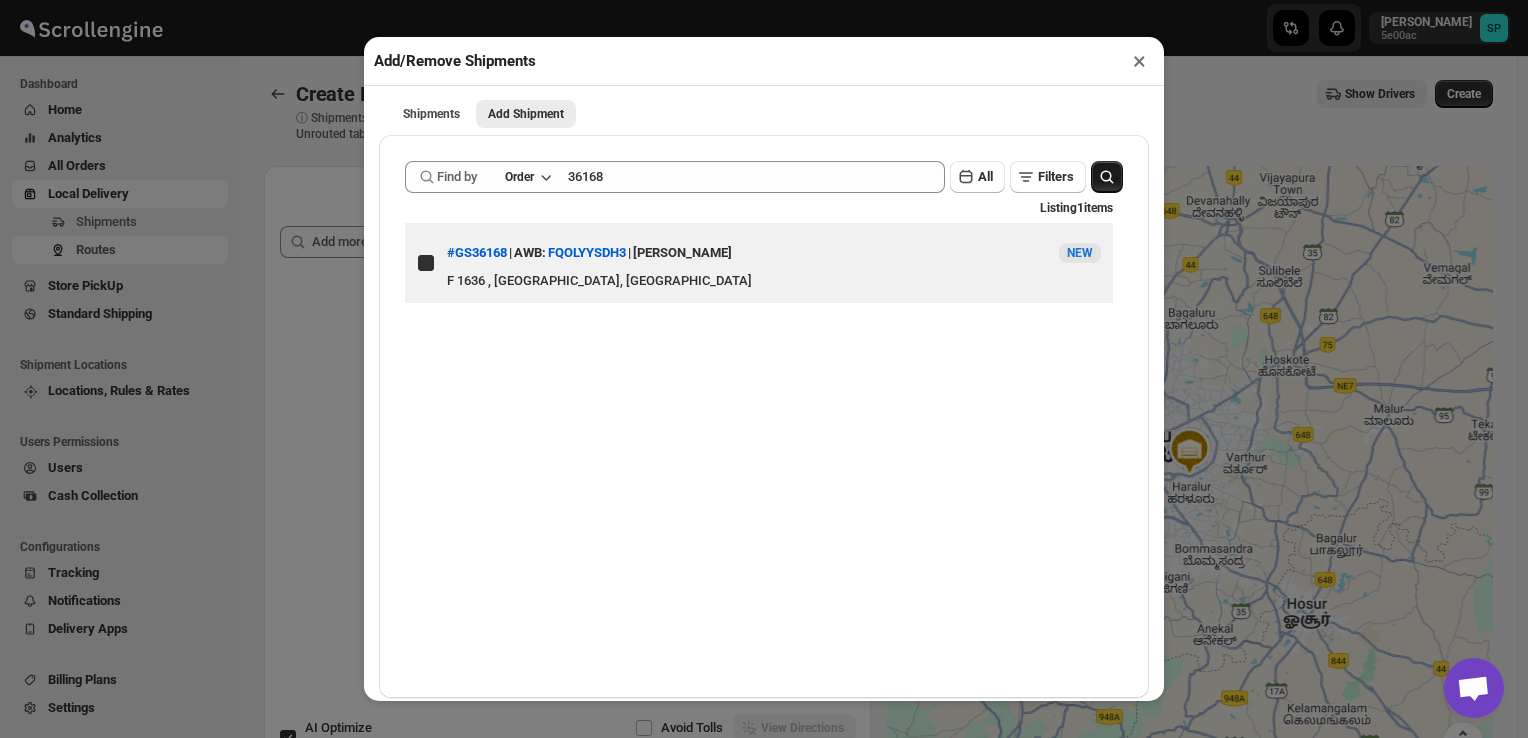 checkbox on "true" 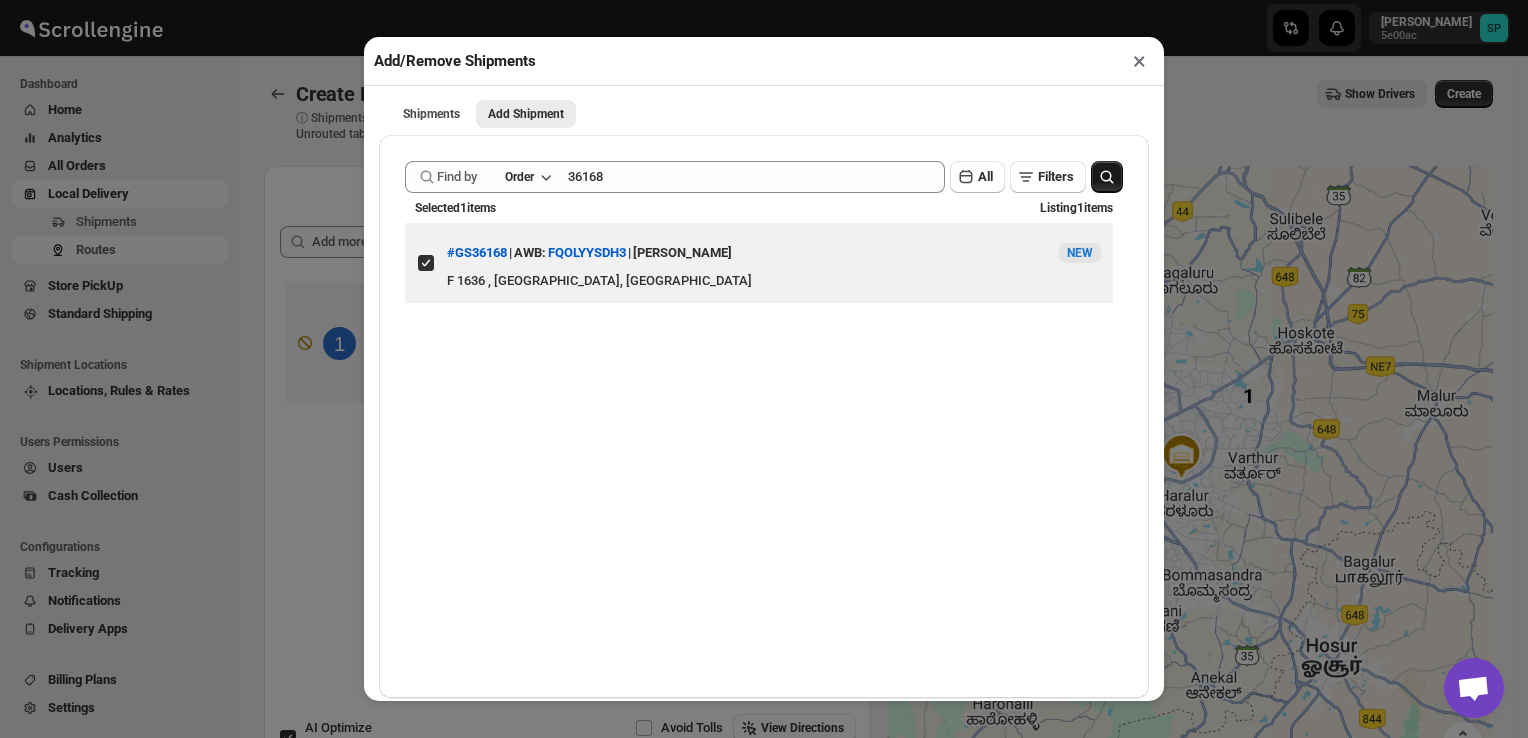 type 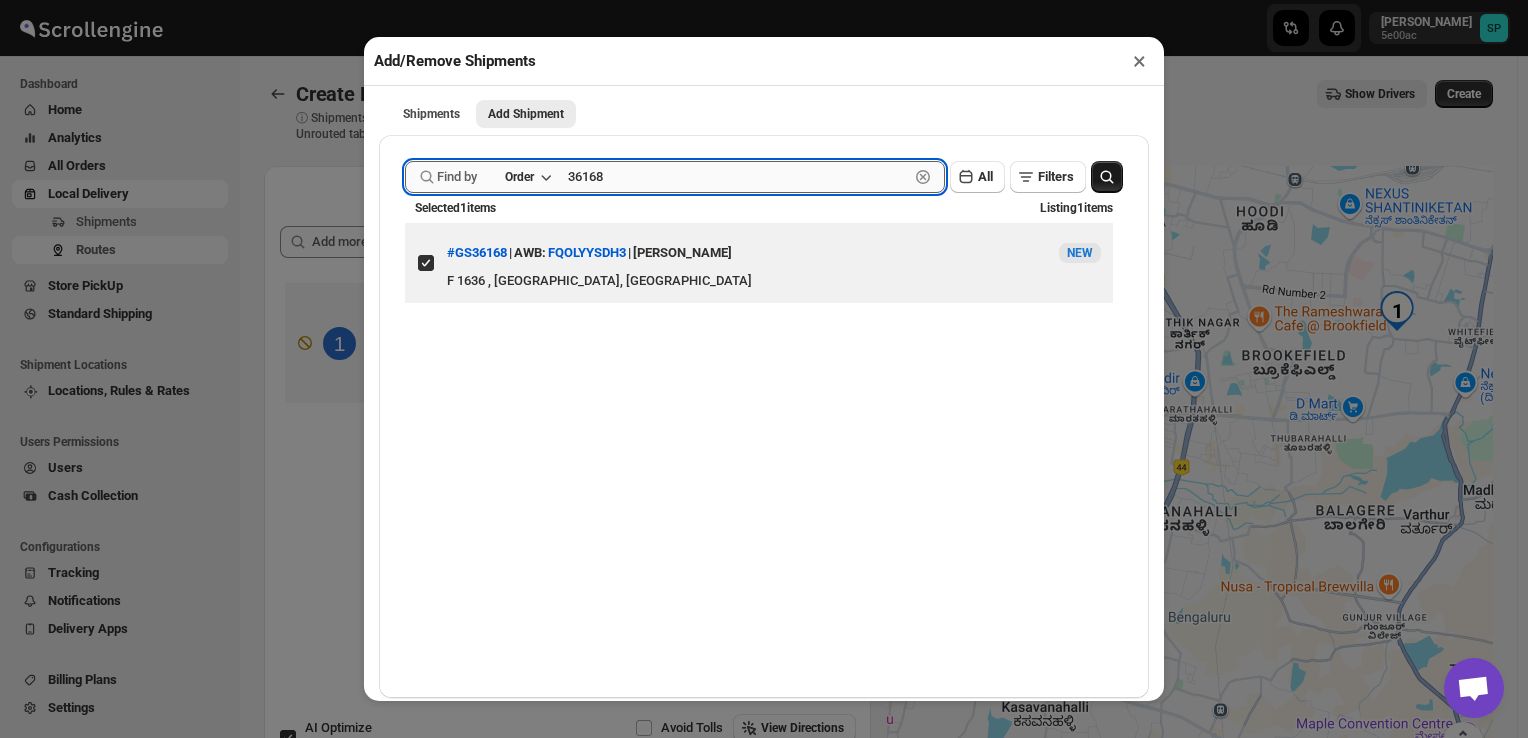 click on "36168" at bounding box center (738, 177) 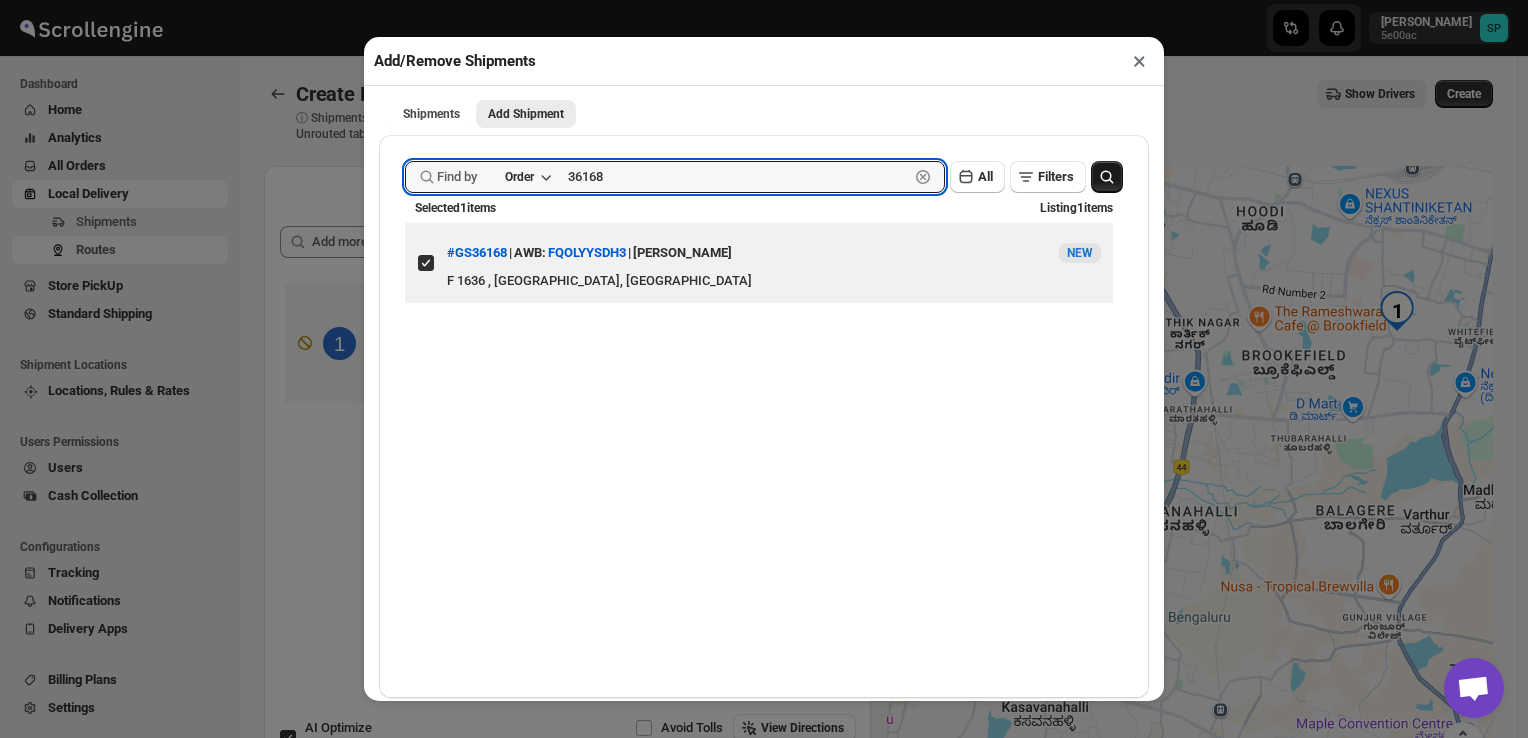 paste on "70" 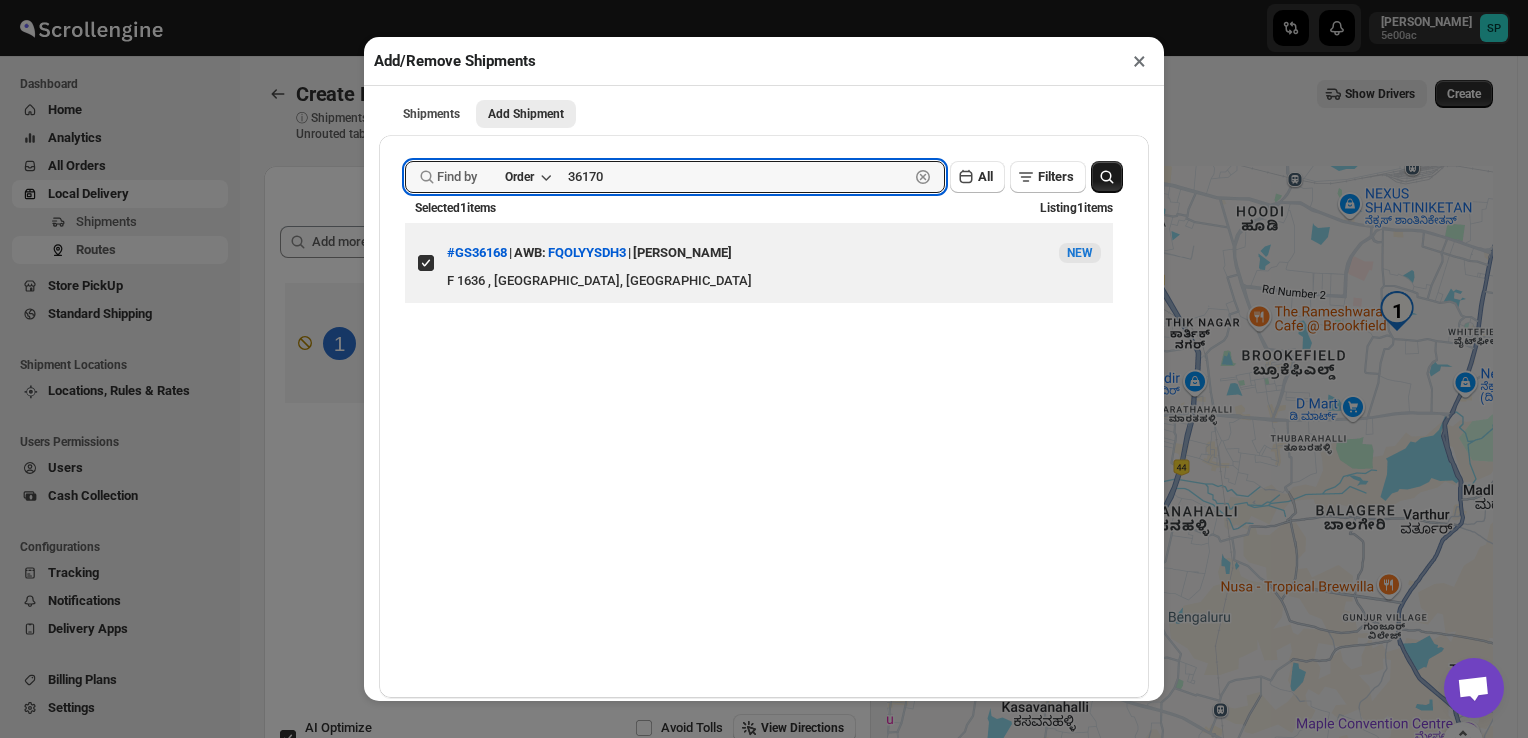 type on "36170" 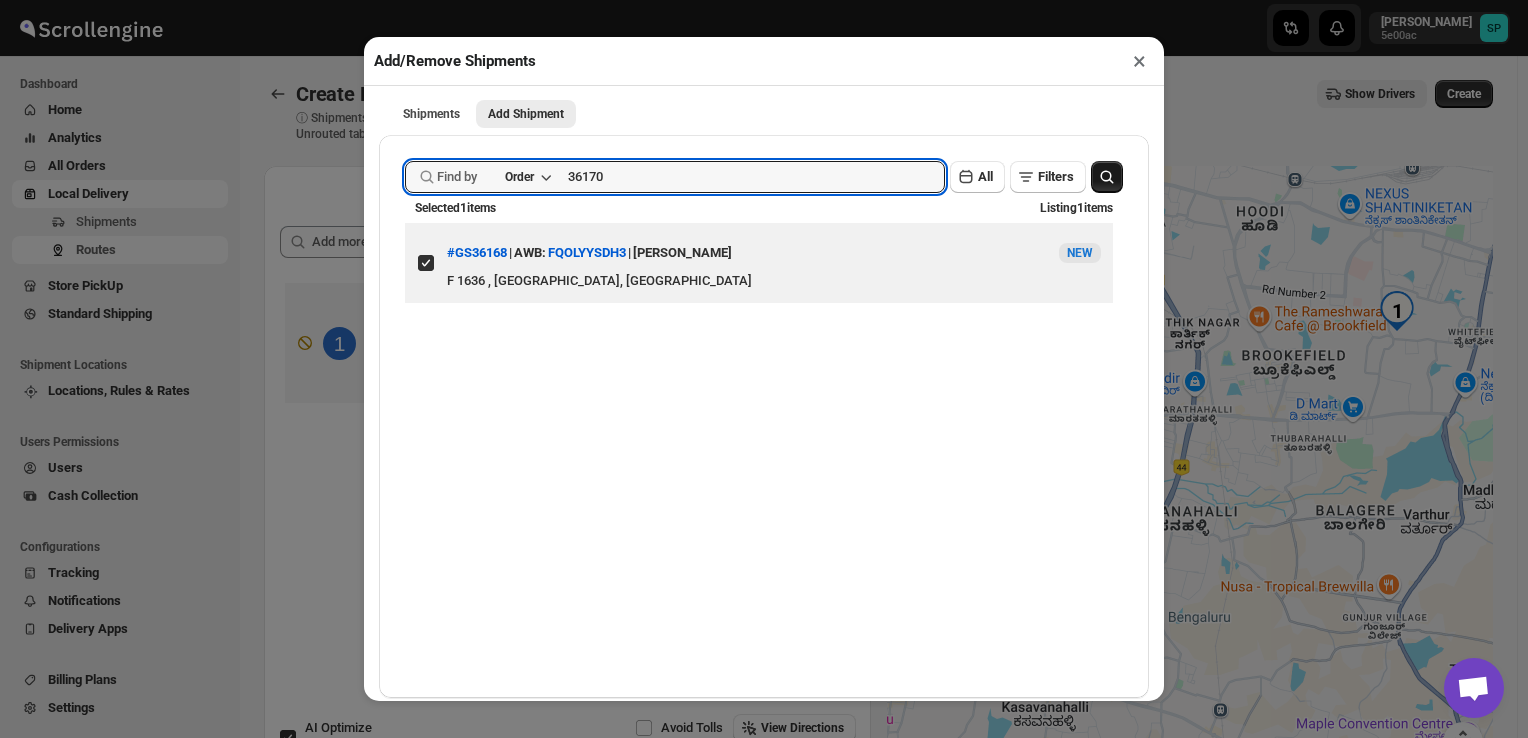 click at bounding box center [1107, 177] 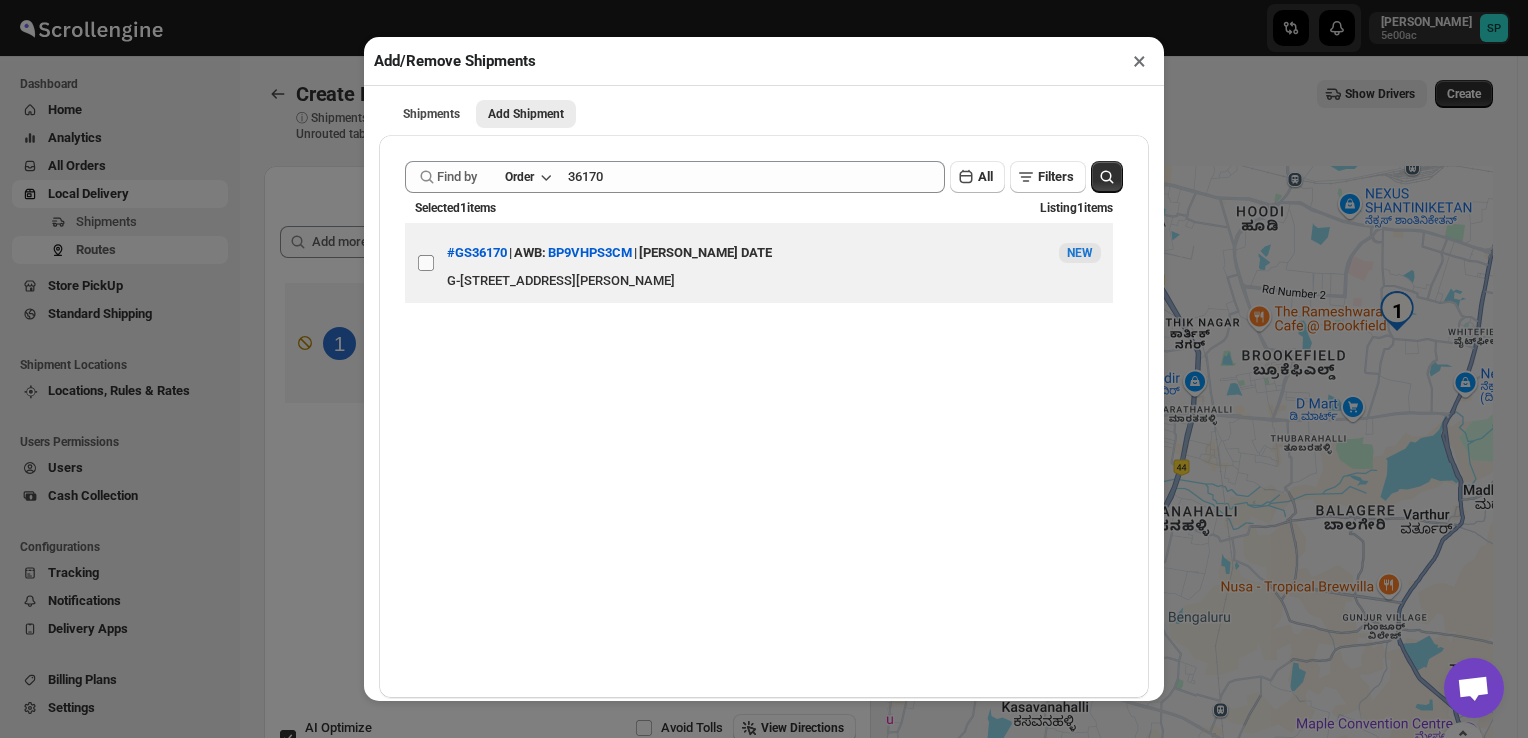 click on "View details for 6878dd39b5e00a12246bcbd6" at bounding box center (426, 263) 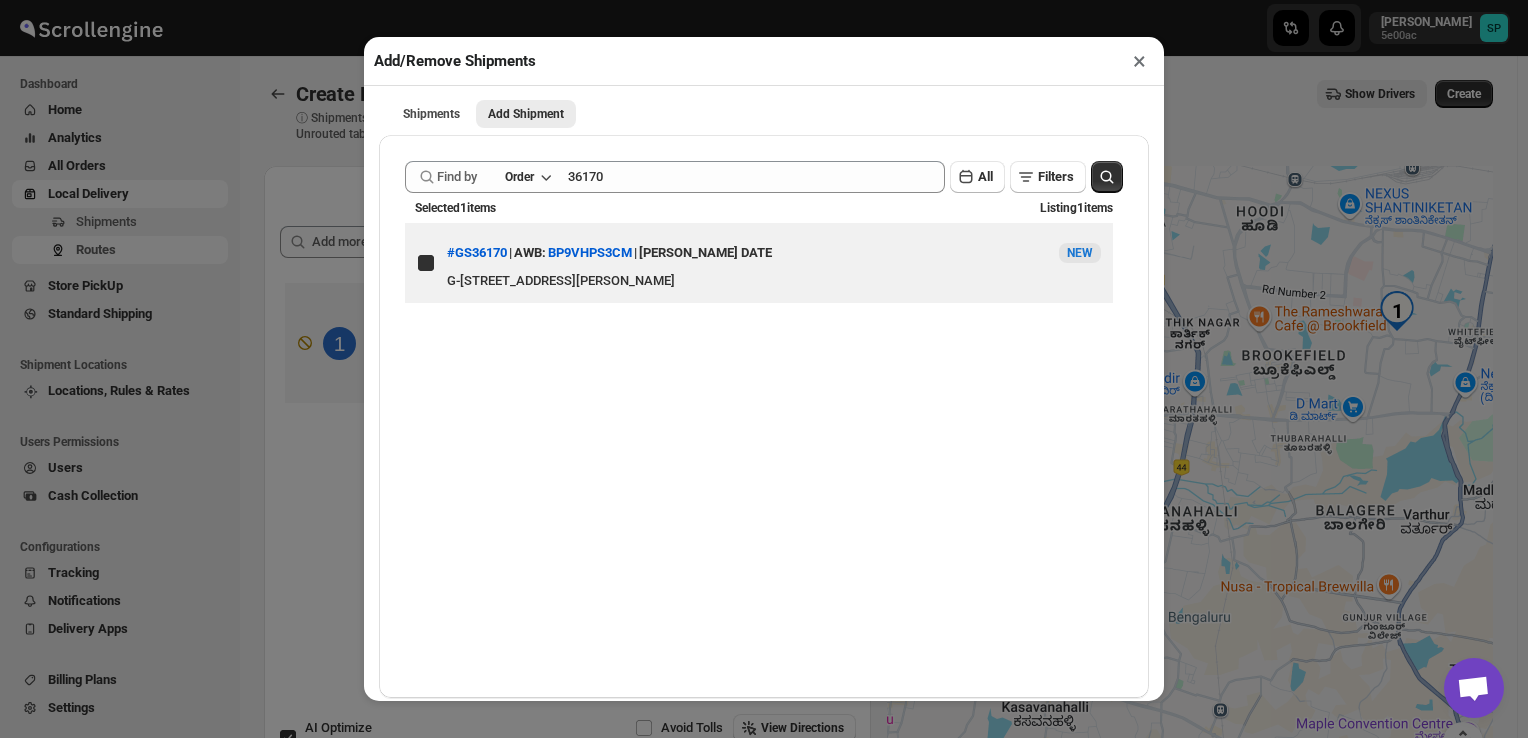 checkbox on "true" 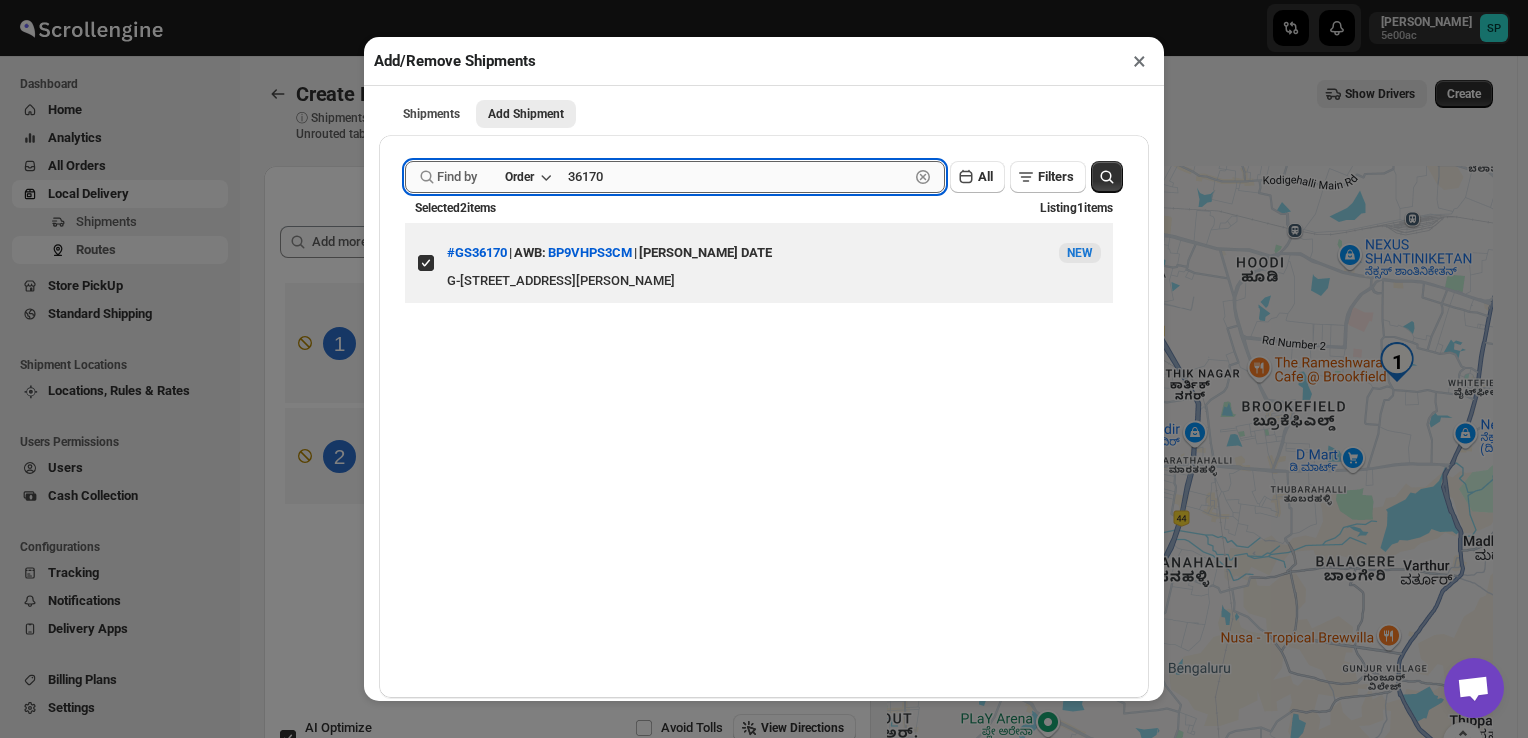 click on "36170" at bounding box center (738, 177) 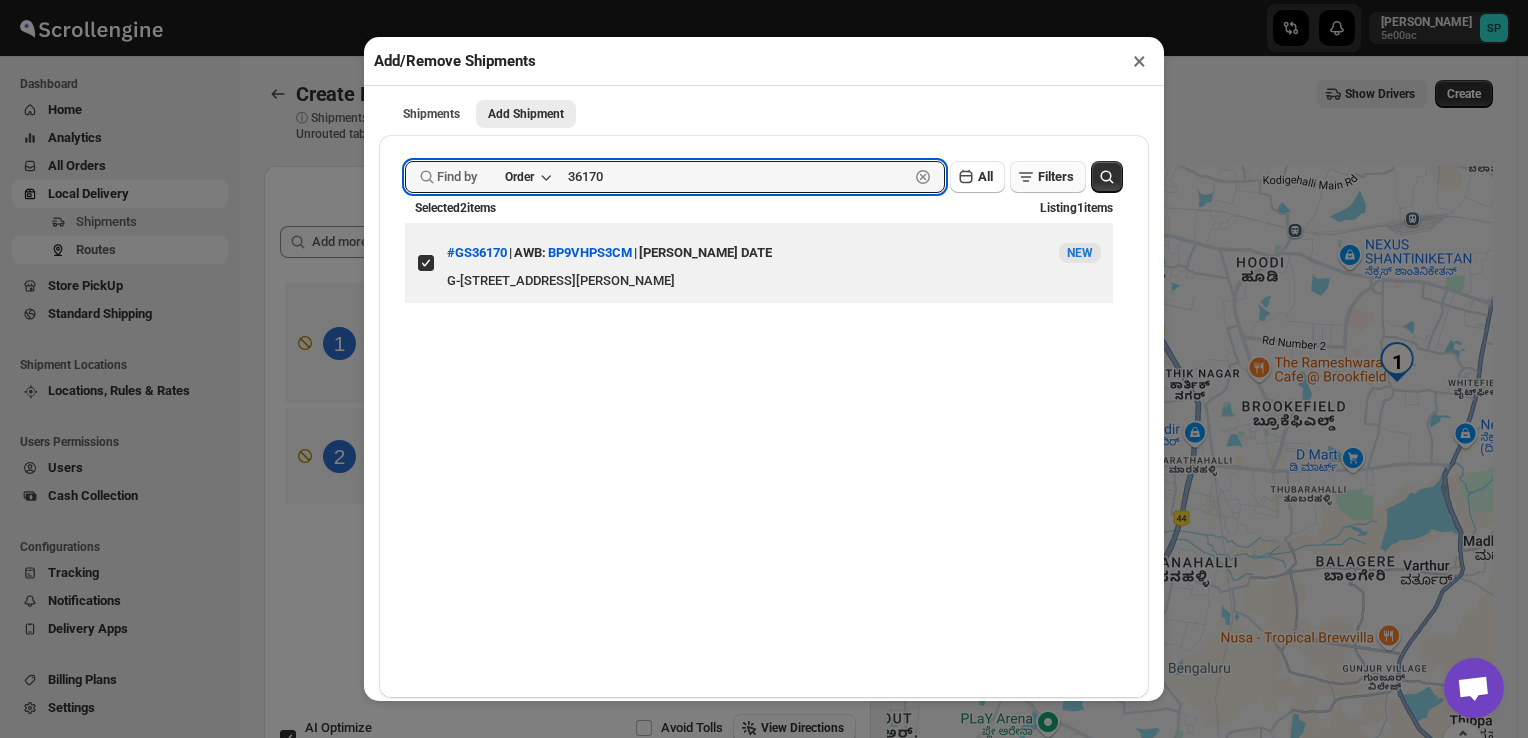 paste on "69" 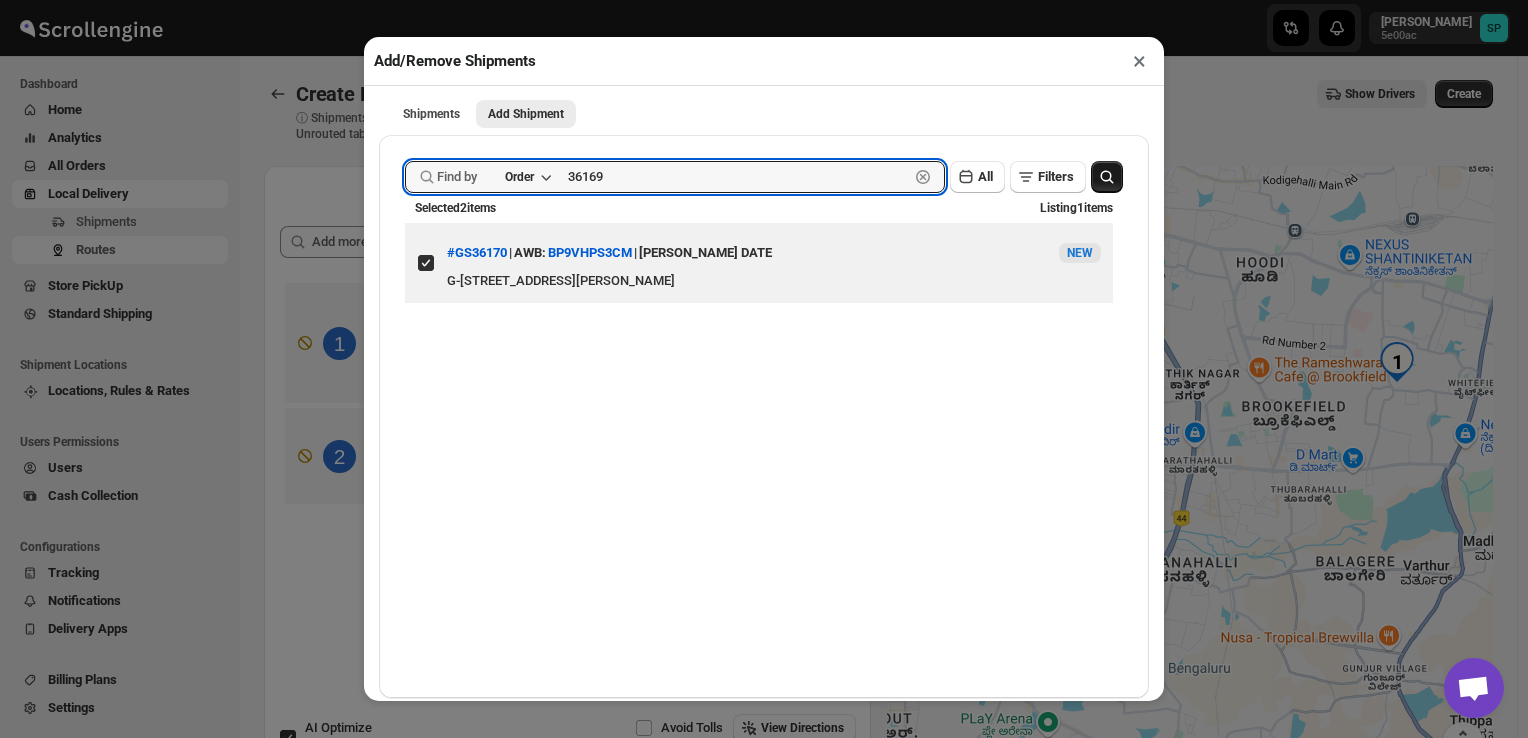 type on "36169" 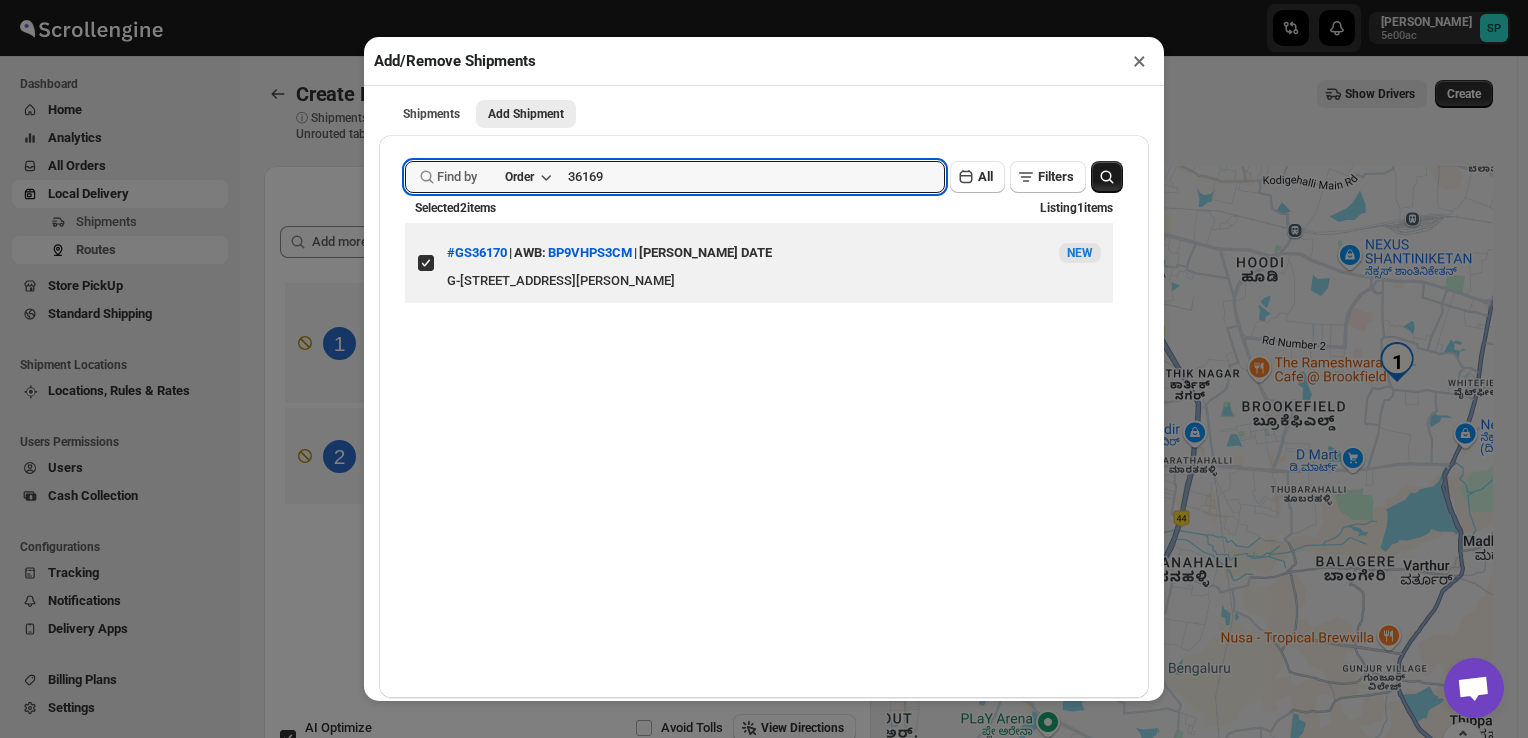 click 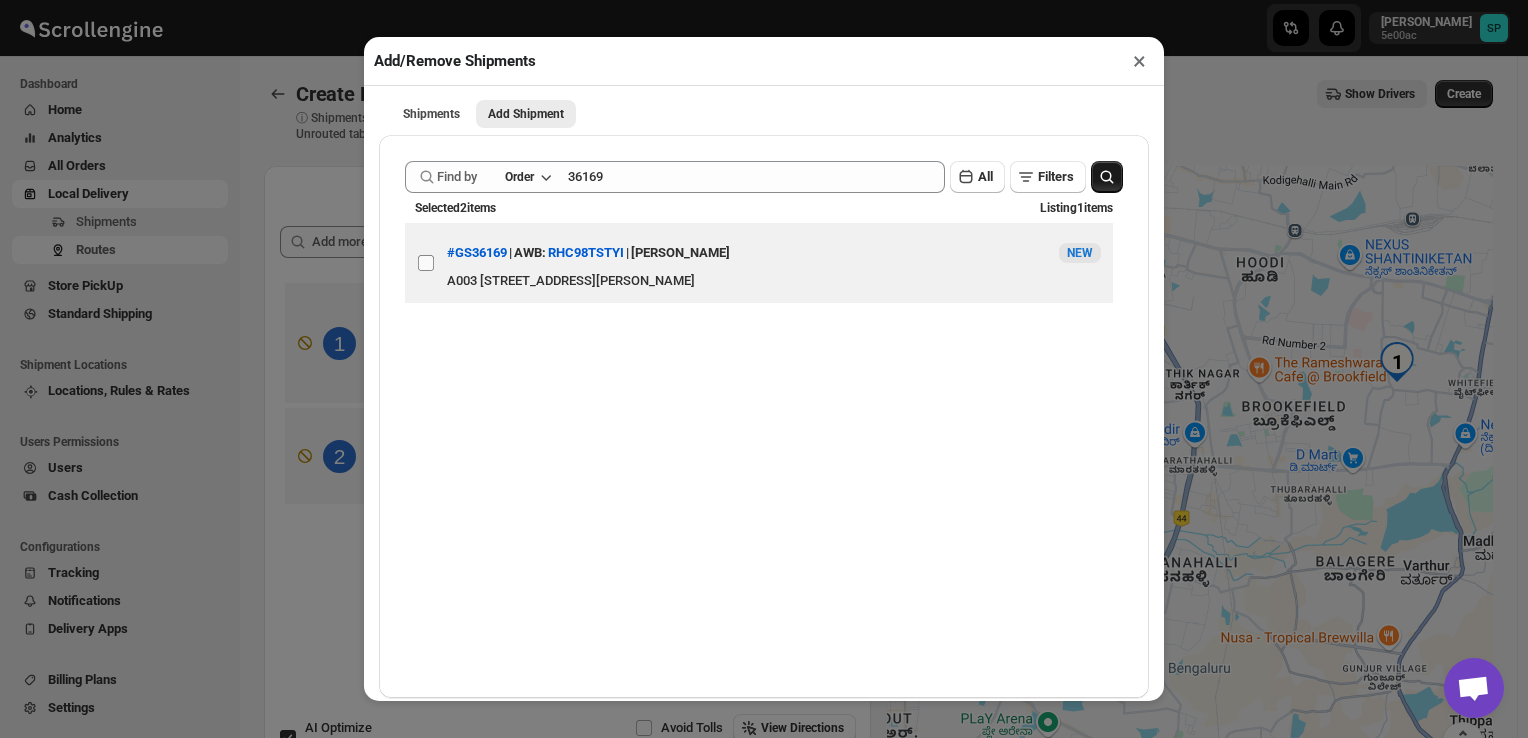click on "View details for 6878da51b5e00a12246bcba9" at bounding box center (426, 263) 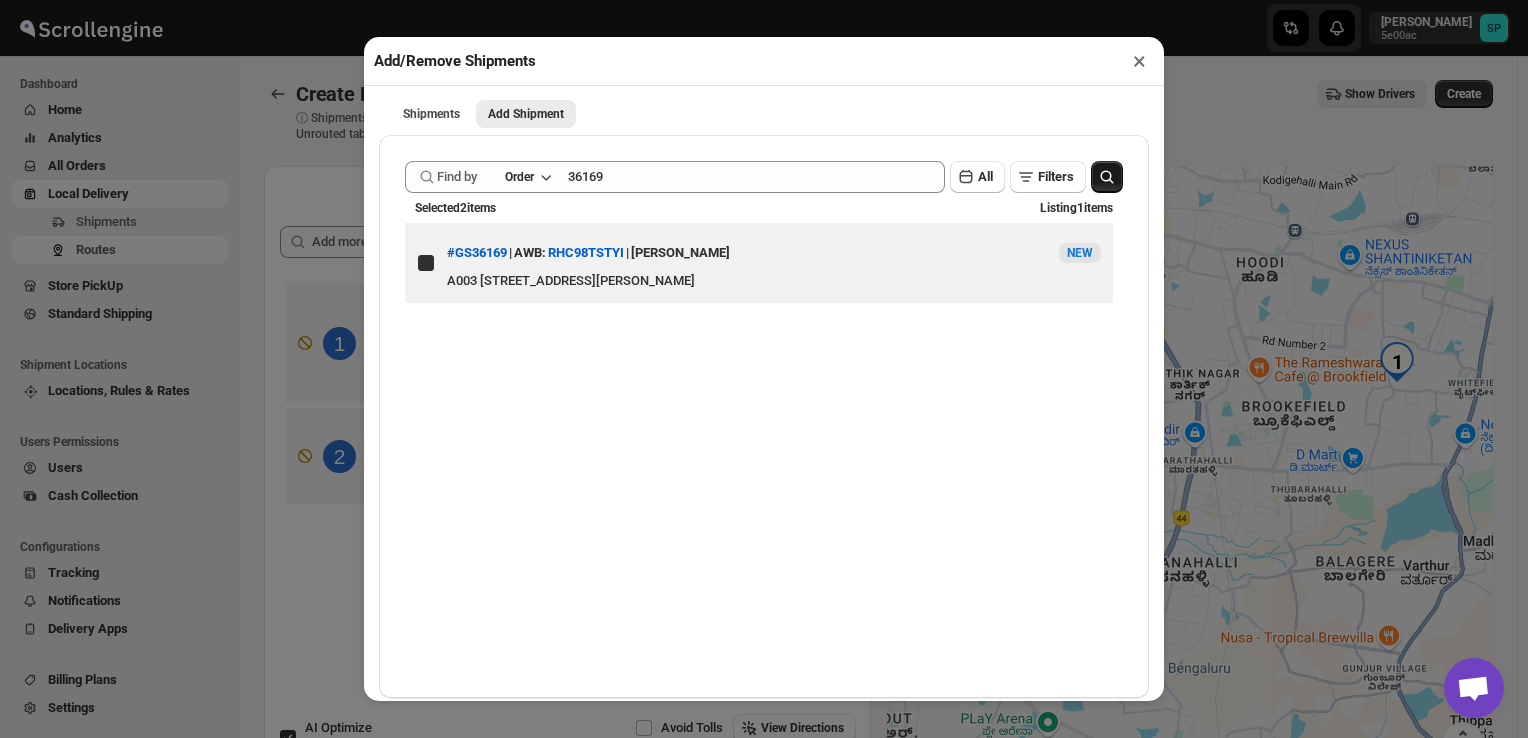 checkbox on "true" 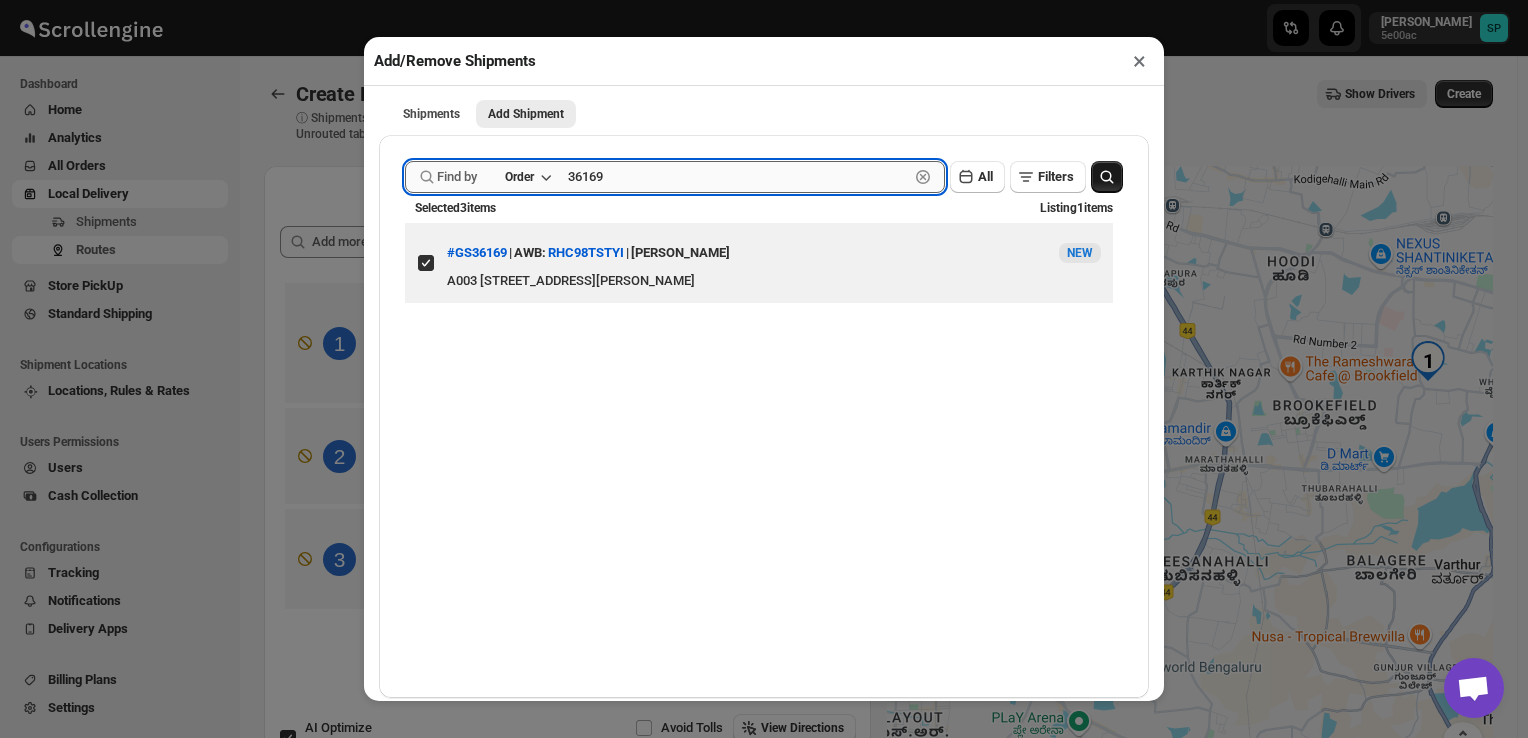 click on "36169" at bounding box center [738, 177] 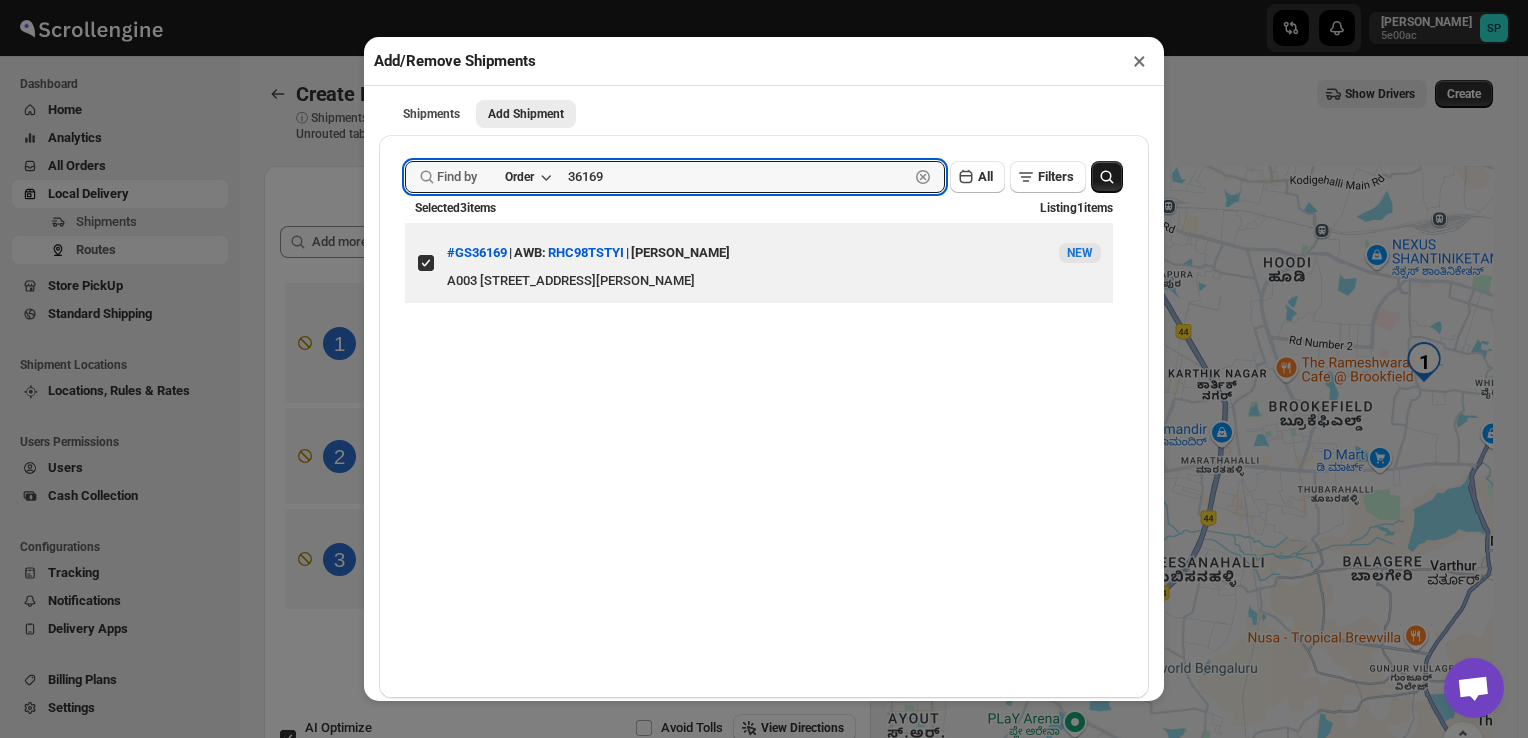 paste on "55" 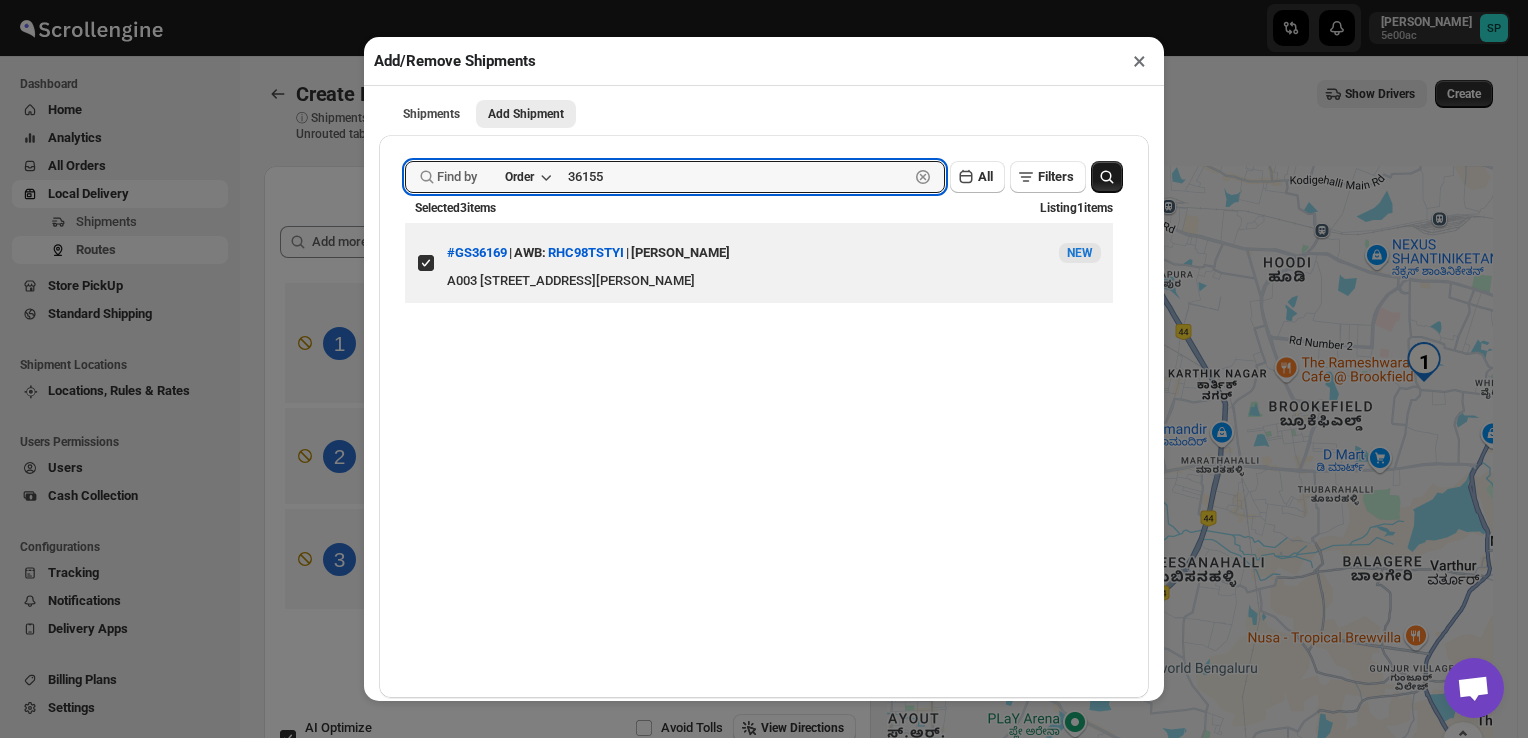 type on "36155" 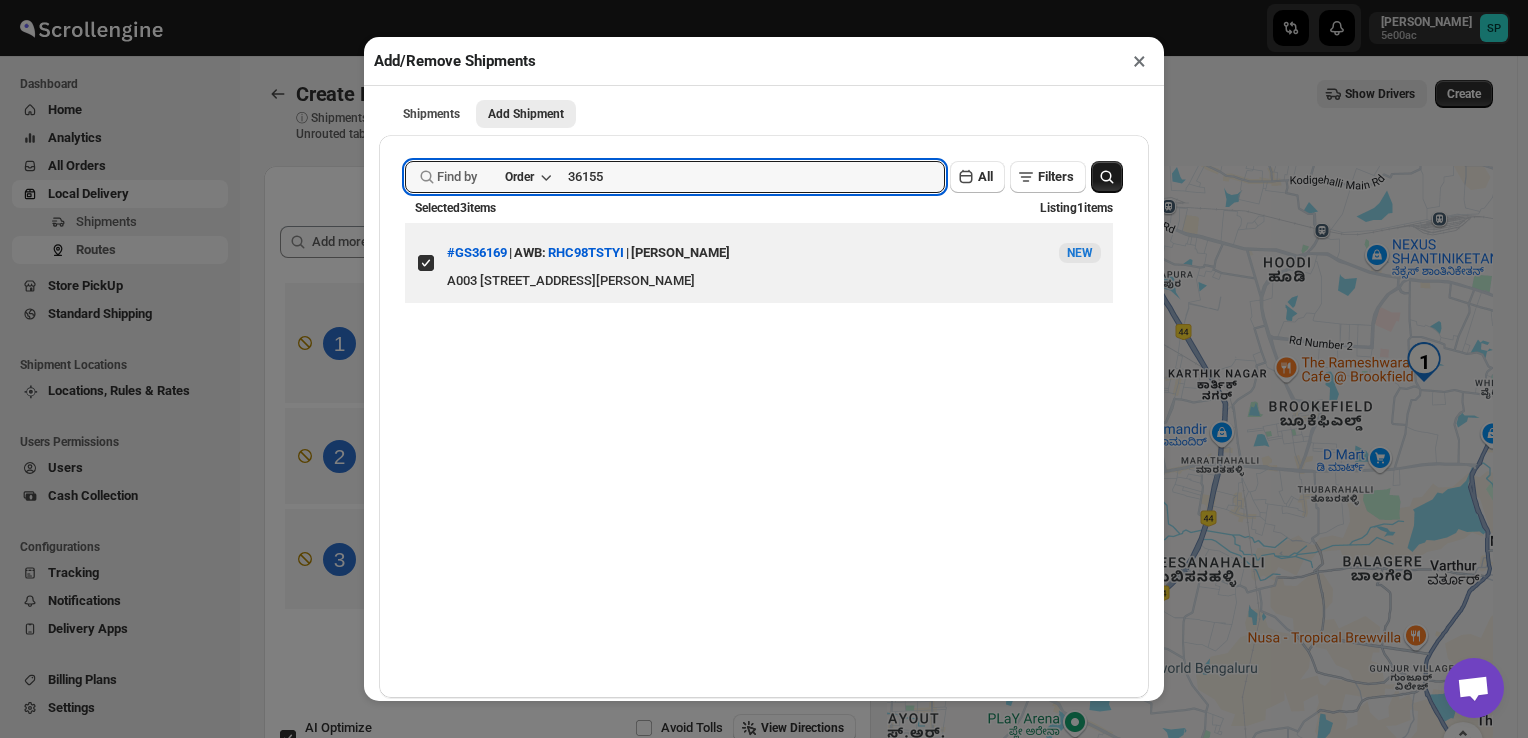 click 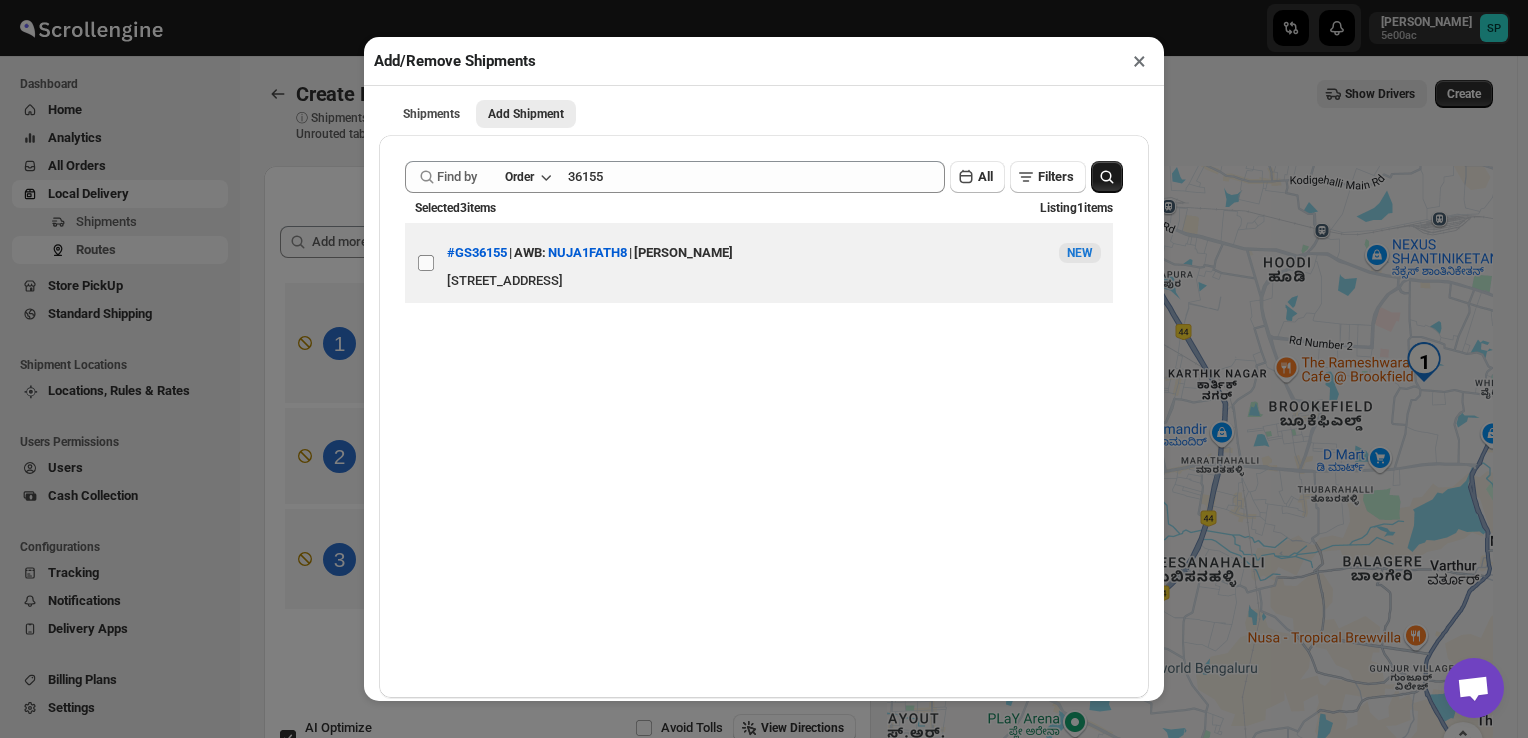 click on "View details for 68788dd8b5e00a12246bc735" at bounding box center (426, 263) 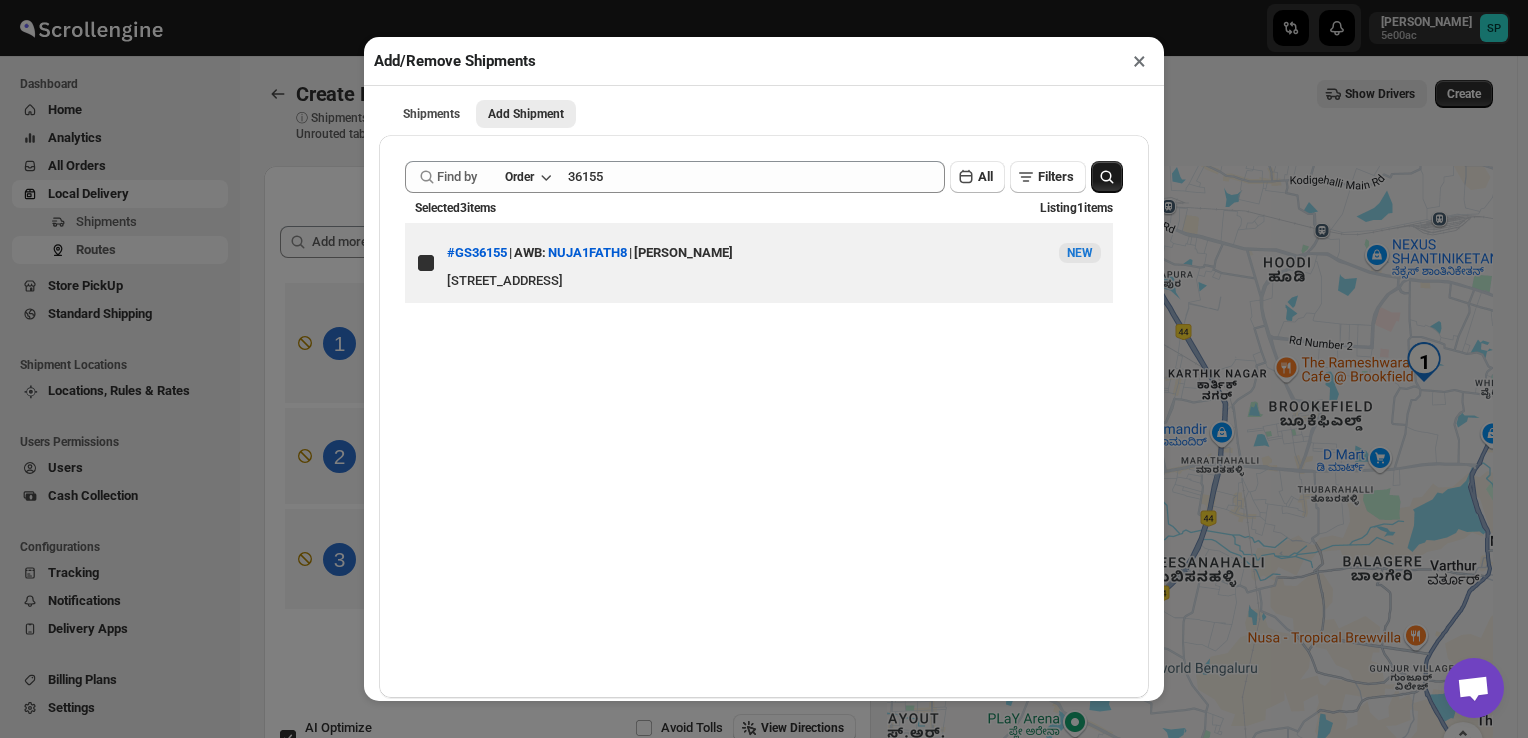 checkbox on "true" 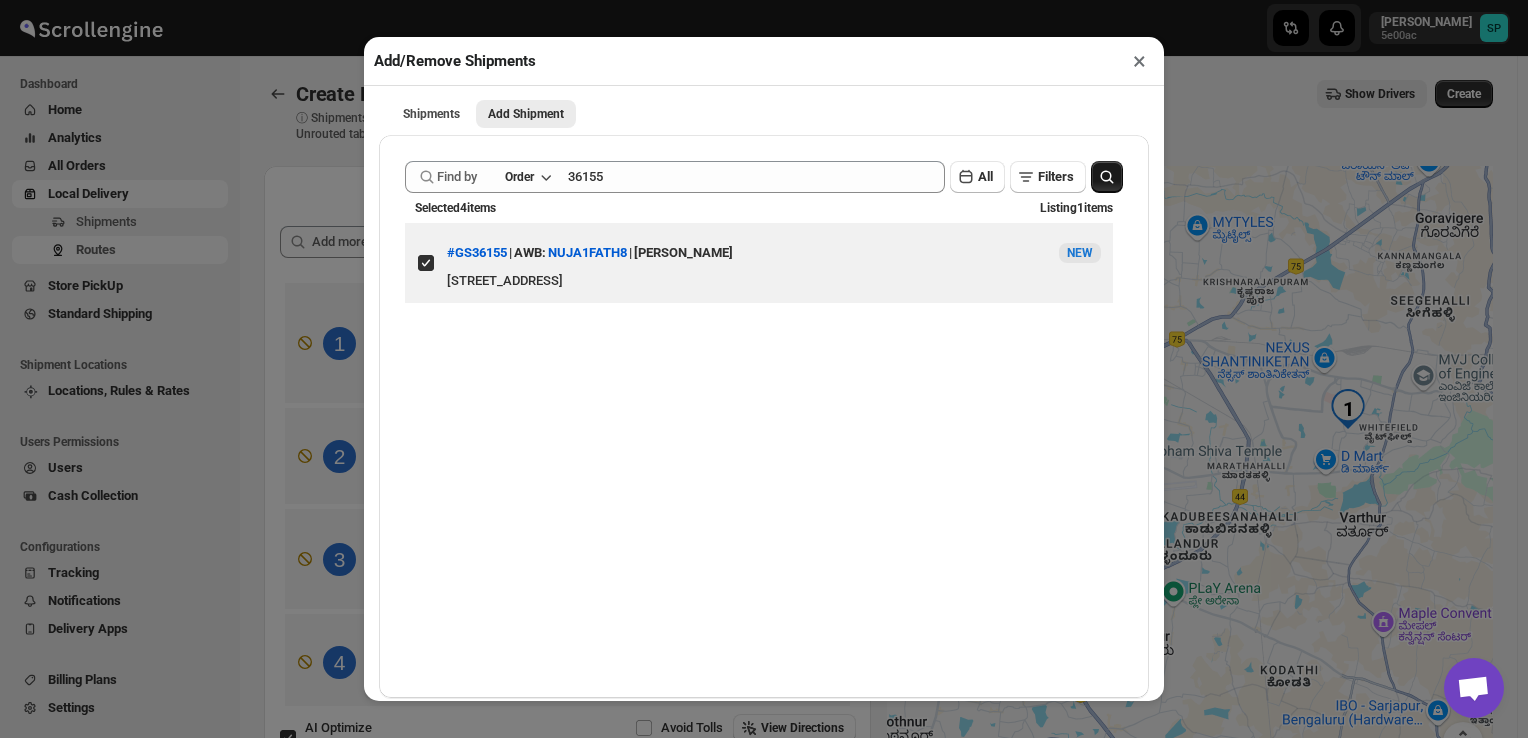 click on "×" at bounding box center (1139, 61) 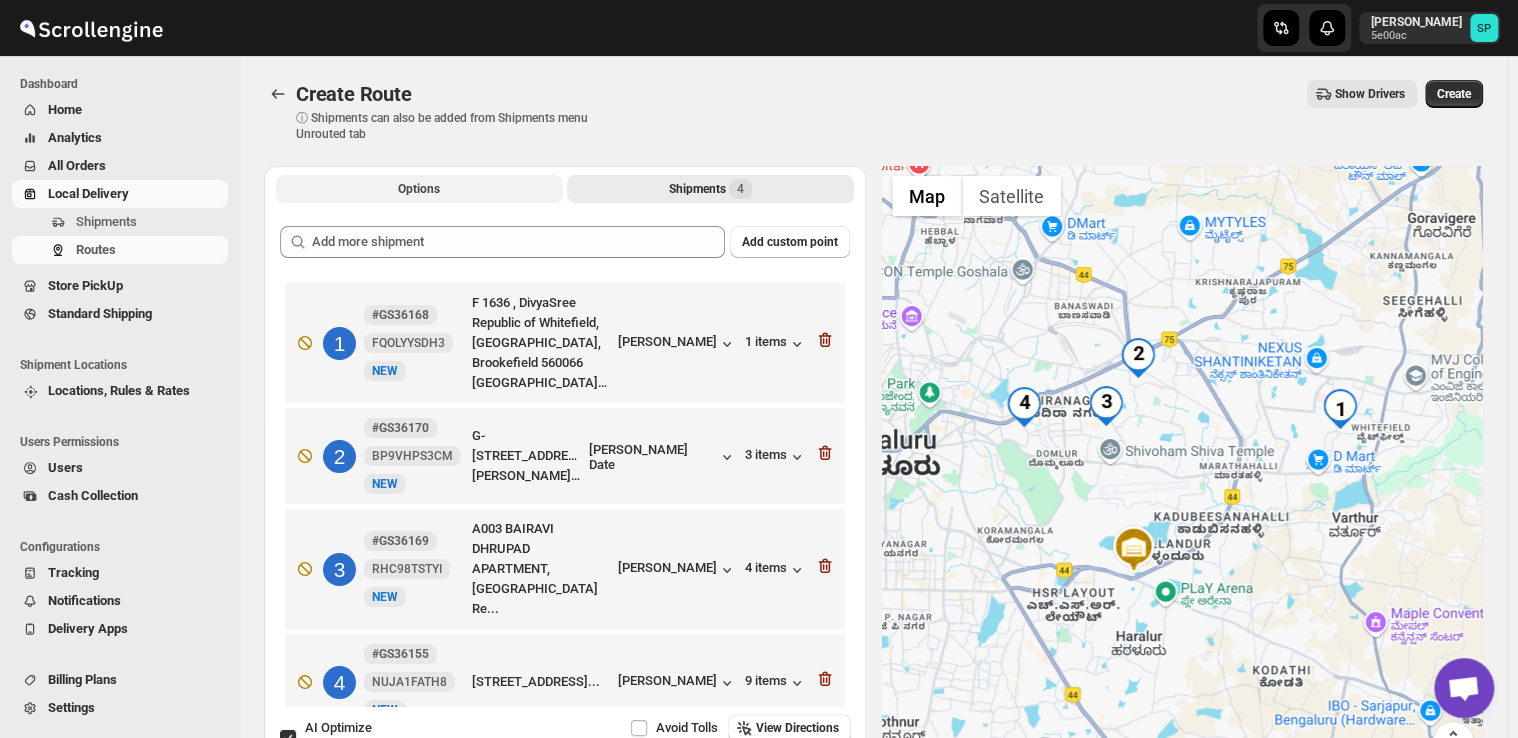 click on "Options" at bounding box center [419, 189] 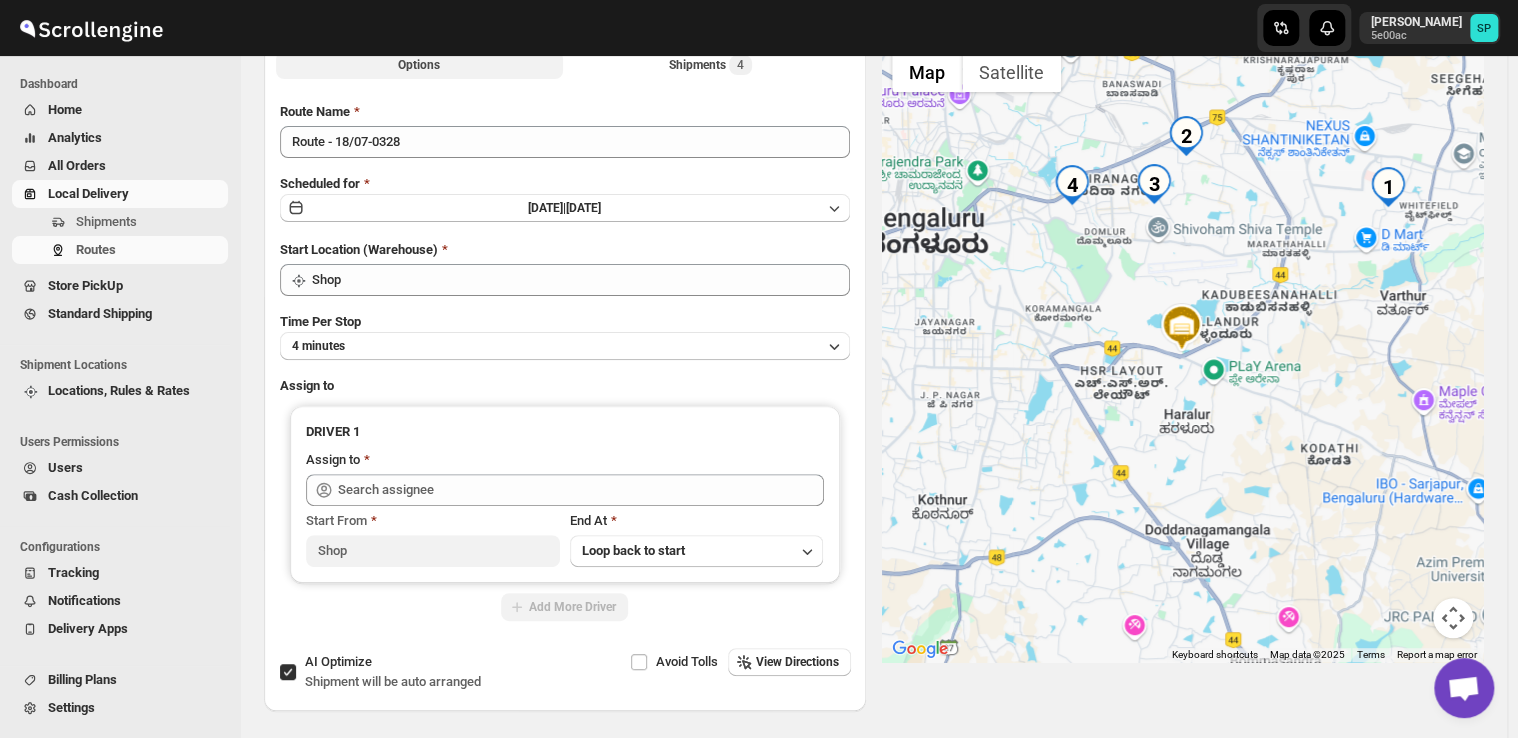 scroll, scrollTop: 195, scrollLeft: 0, axis: vertical 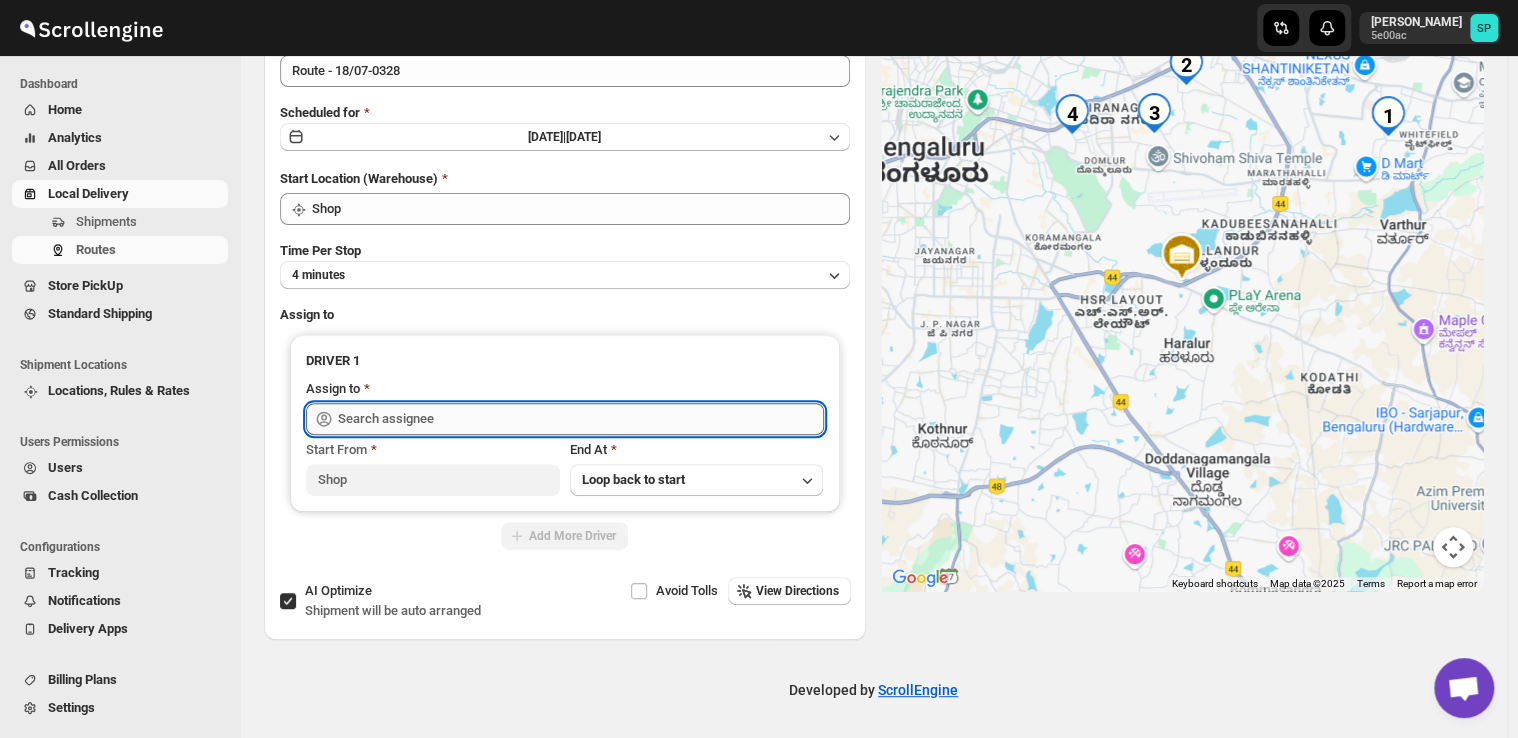 click at bounding box center (581, 419) 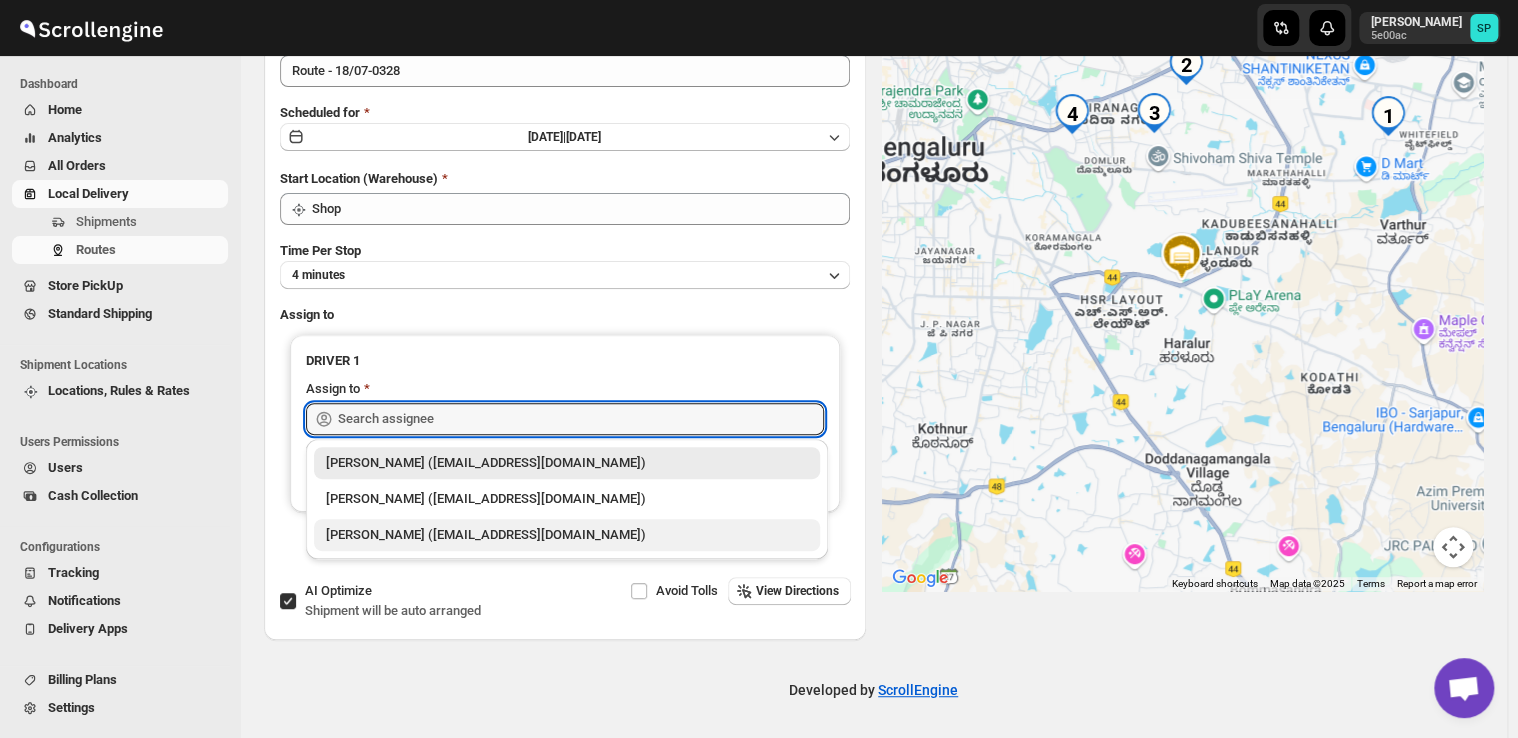 click on "nizar nizar (nnizar9001@gmail.com)" at bounding box center [567, 535] 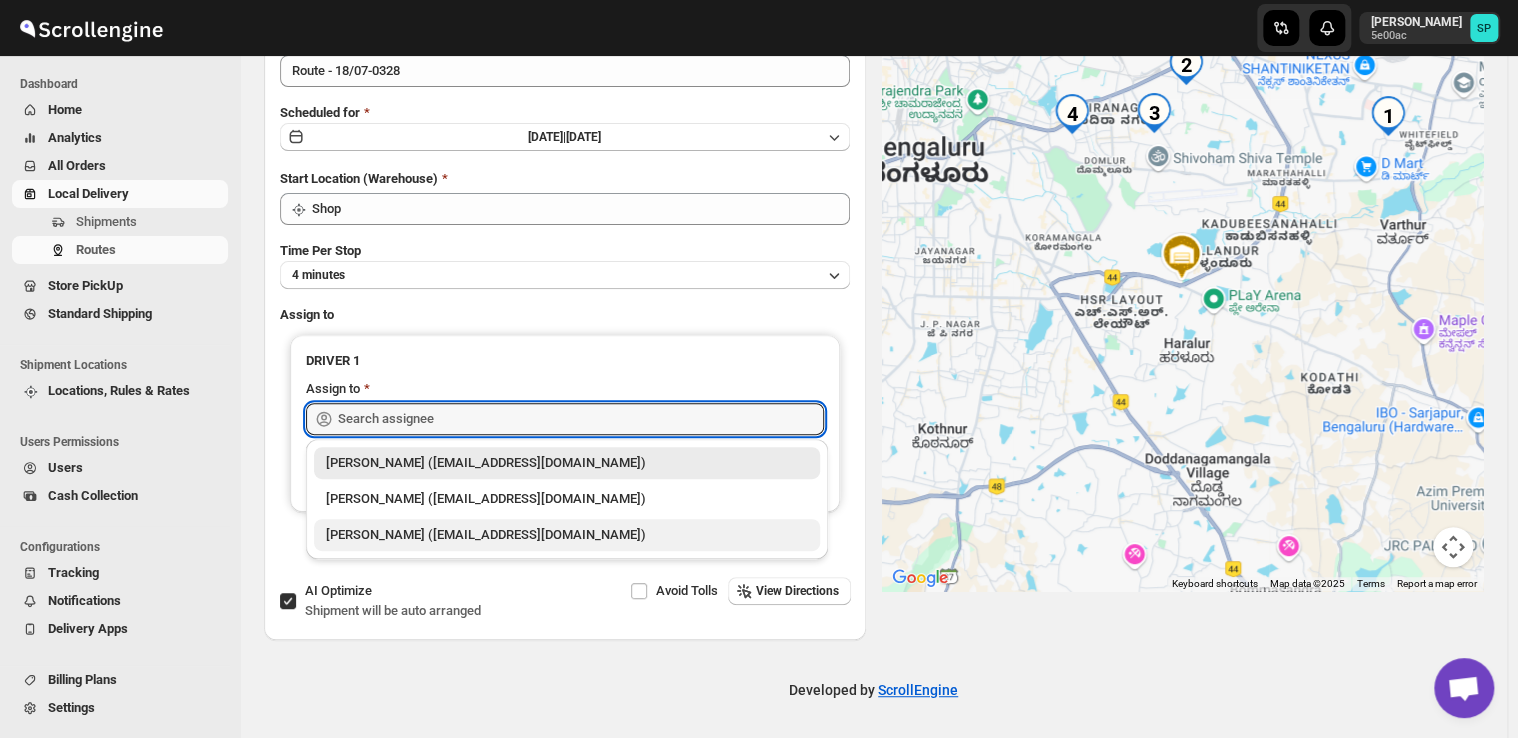 type on "nizar nizar (nnizar9001@gmail.com)" 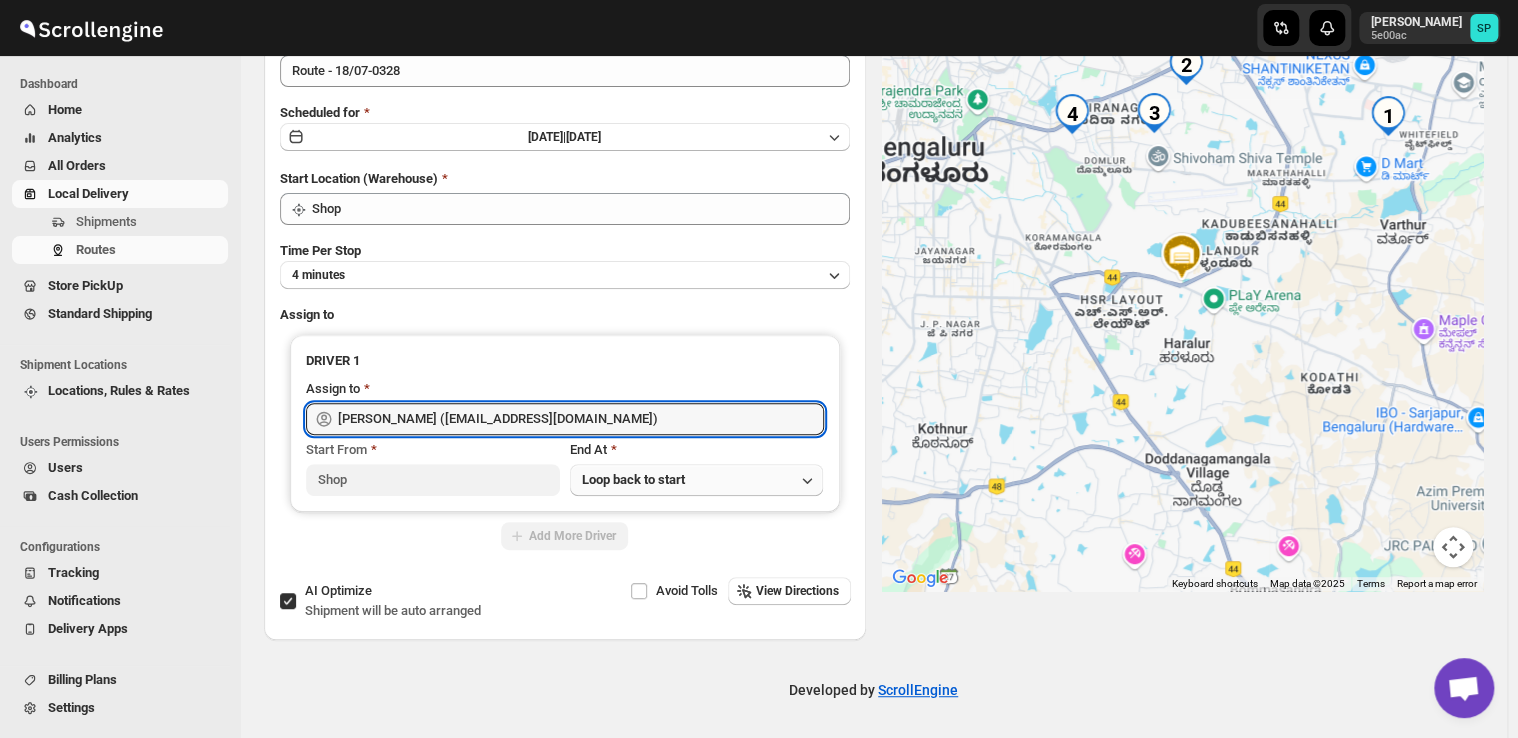 click on "Loop back to start" at bounding box center (697, 480) 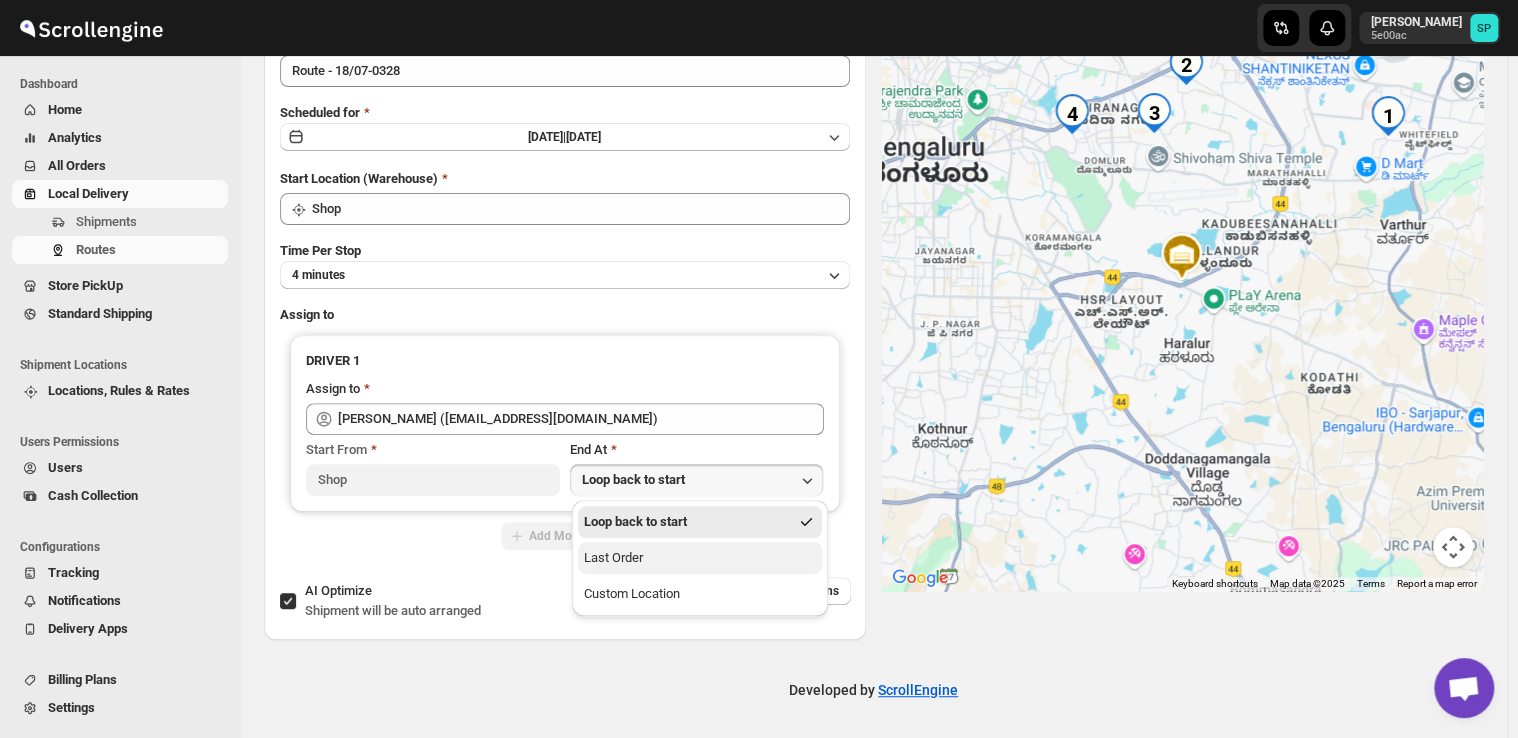 click on "Last Order" at bounding box center [613, 558] 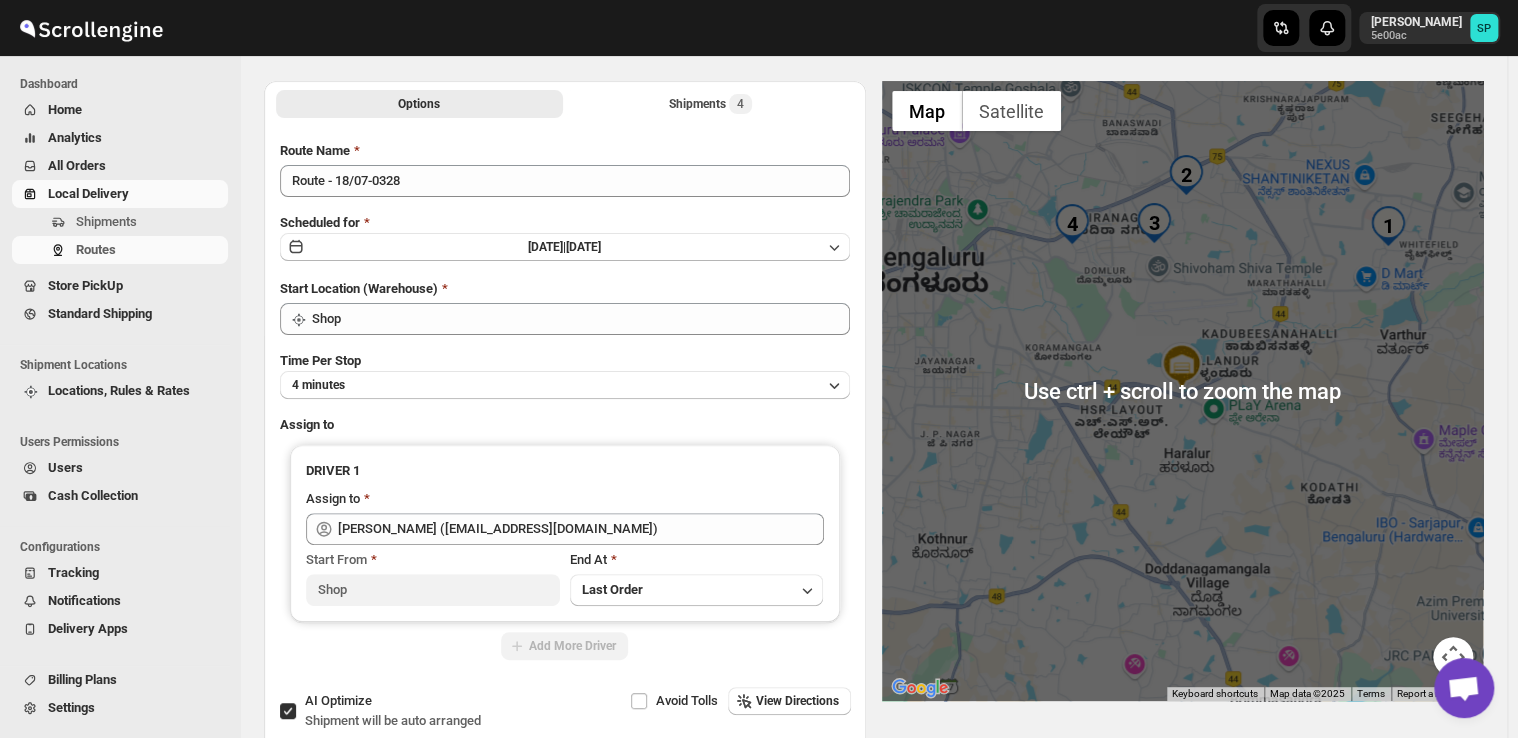 scroll, scrollTop: 0, scrollLeft: 0, axis: both 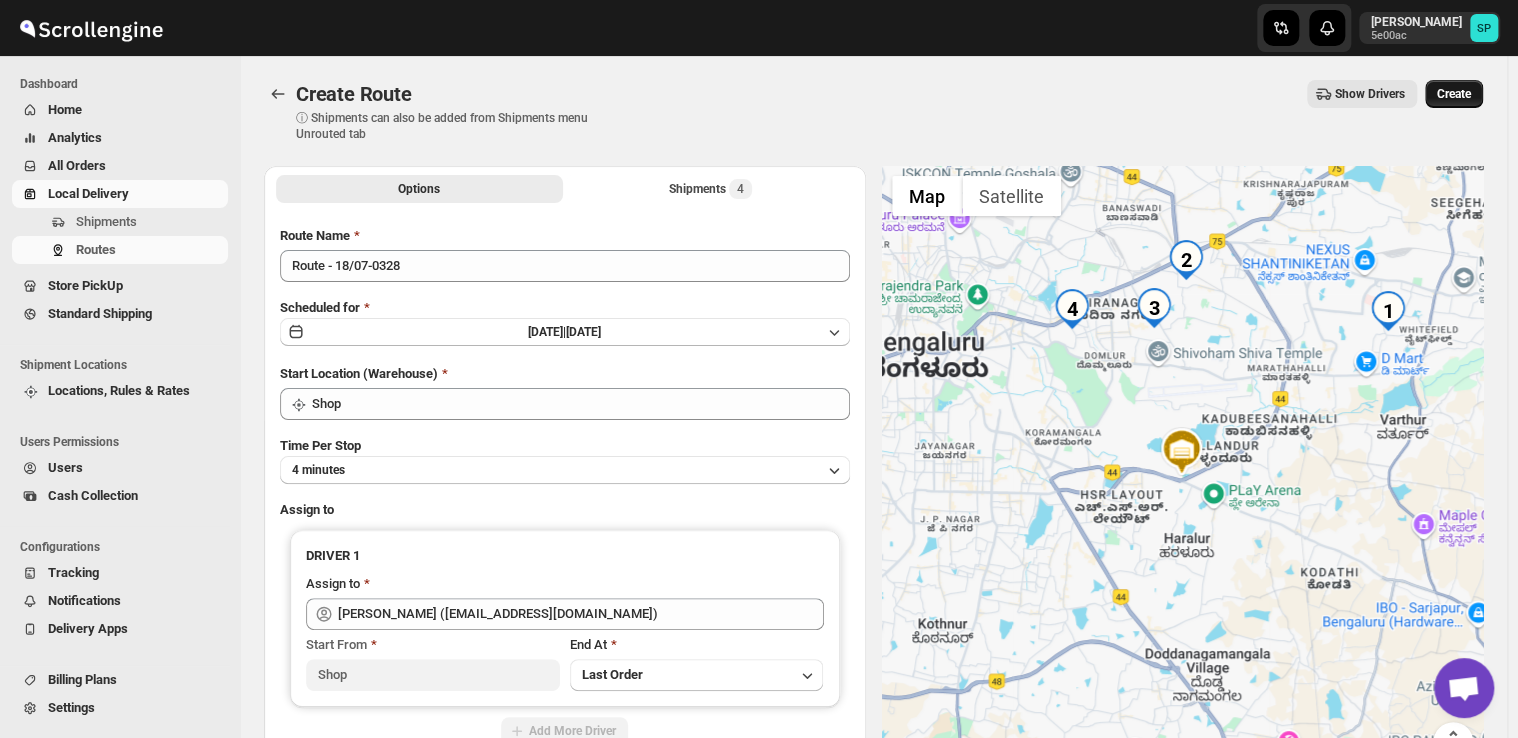 click on "Create" at bounding box center [1454, 94] 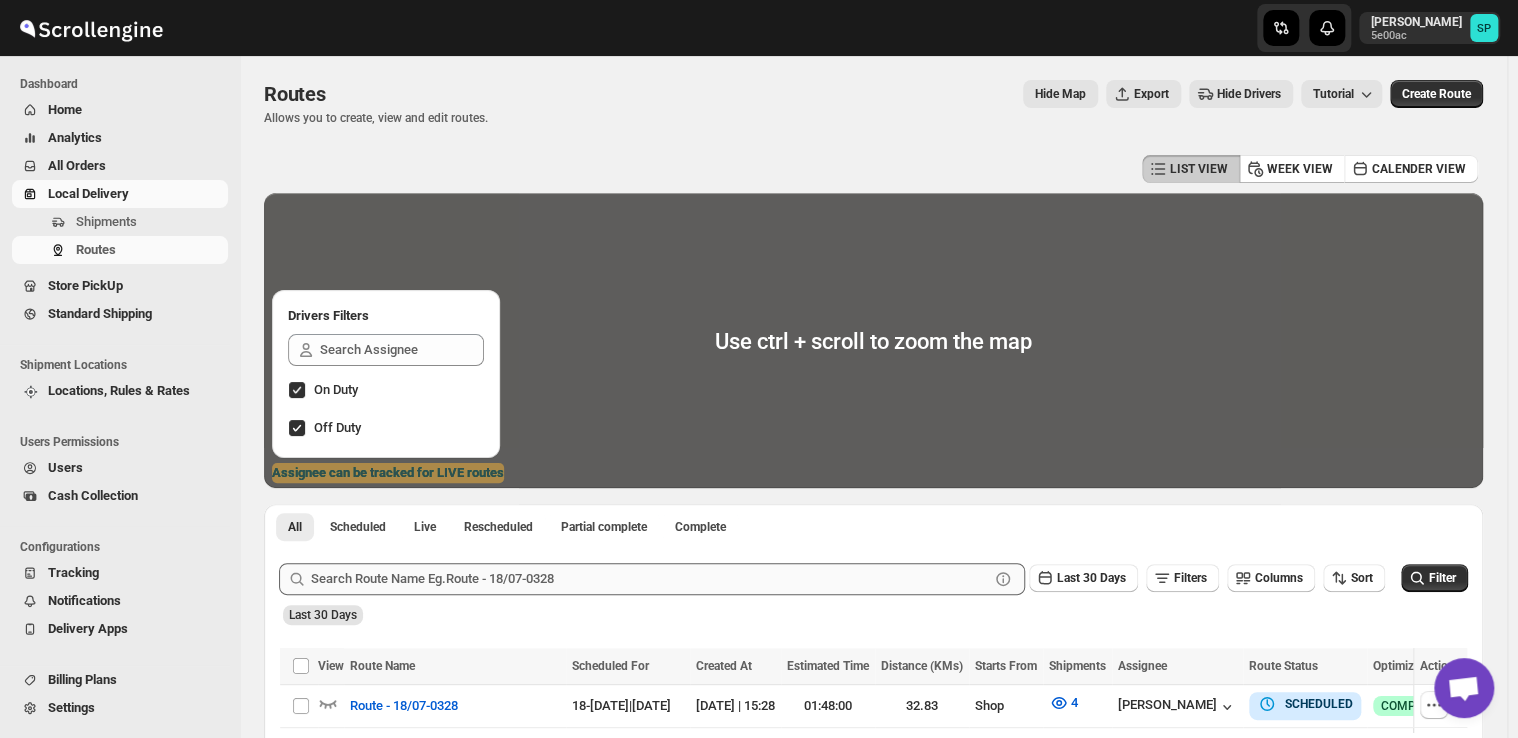 scroll, scrollTop: 300, scrollLeft: 0, axis: vertical 